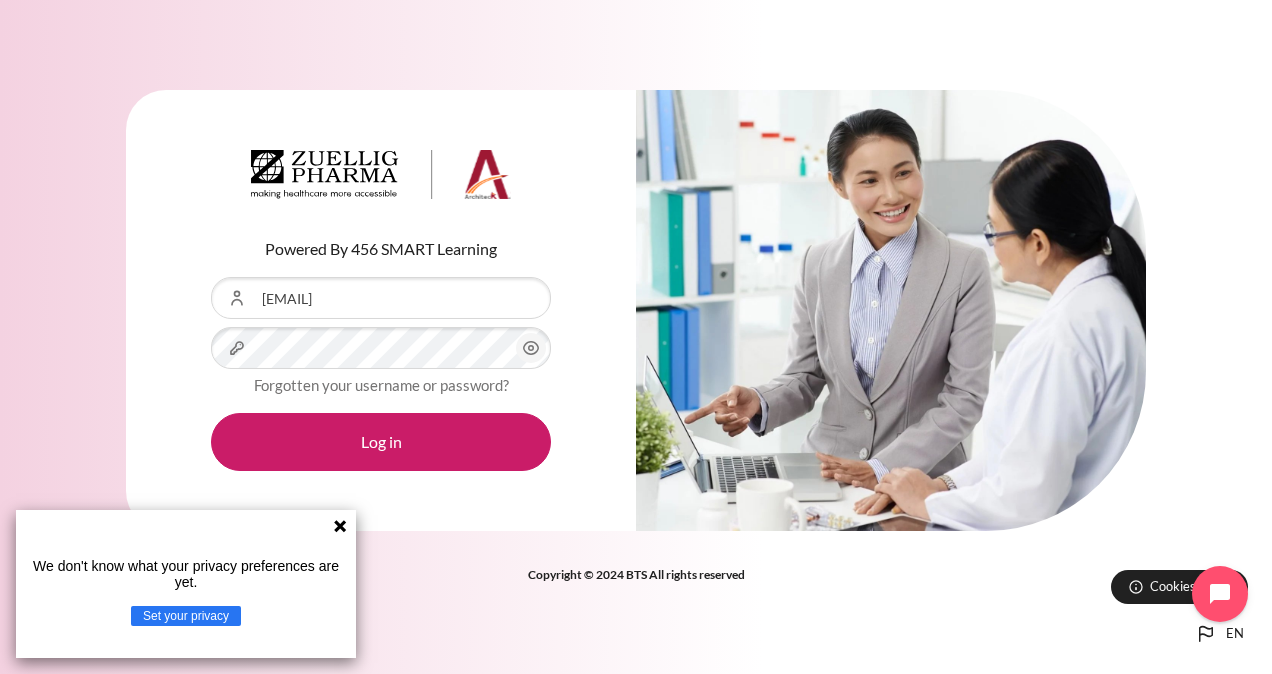 scroll, scrollTop: 0, scrollLeft: 0, axis: both 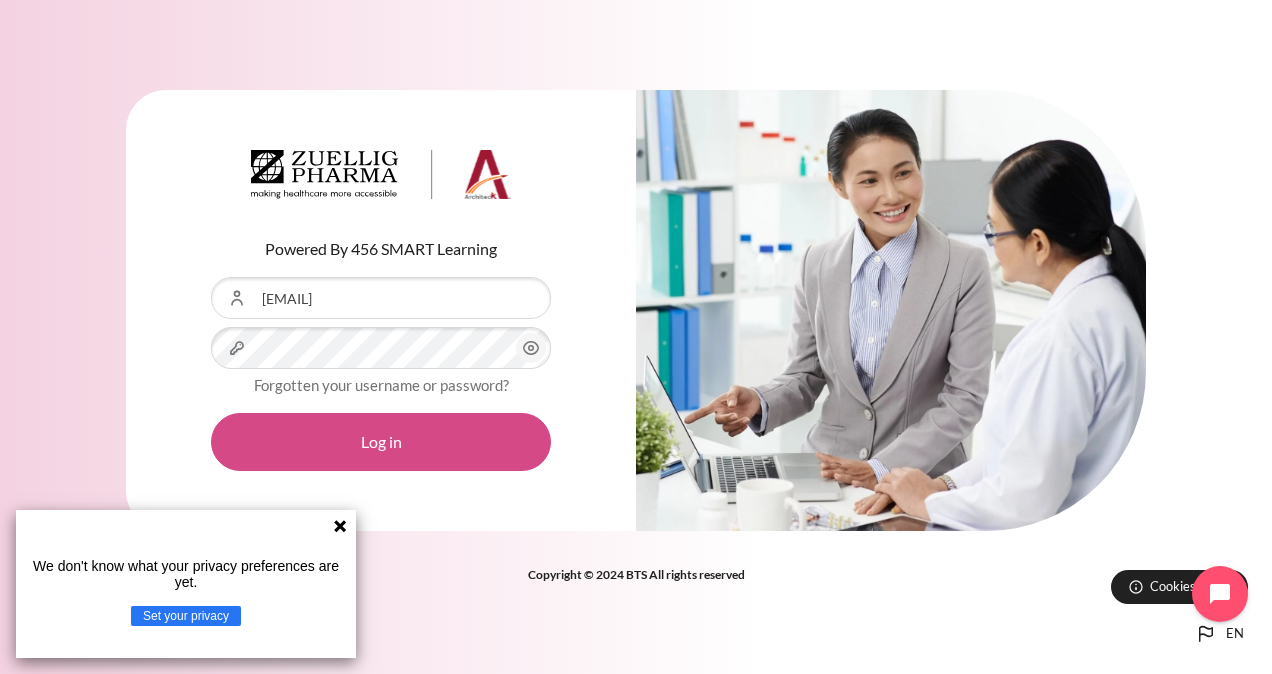 click on "Log in" at bounding box center (381, 442) 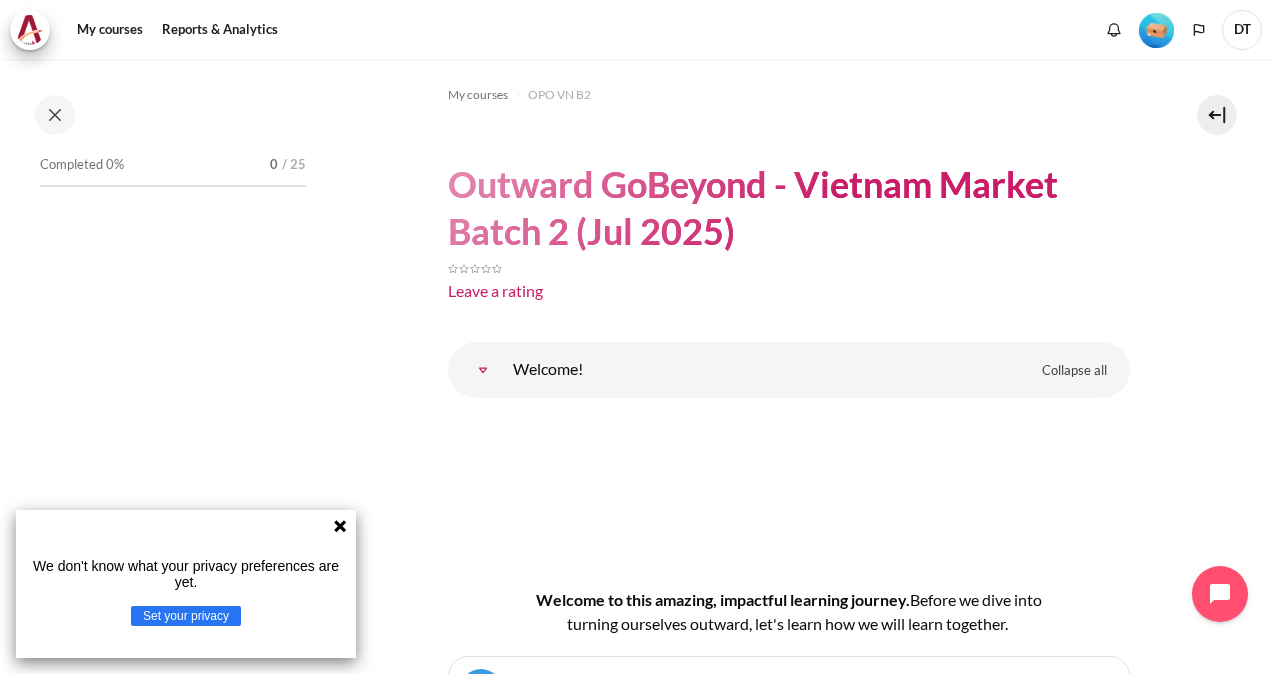scroll, scrollTop: 0, scrollLeft: 0, axis: both 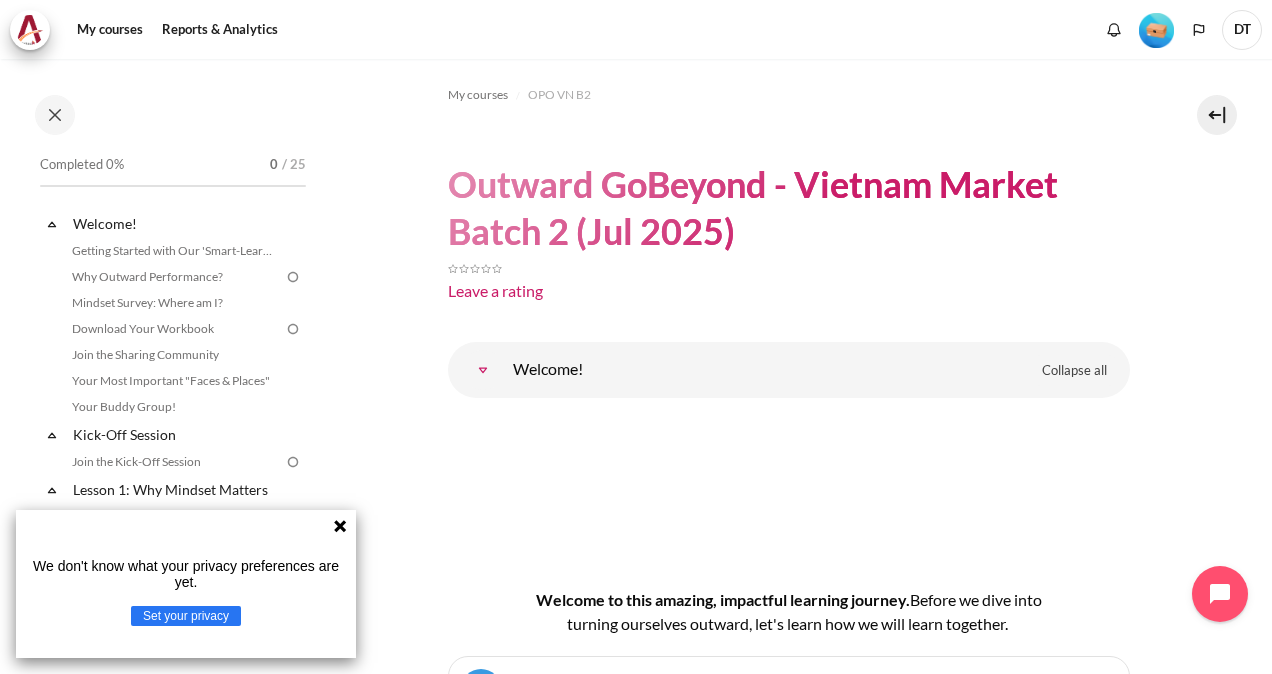 click 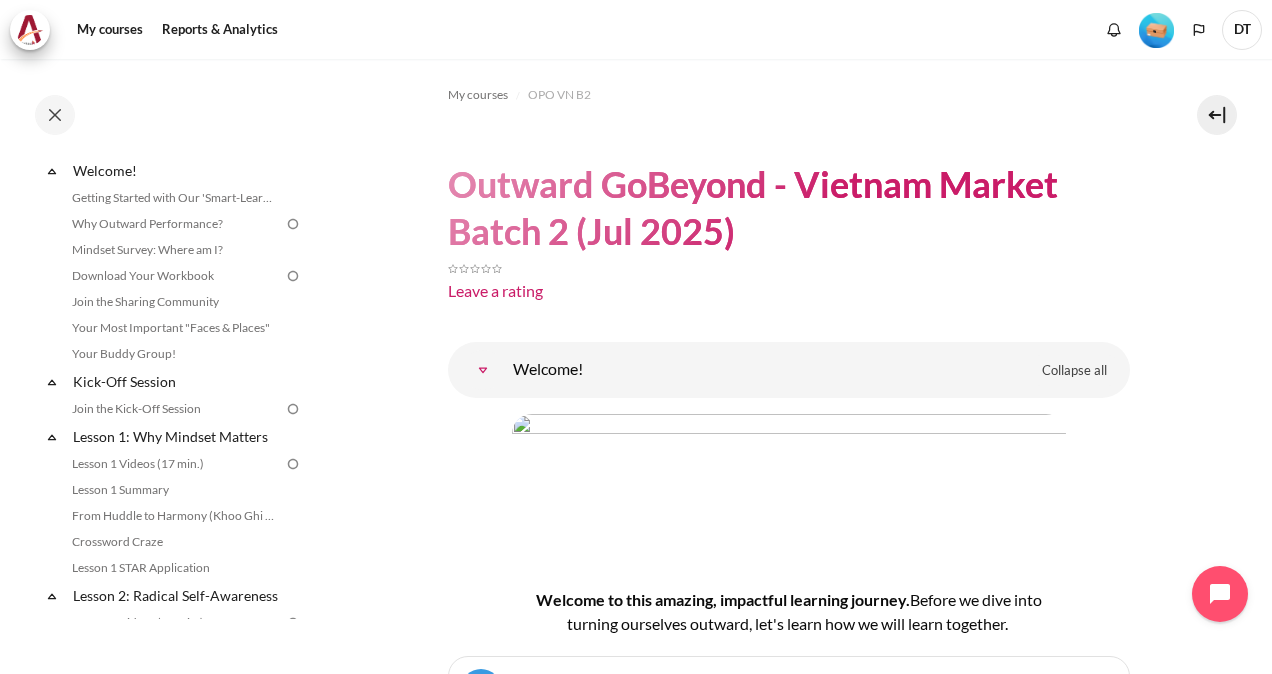 scroll, scrollTop: 45, scrollLeft: 0, axis: vertical 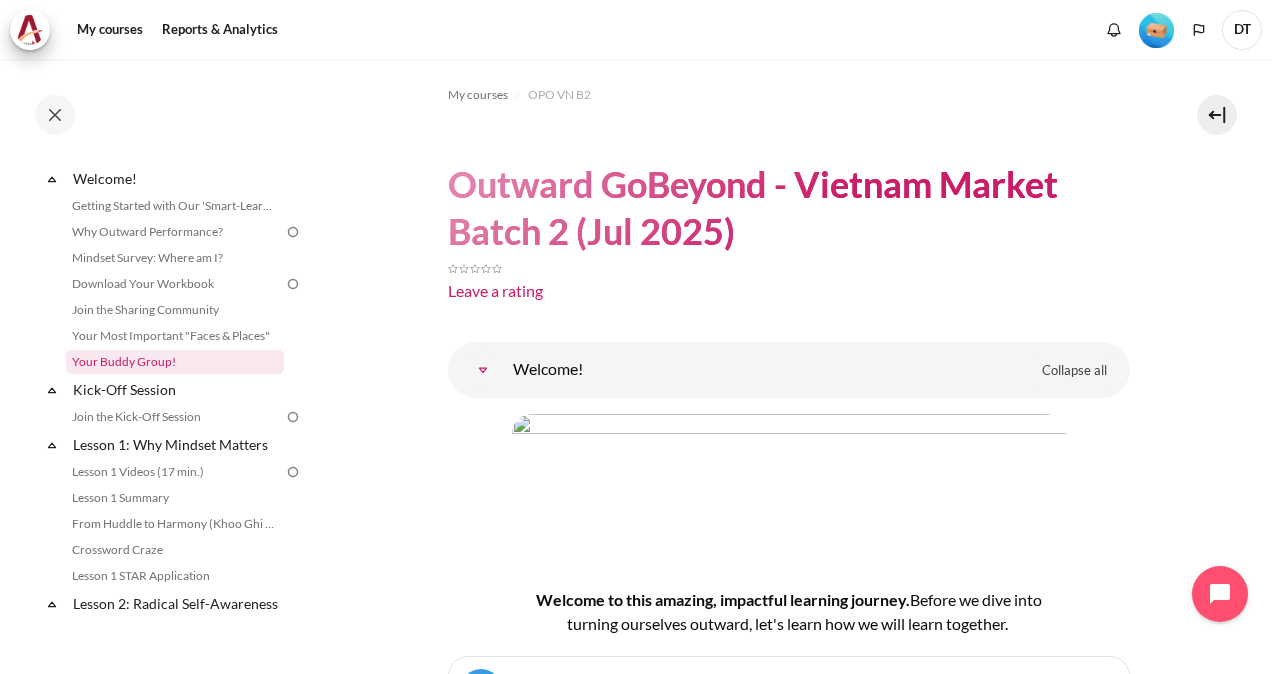 click on "Your Buddy Group!" at bounding box center (175, 362) 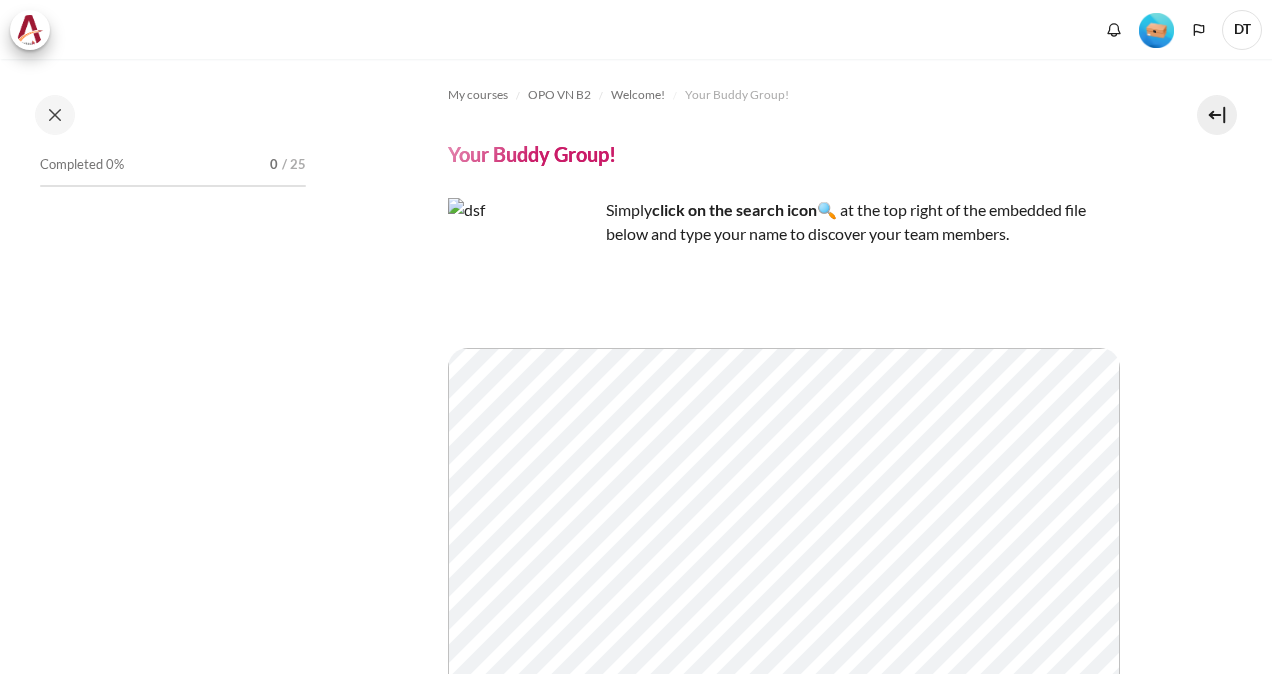 scroll, scrollTop: 0, scrollLeft: 0, axis: both 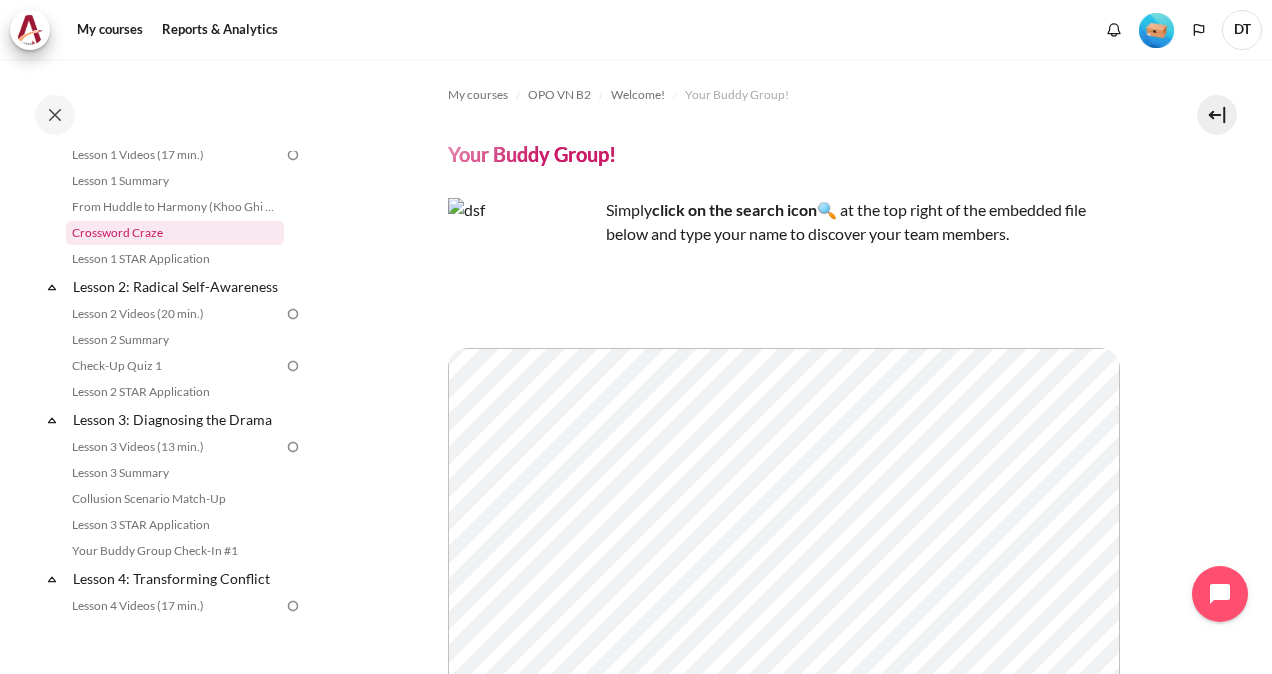click on "Crossword Craze" at bounding box center (175, 233) 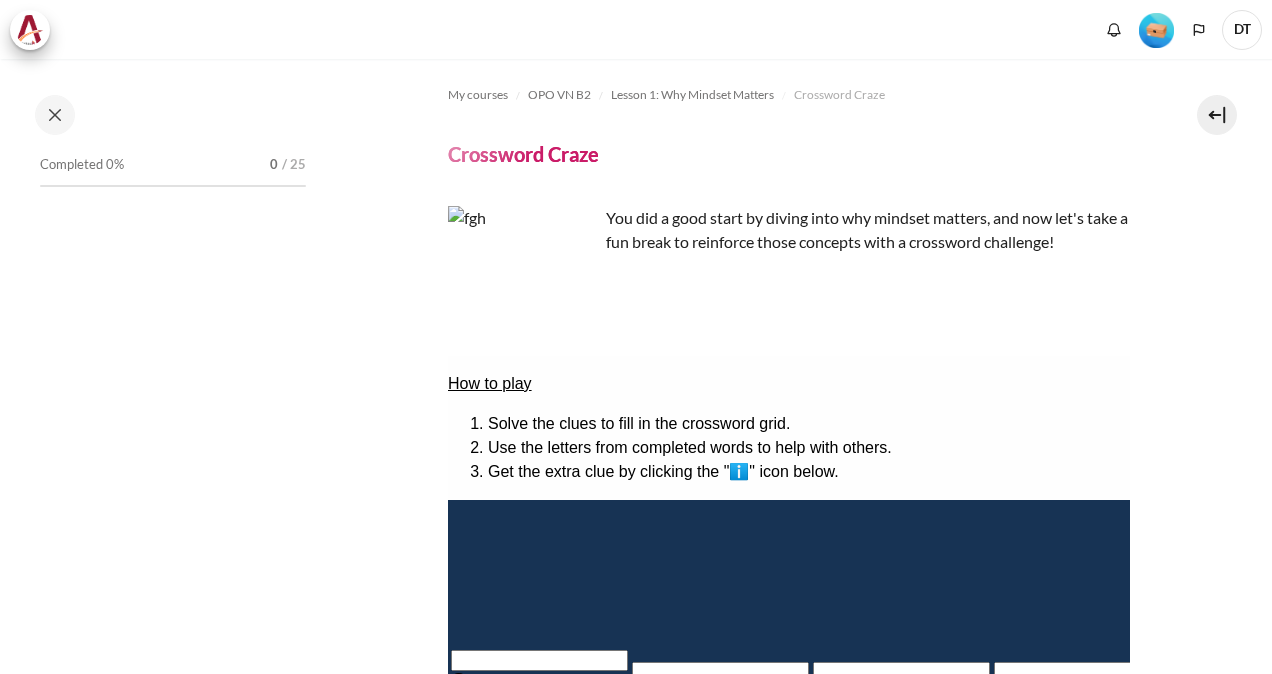 scroll, scrollTop: 0, scrollLeft: 0, axis: both 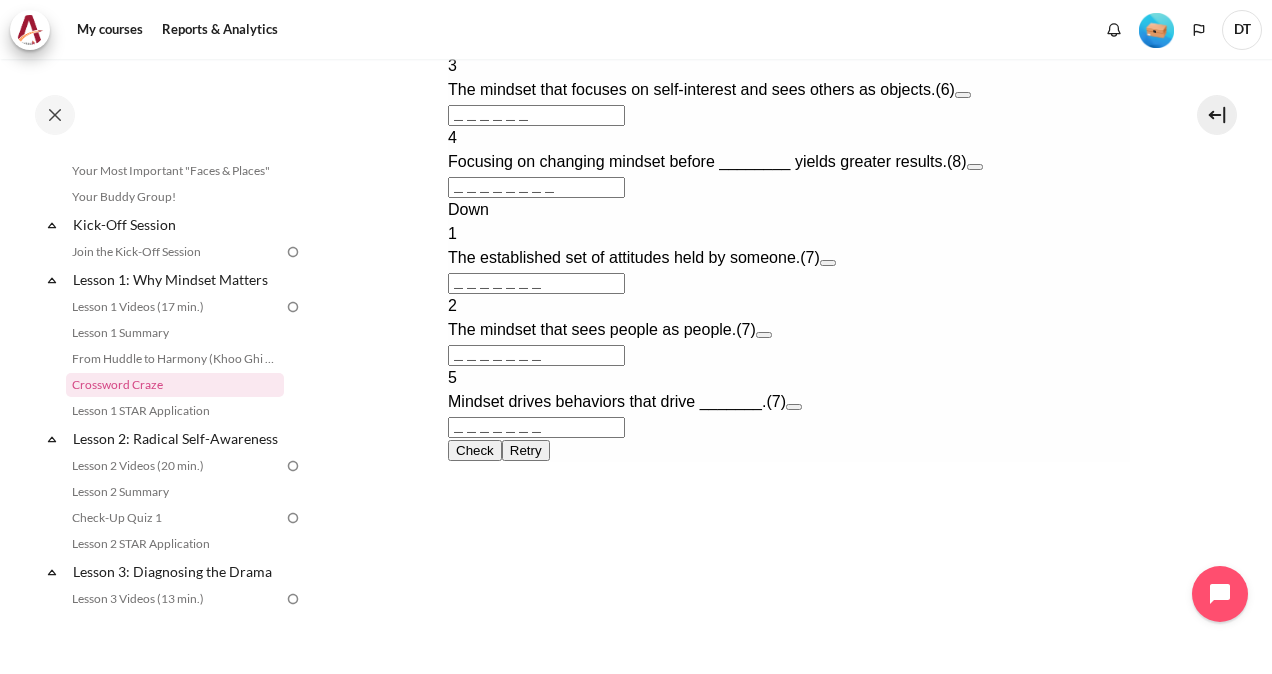 click on "＿＿＿＿＿＿" at bounding box center (535, 115) 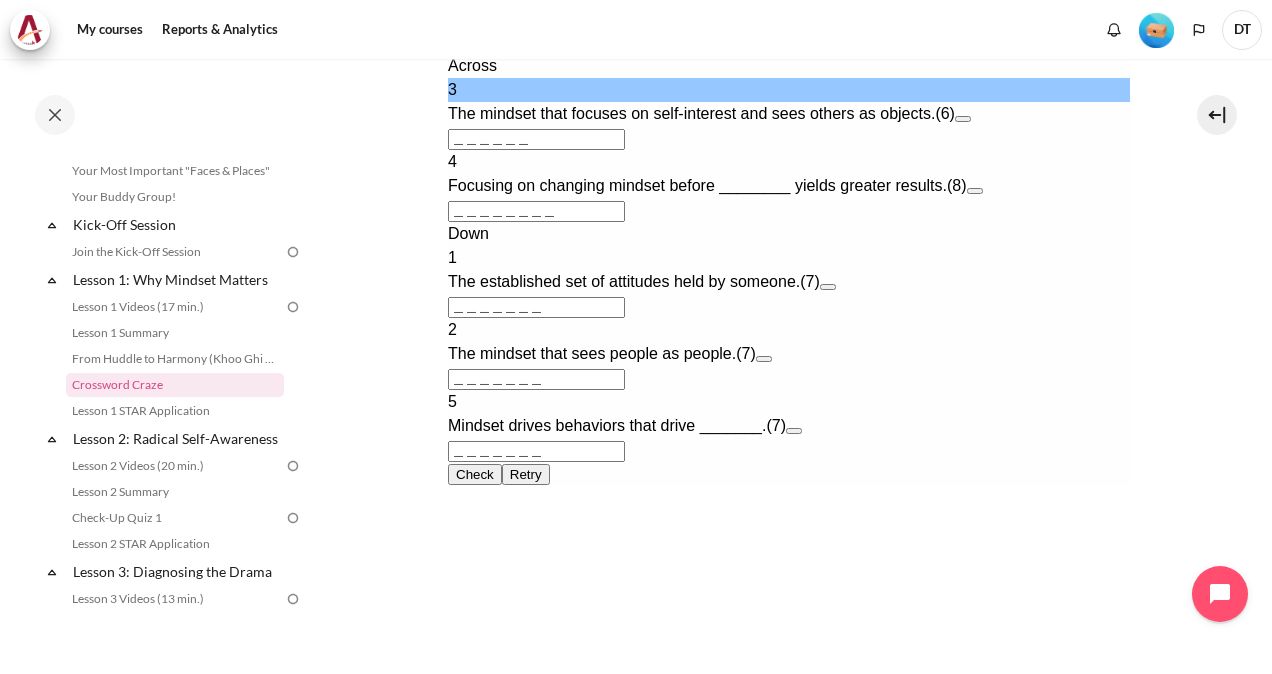 click on "＿＿＿＿＿＿" at bounding box center [535, 139] 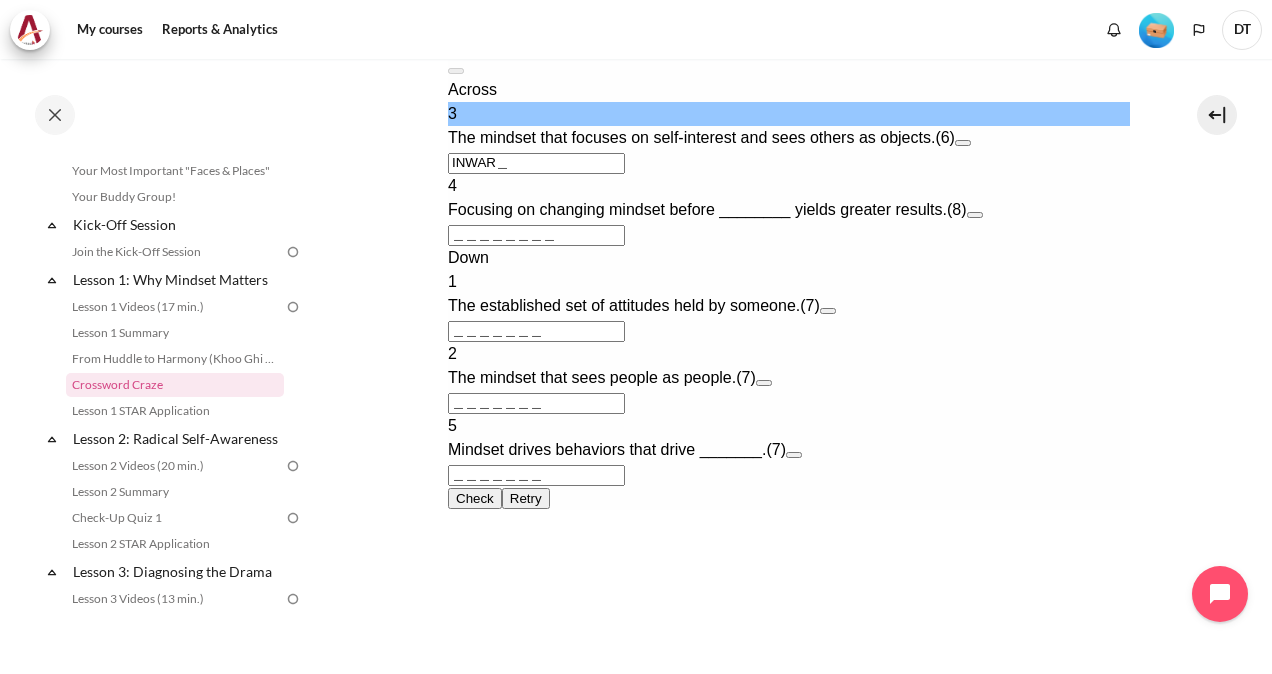 type on "INWARD" 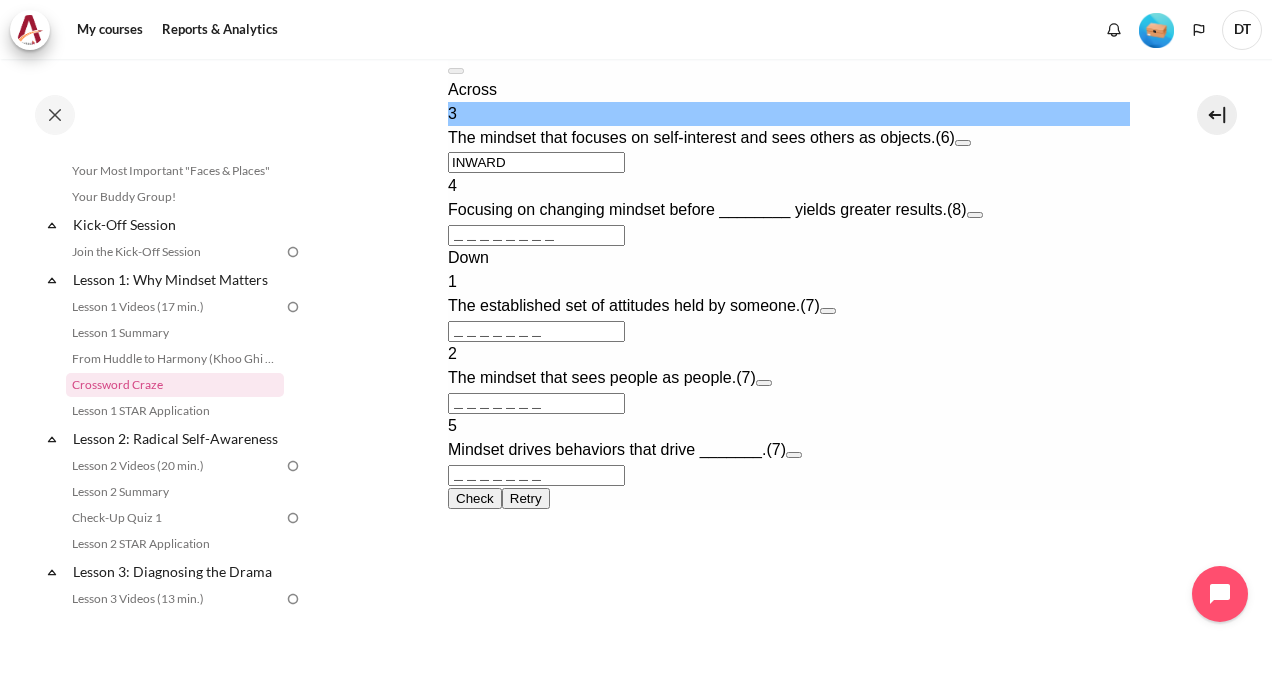 type on "＿＿＿D＿＿＿" 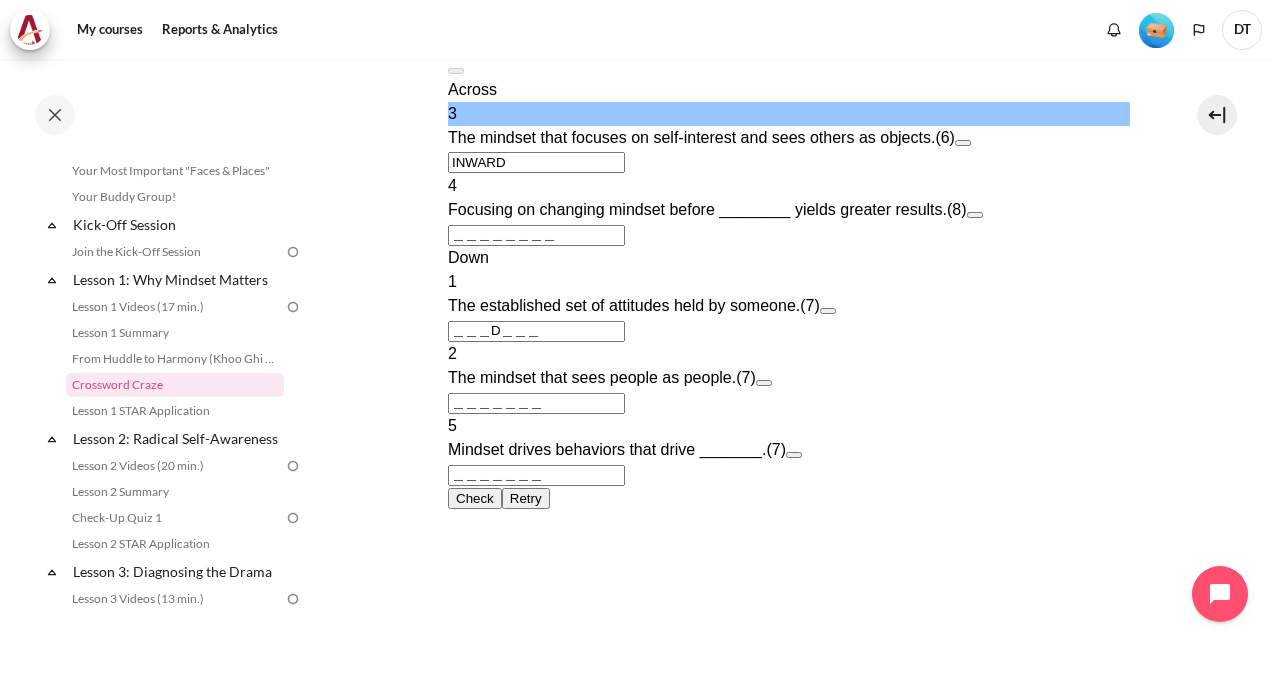 type on "INWARD" 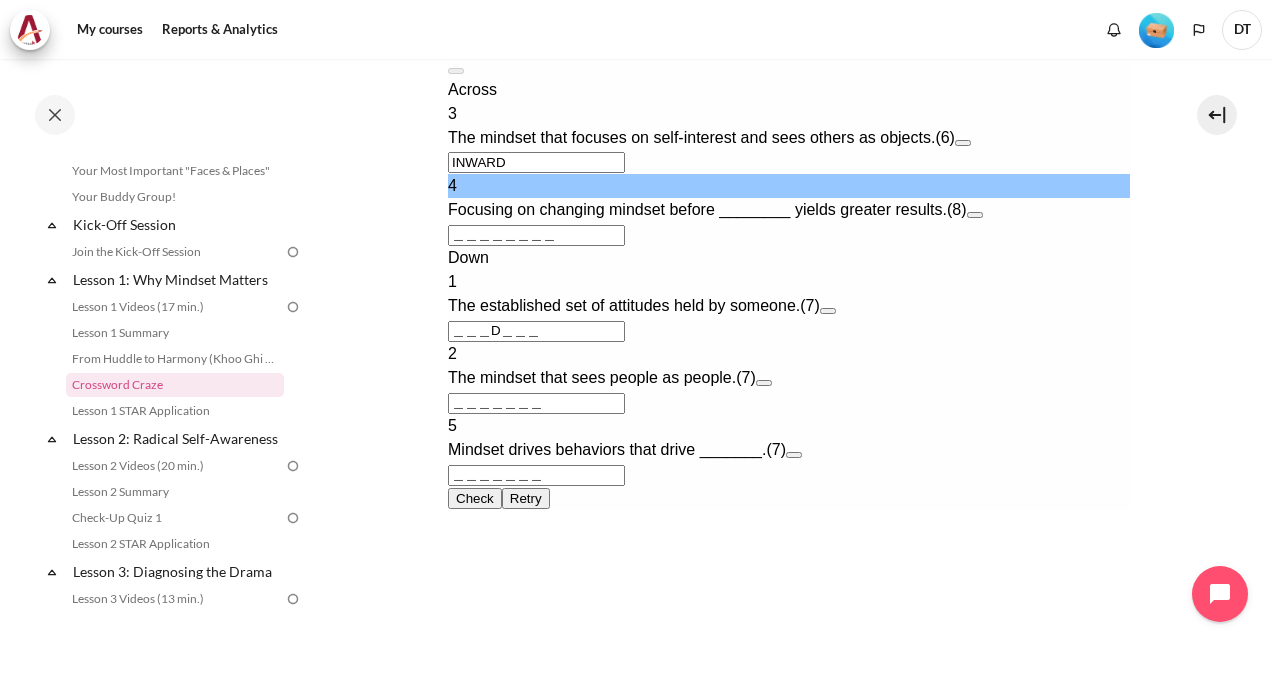 click on "＿＿＿＿＿＿＿＿" at bounding box center [535, 235] 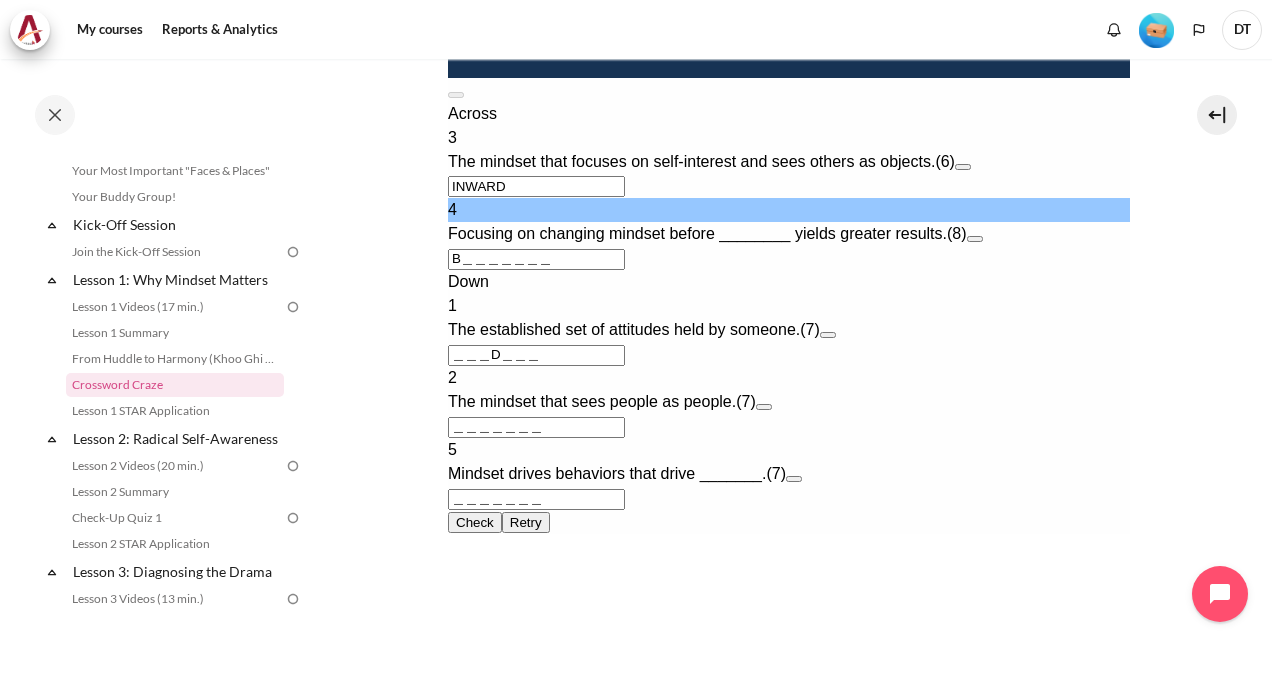 type on "BE＿＿＿＿＿＿" 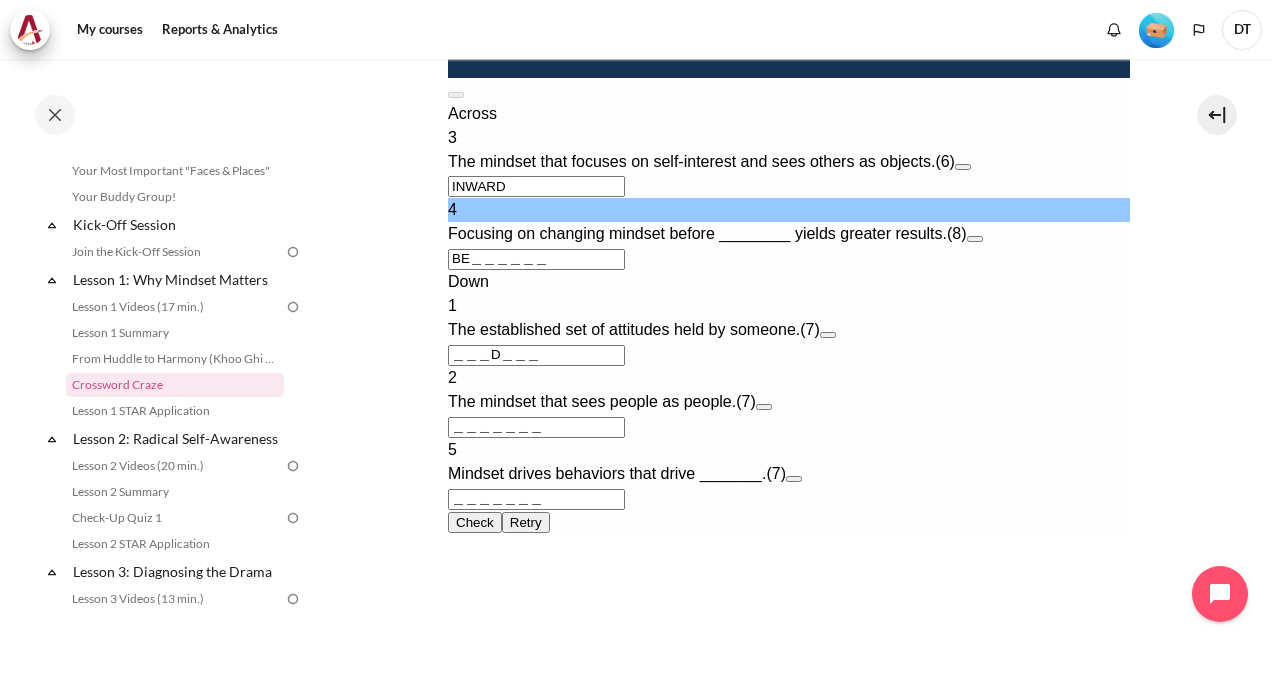 type on "＿＿＿D＿E＿" 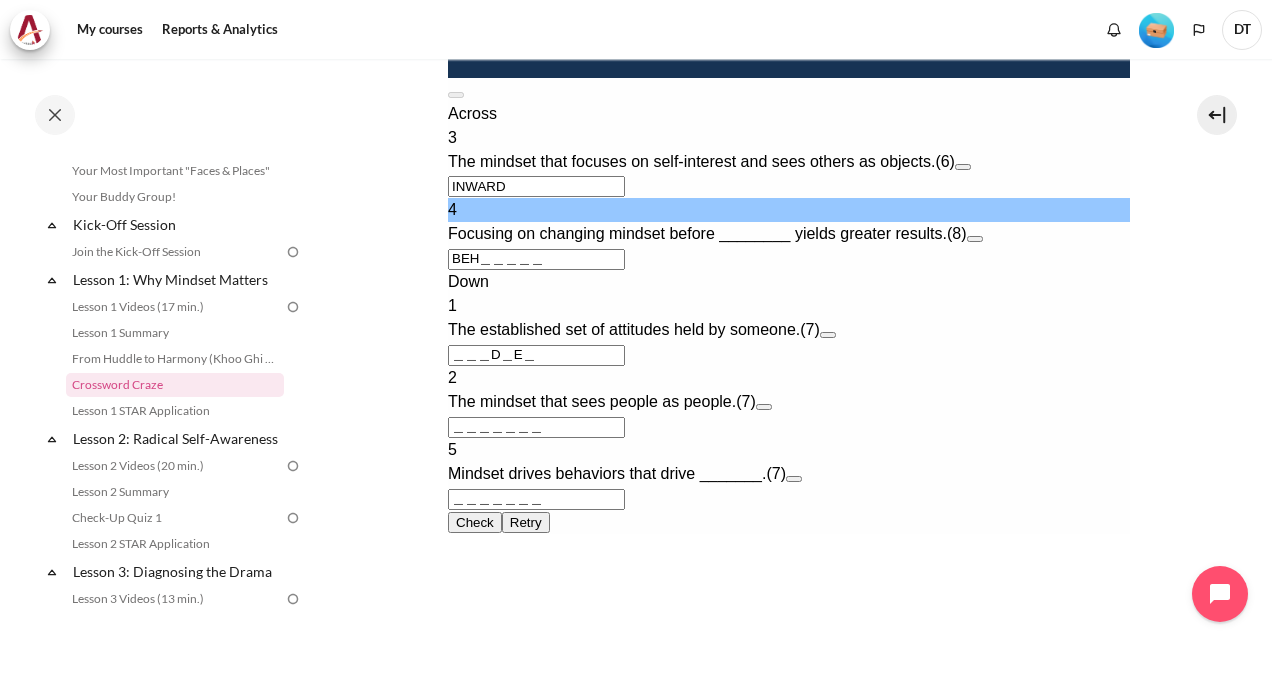 type on "BEHA＿＿＿＿" 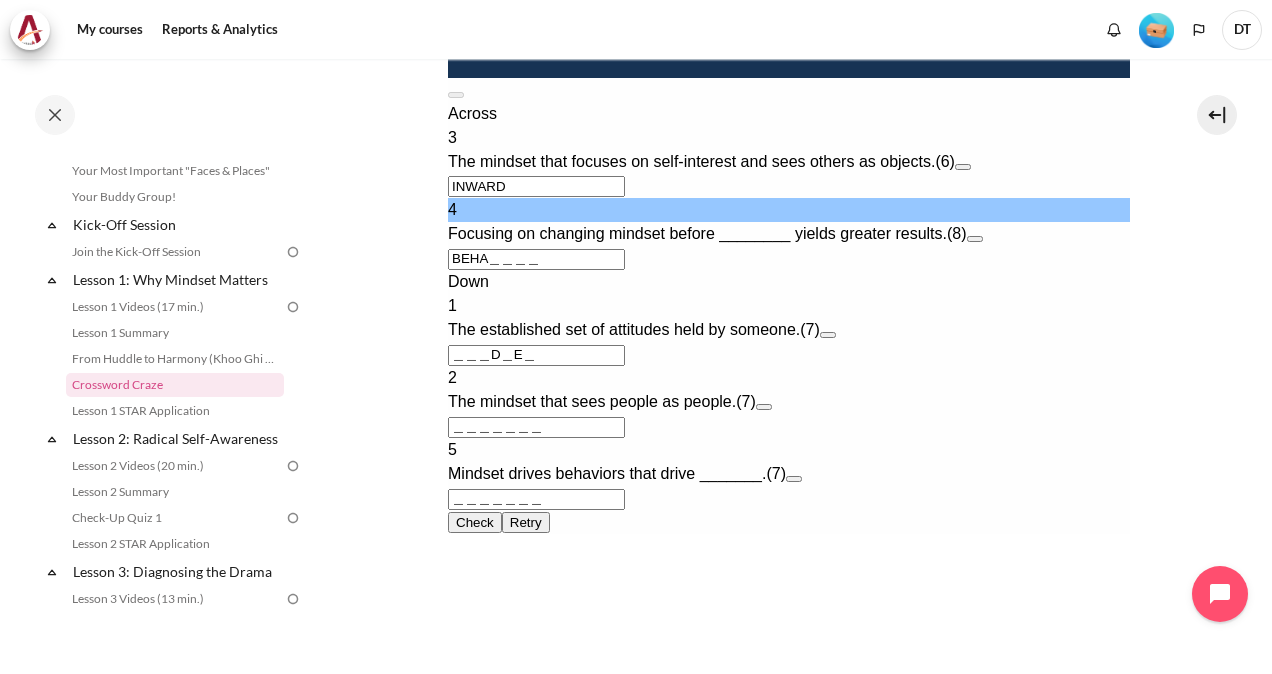type on "＿＿＿＿A＿＿" 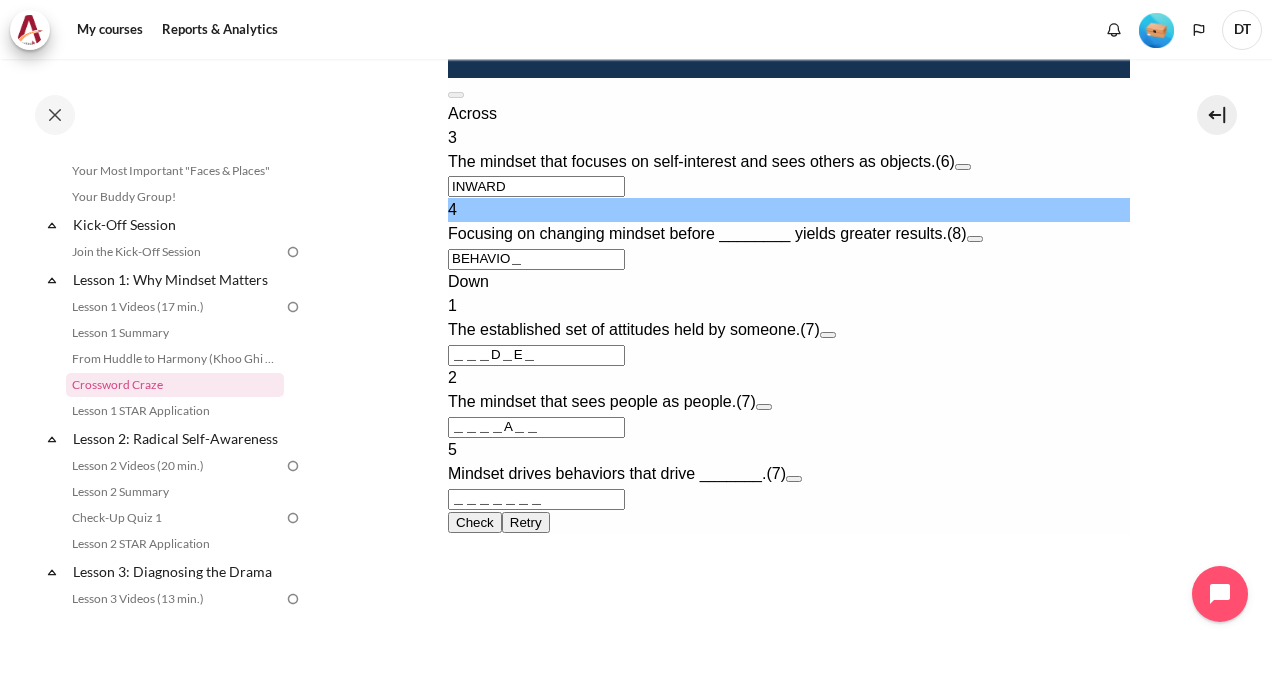 type on "BEHAVIOR" 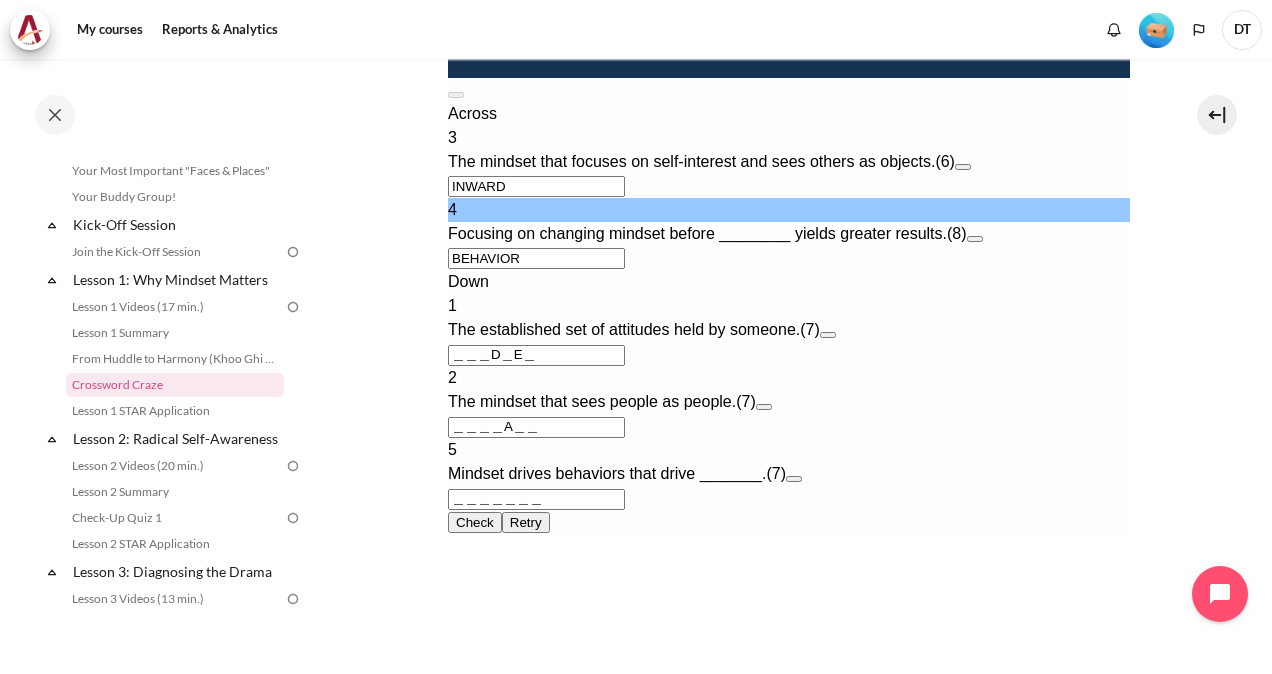 type on "R＿＿＿＿＿＿" 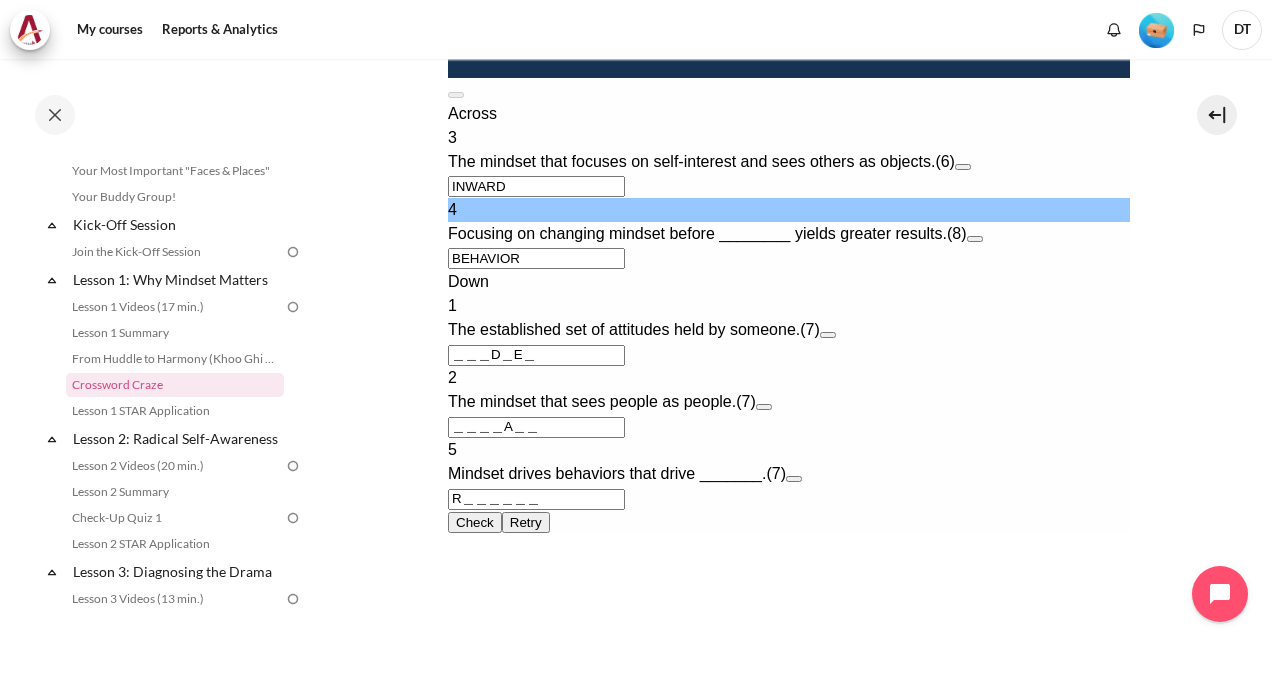 type on "BEHAVIOR" 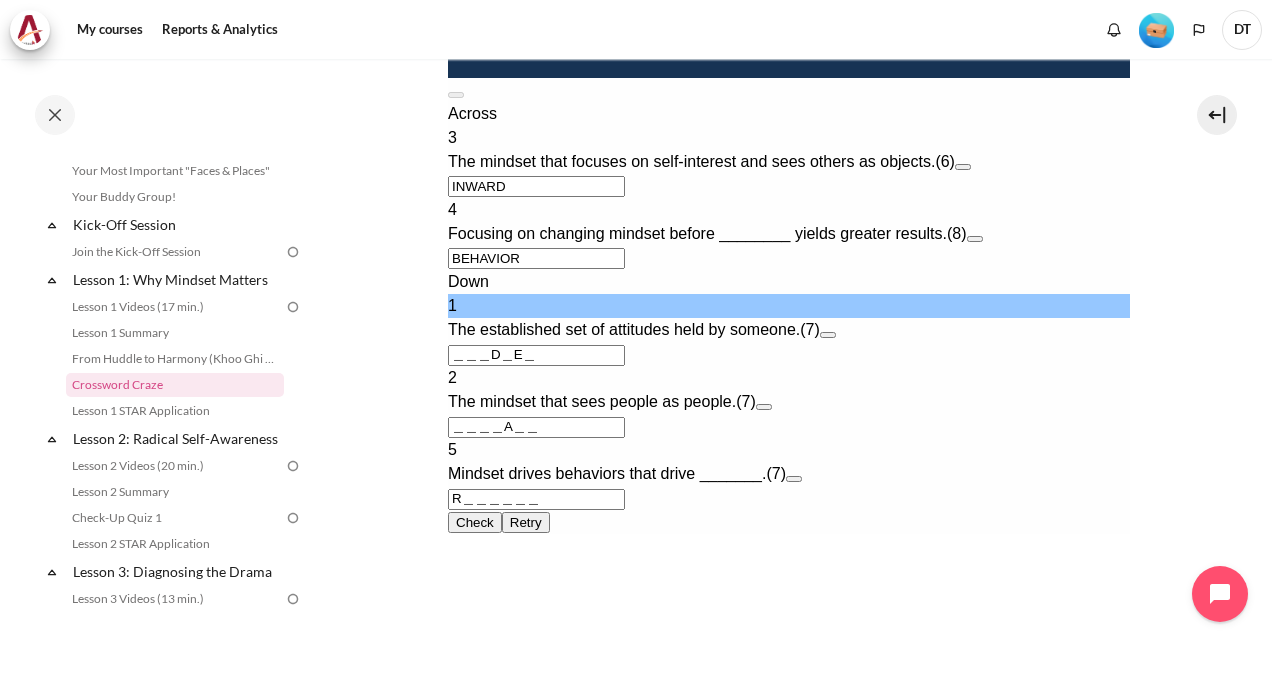 click on "＿＿＿D＿E＿" at bounding box center (535, 355) 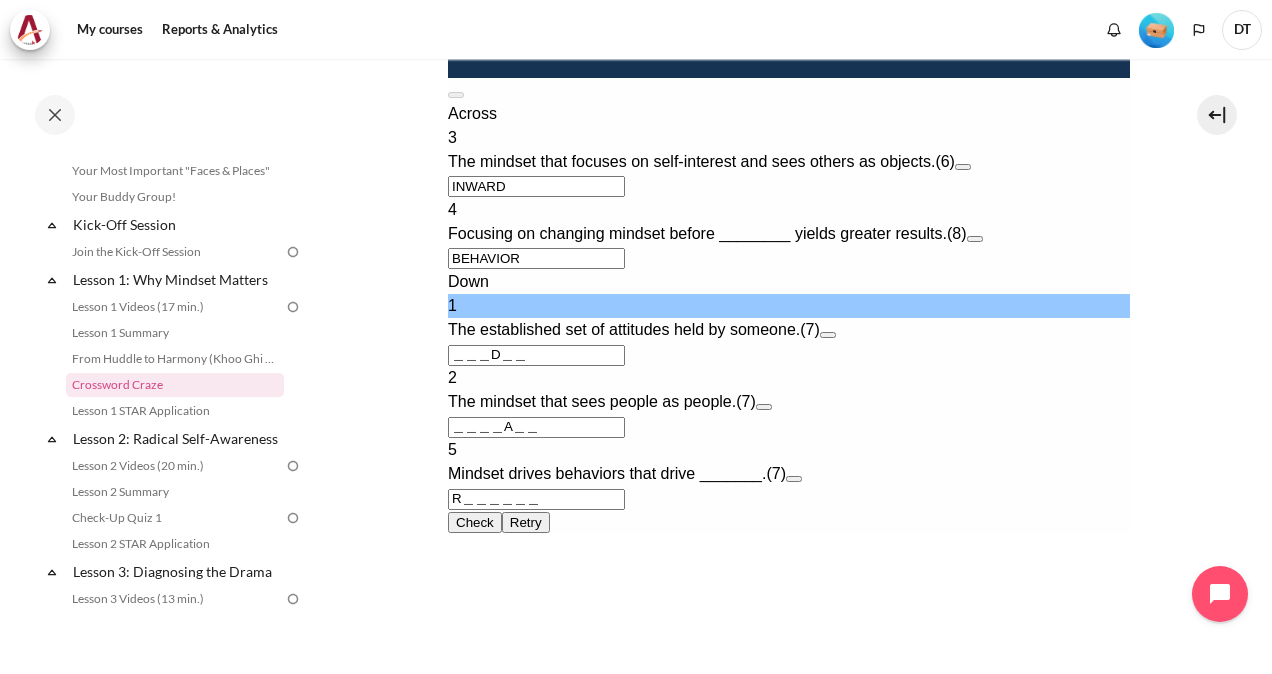 type on "B＿HAVIOR" 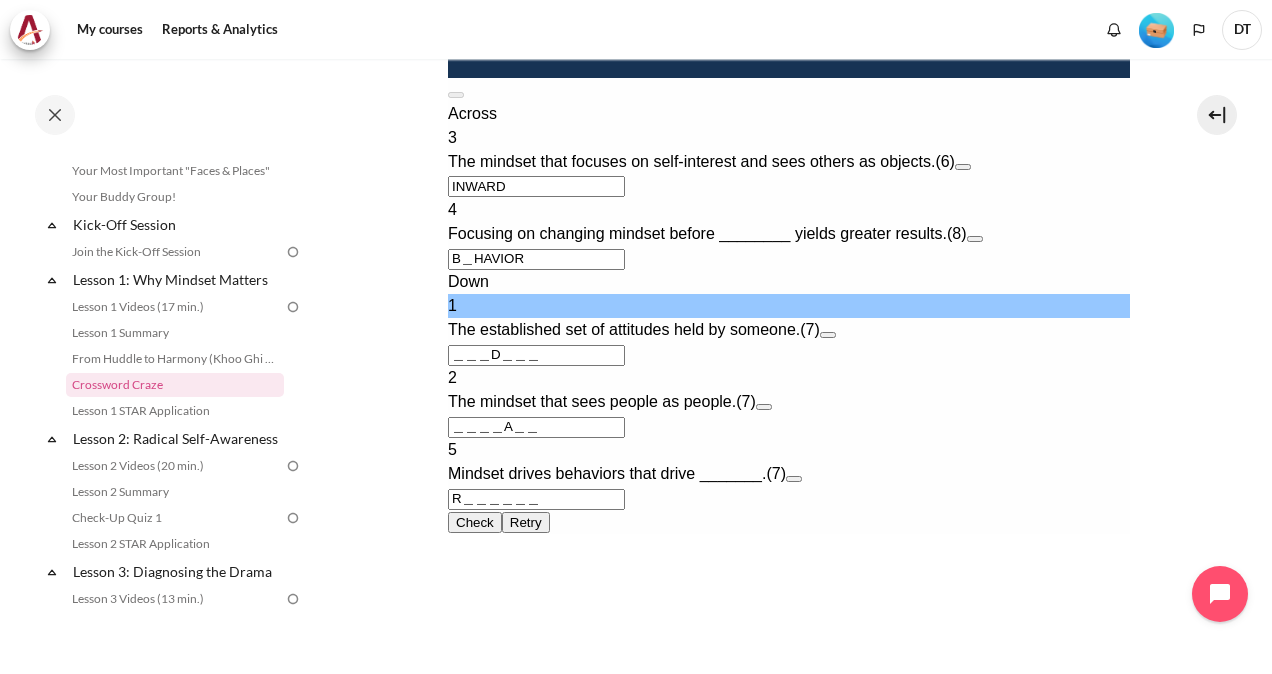 type on "＿＿＿＿＿＿" 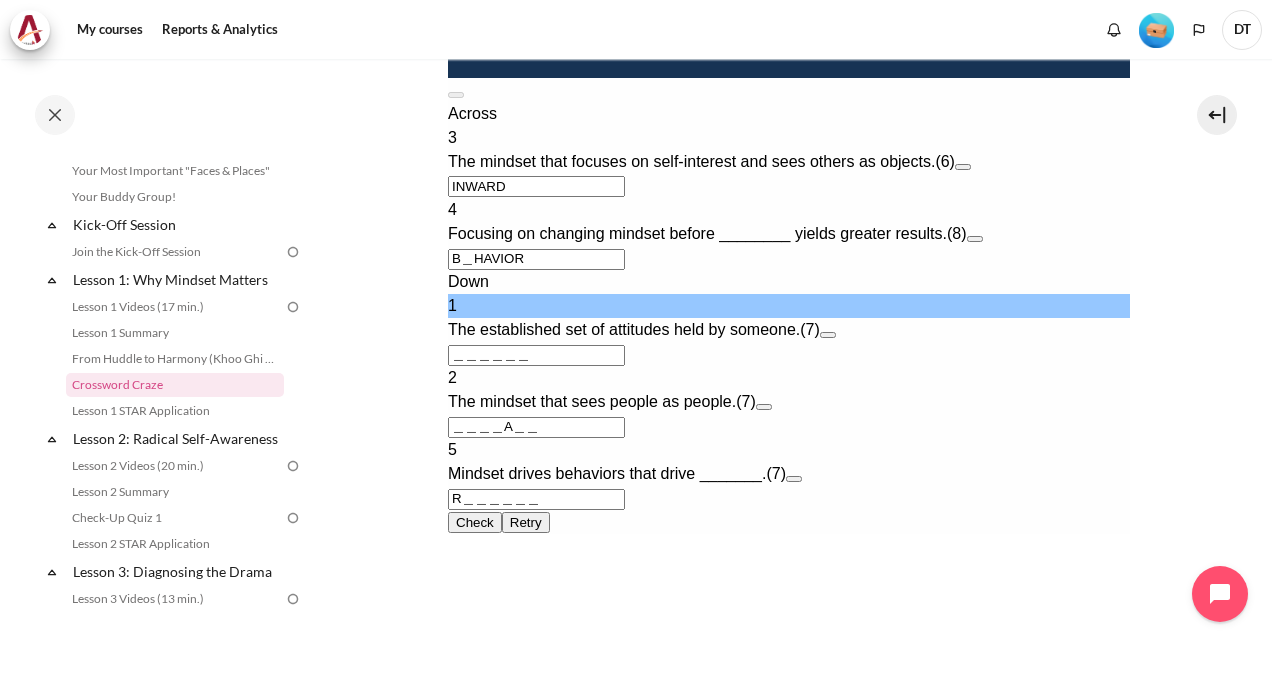 type on "INWAR＿" 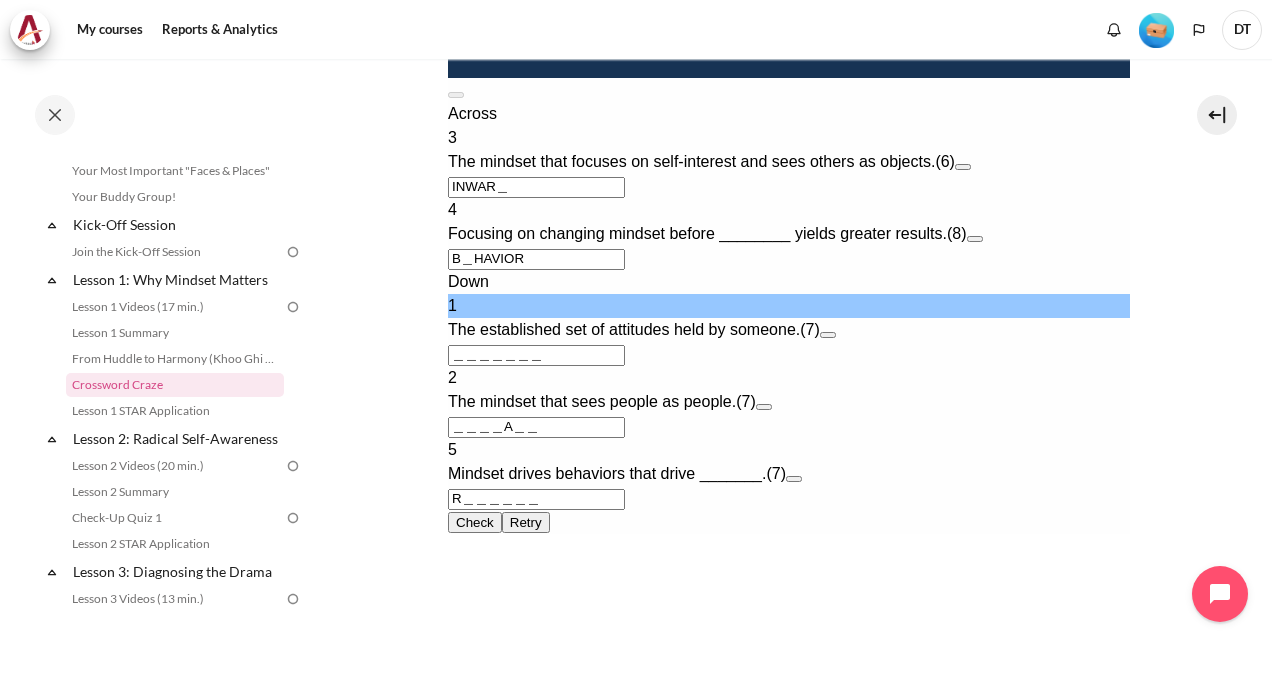 type on "＿＿＿＿＿＿＿" 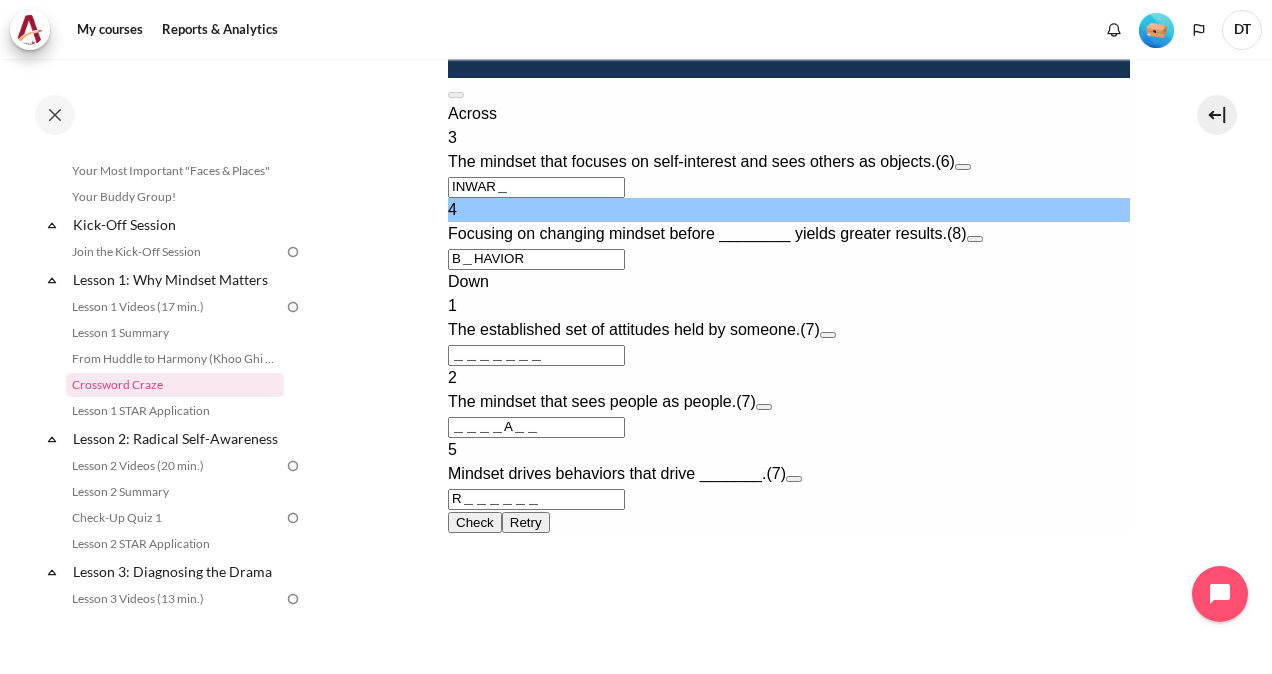 click on "B＿HAVIOR" at bounding box center (535, 259) 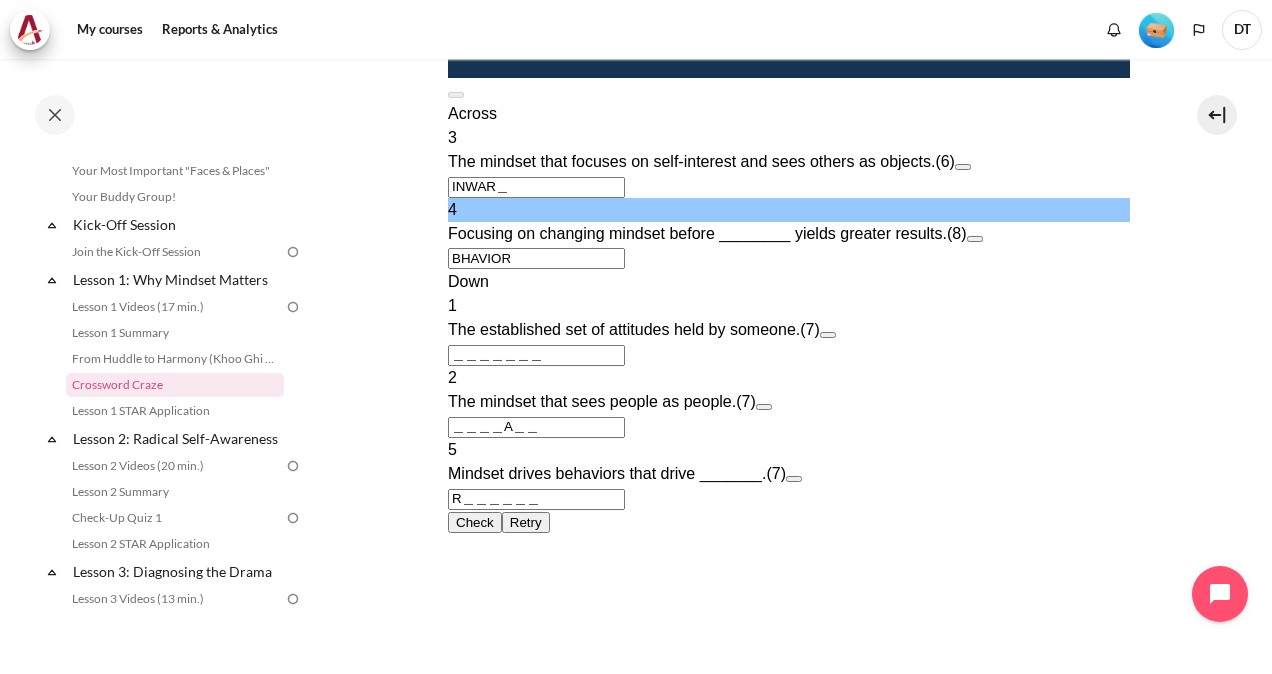 type on "BHAVIOR＿" 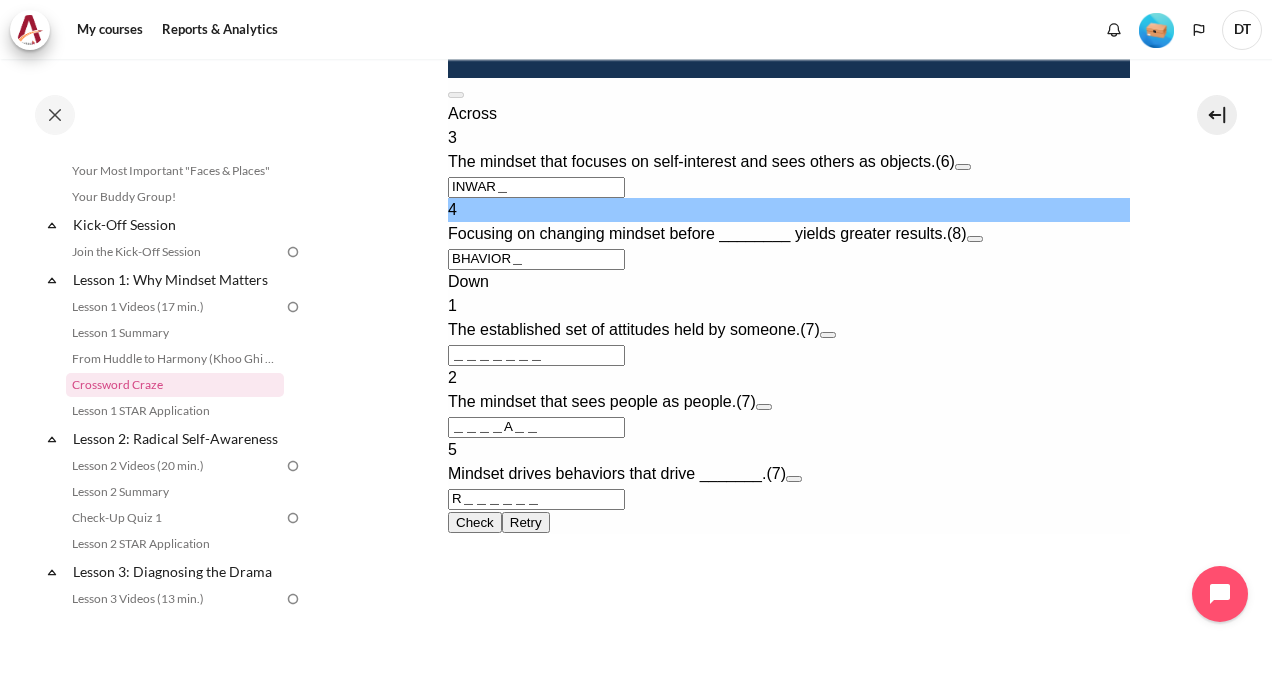 type on "＿＿＿＿＿H＿" 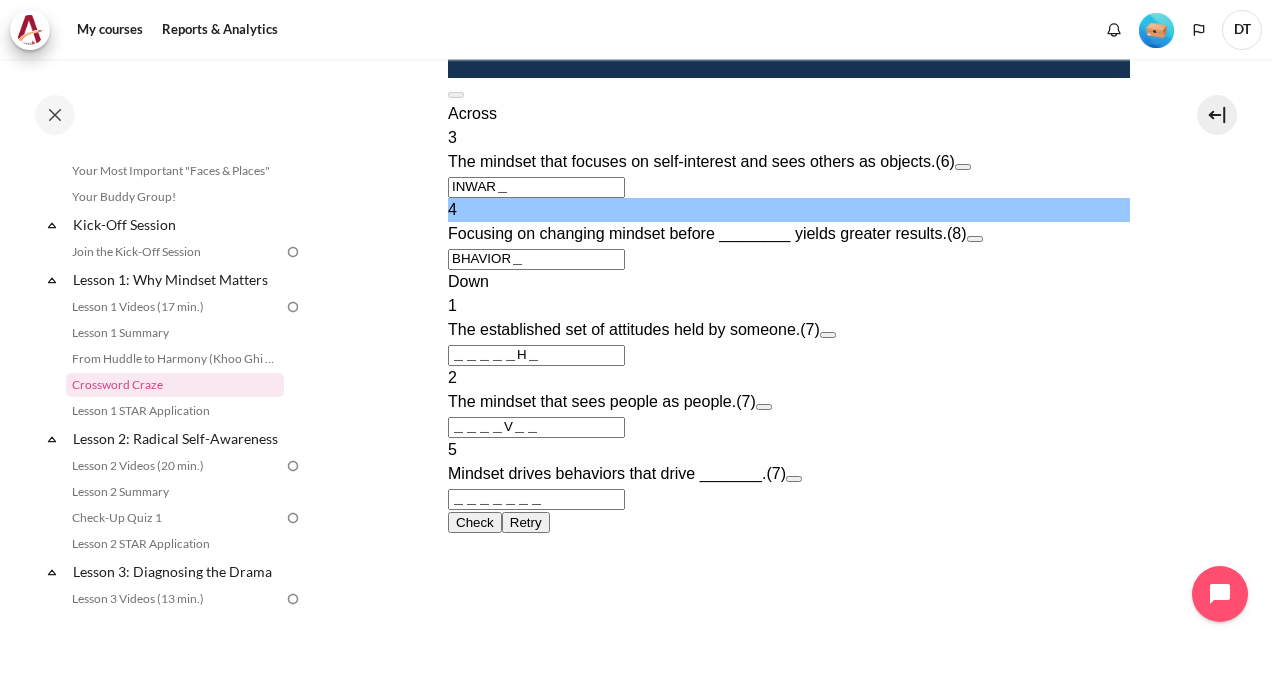 type on "BEAVIOR＿" 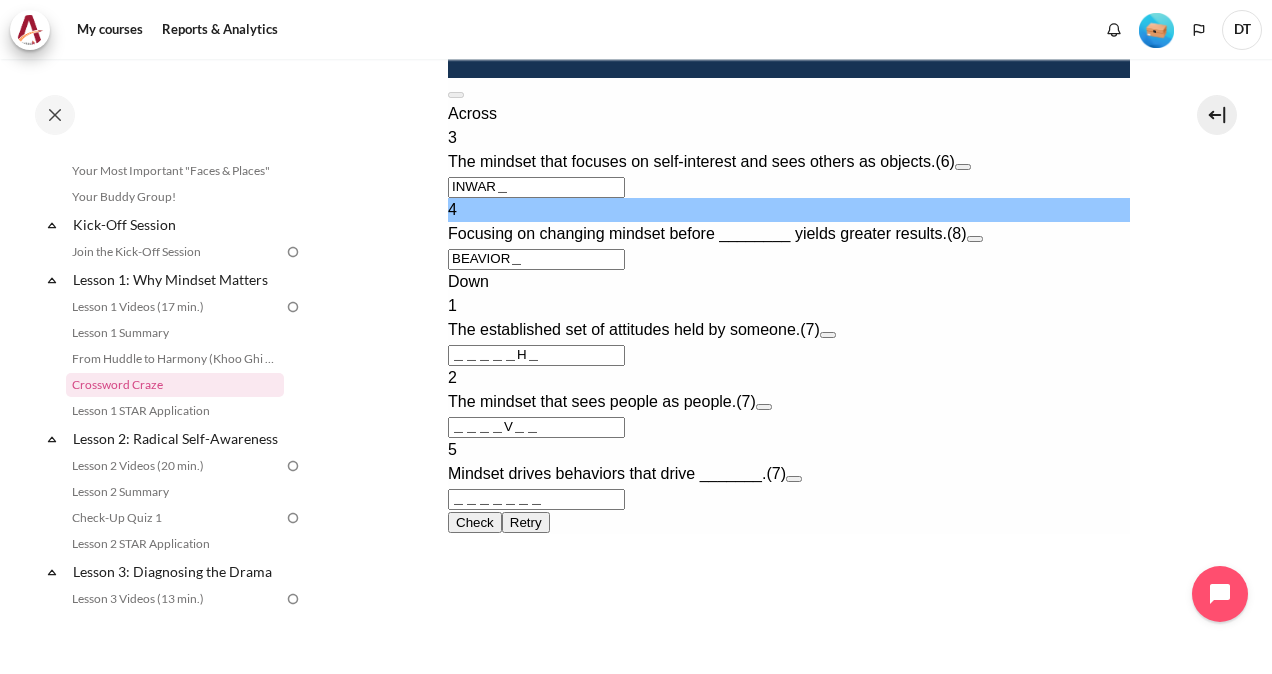 type on "＿＿＿＿＿E＿" 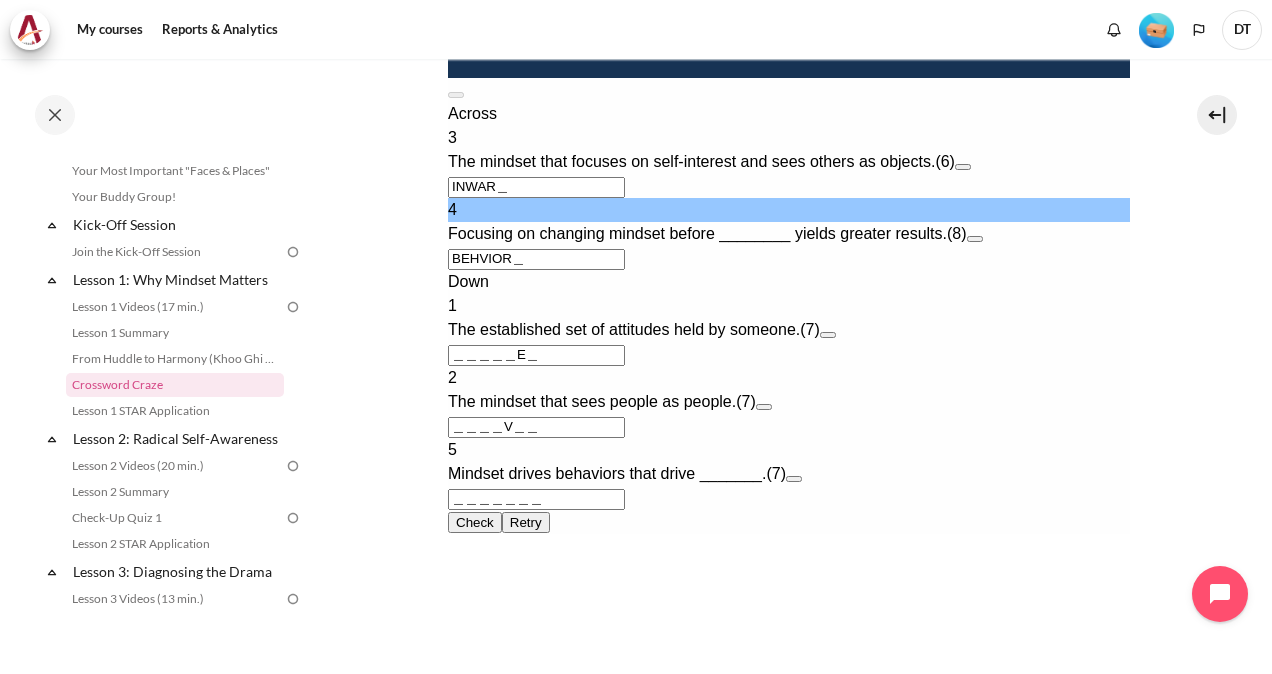 type on "BEHAIOR＿" 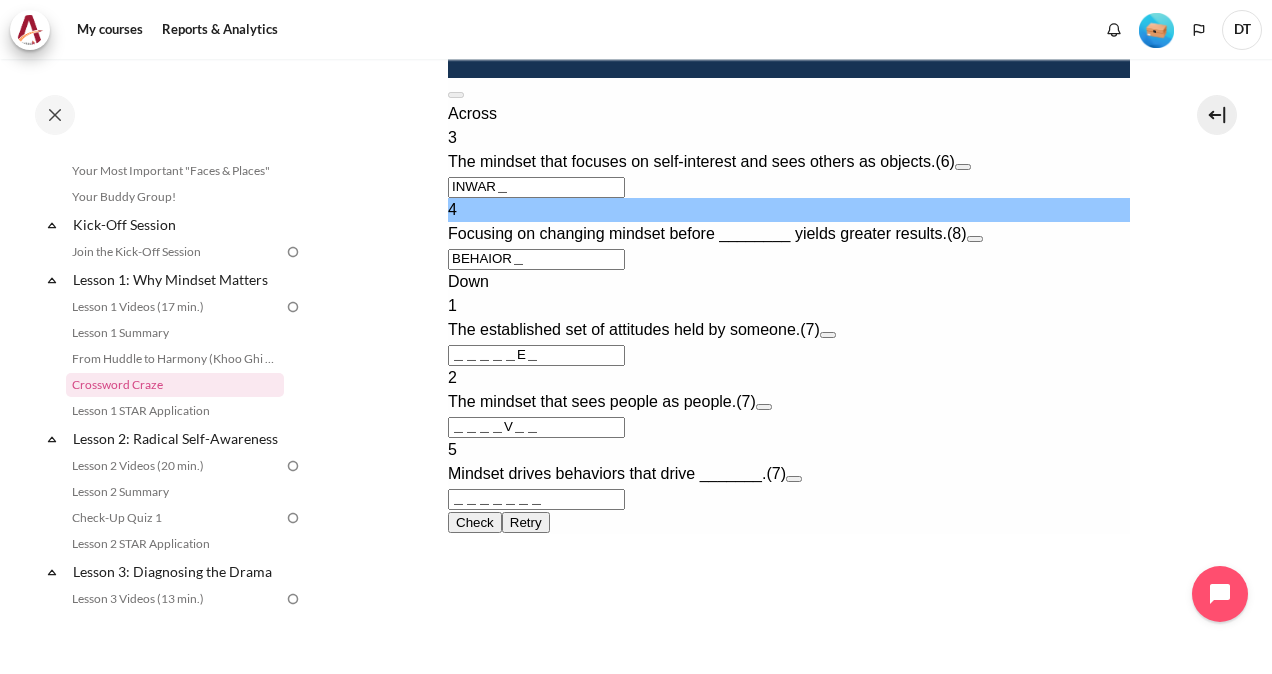 type on "＿＿＿＿A＿＿" 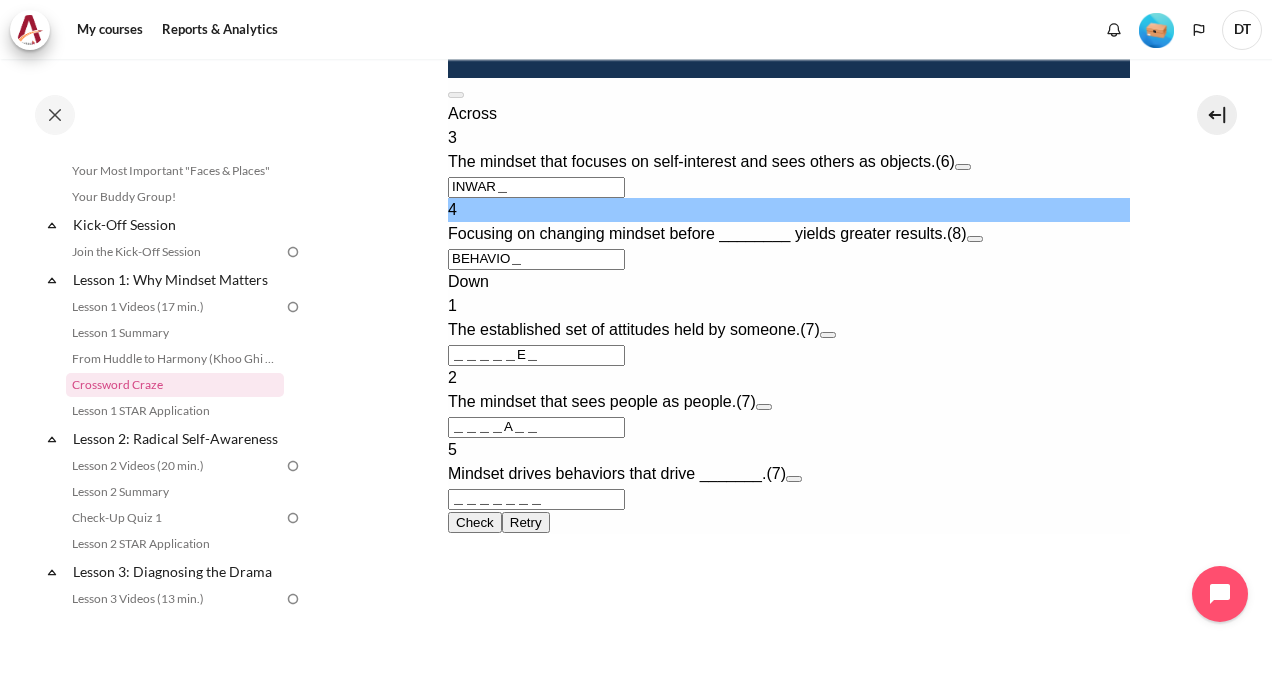 type on "BEHAVIOR" 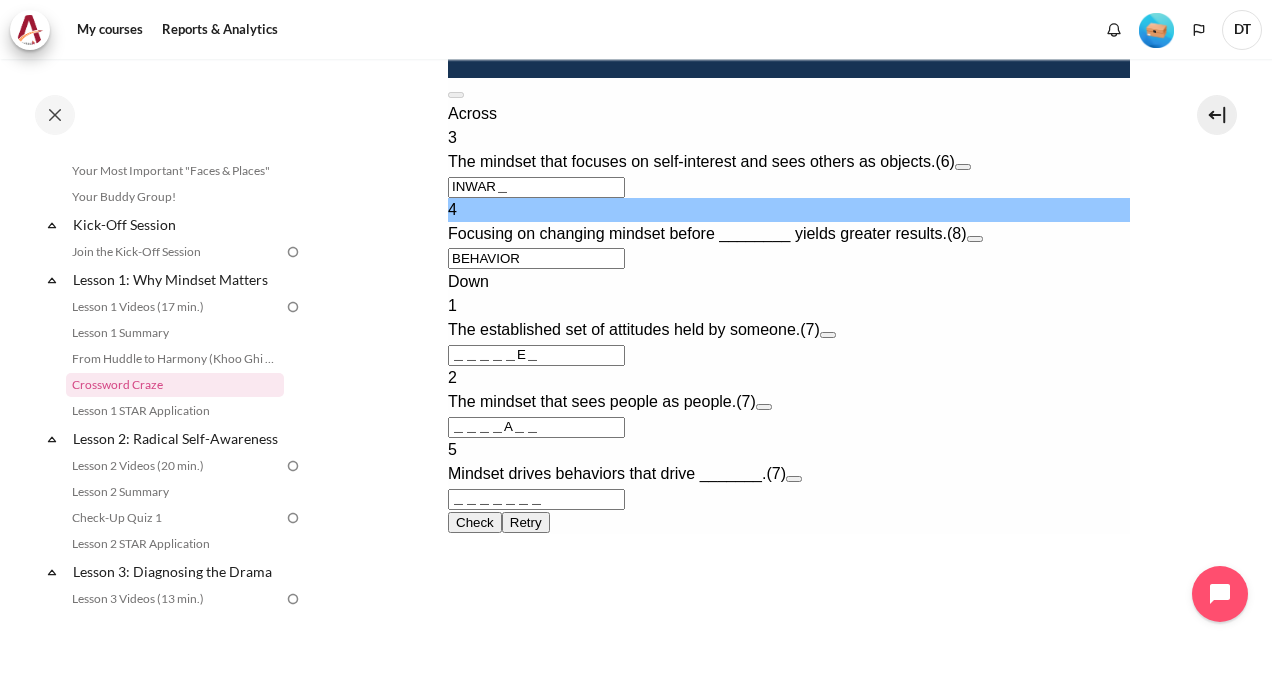 type on "R＿＿＿＿＿＿" 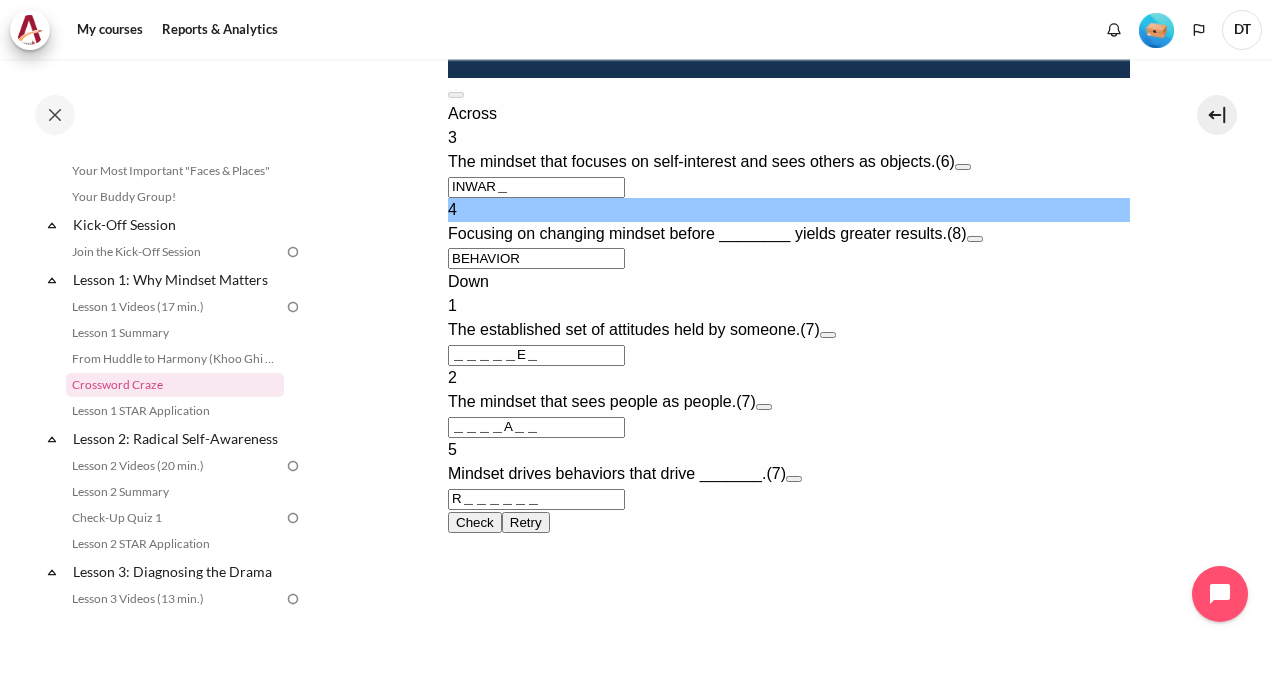 type on "BEHAVIOR" 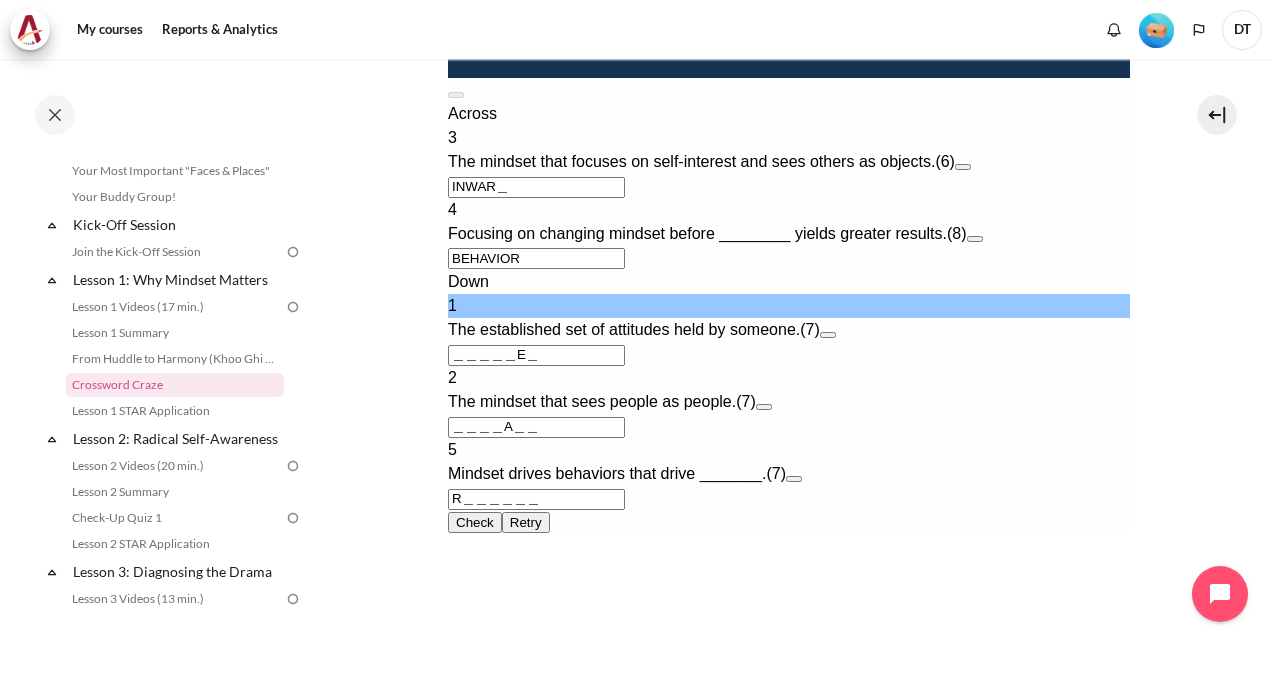click on "＿＿＿＿＿E＿" at bounding box center (535, 355) 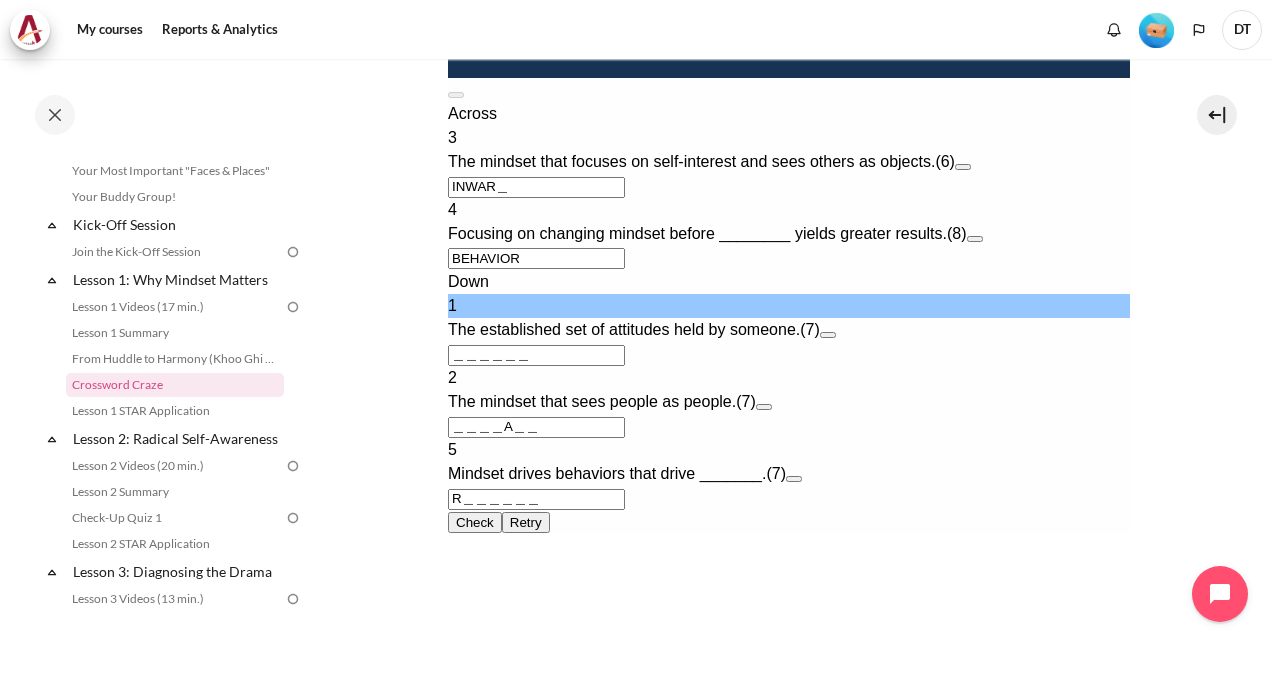 type on "B＿HAVIOR" 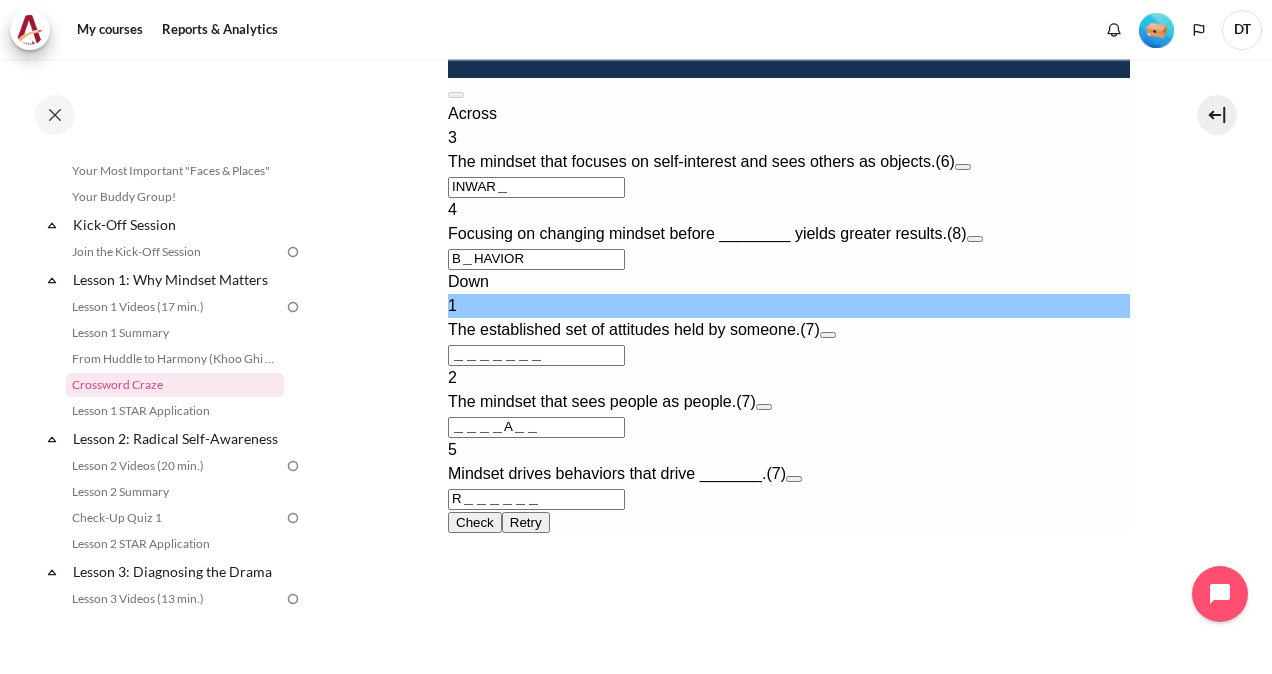 type on "＿＿＿＿＿＿＿" 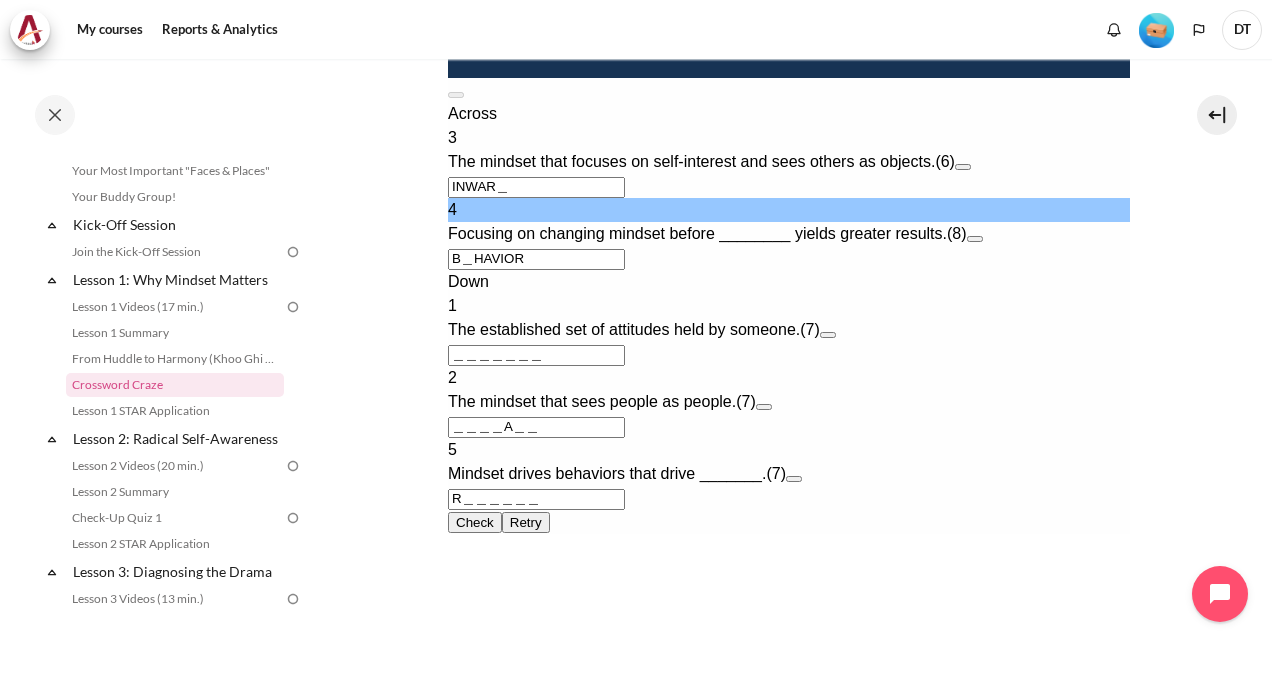 click on "B＿HAVIOR" at bounding box center [535, 259] 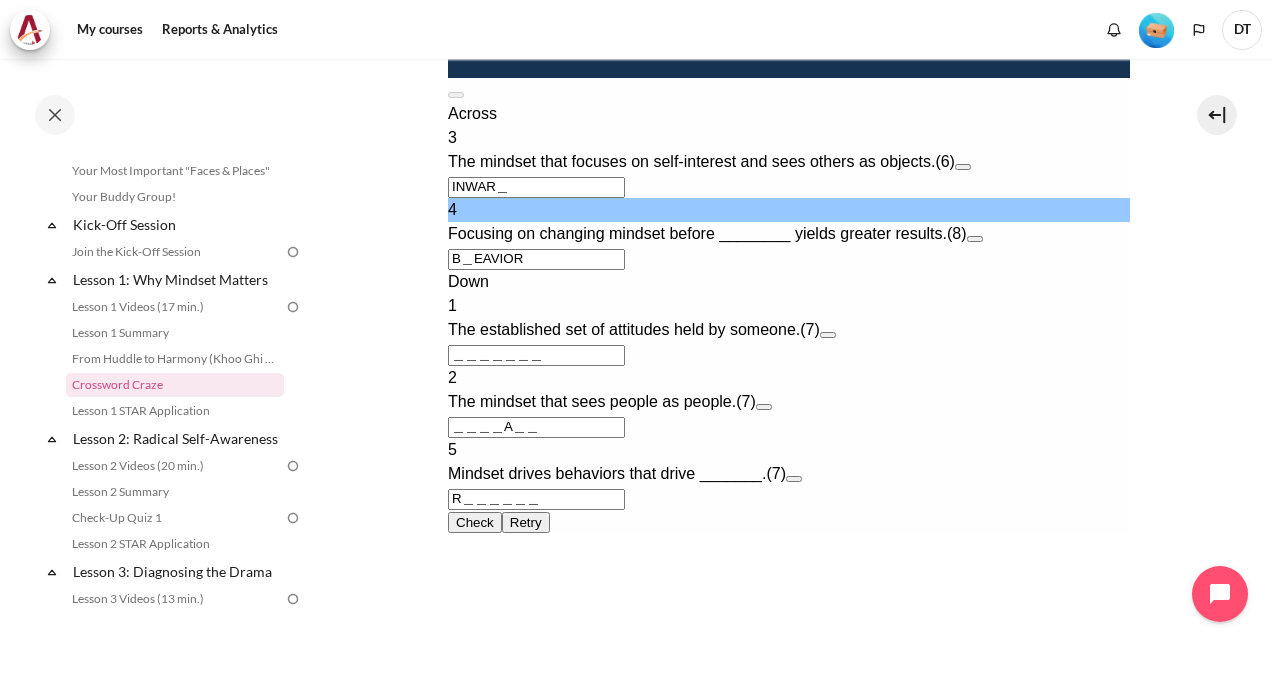 click on "B＿EAVIOR" at bounding box center (535, 259) 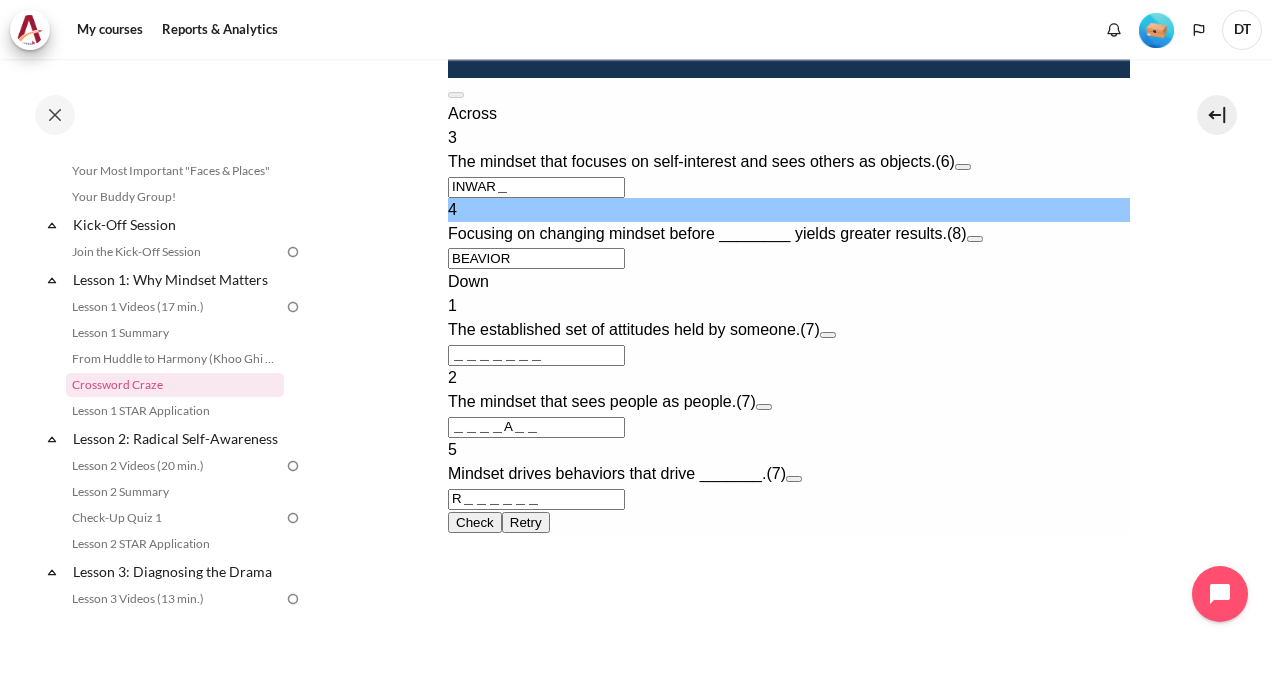 type on "BEAVIOR＿" 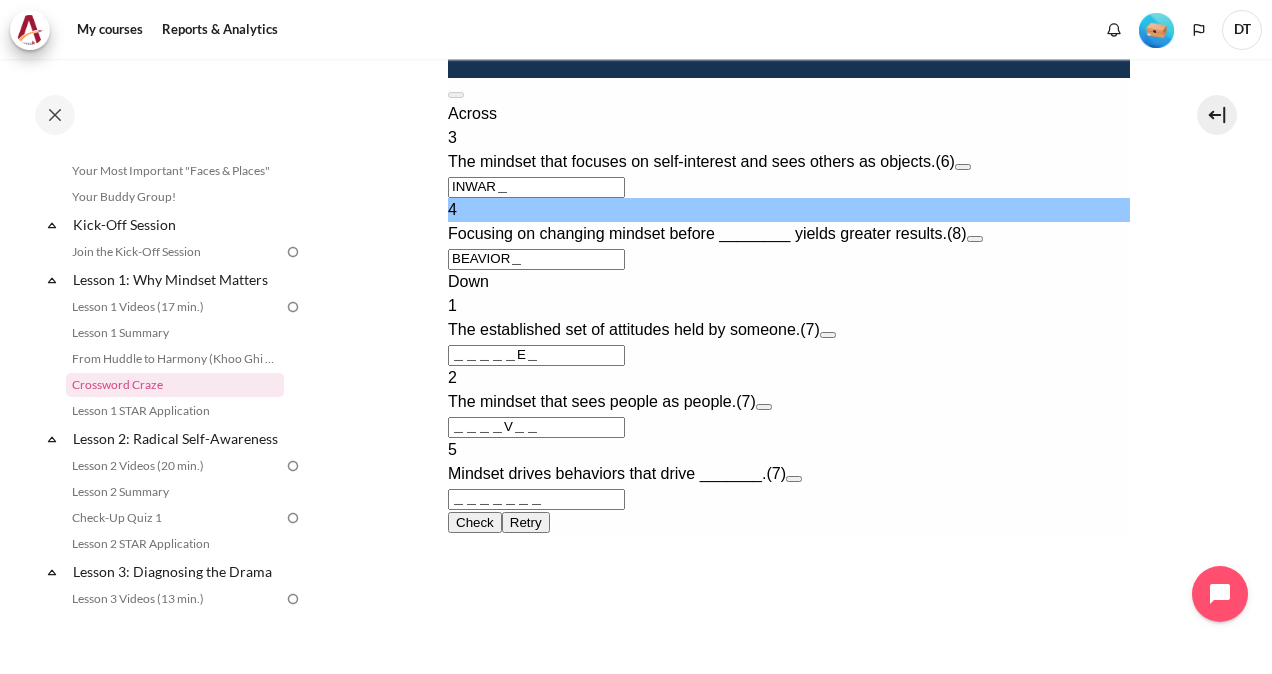 click on "BEAVIOR＿" at bounding box center (535, 259) 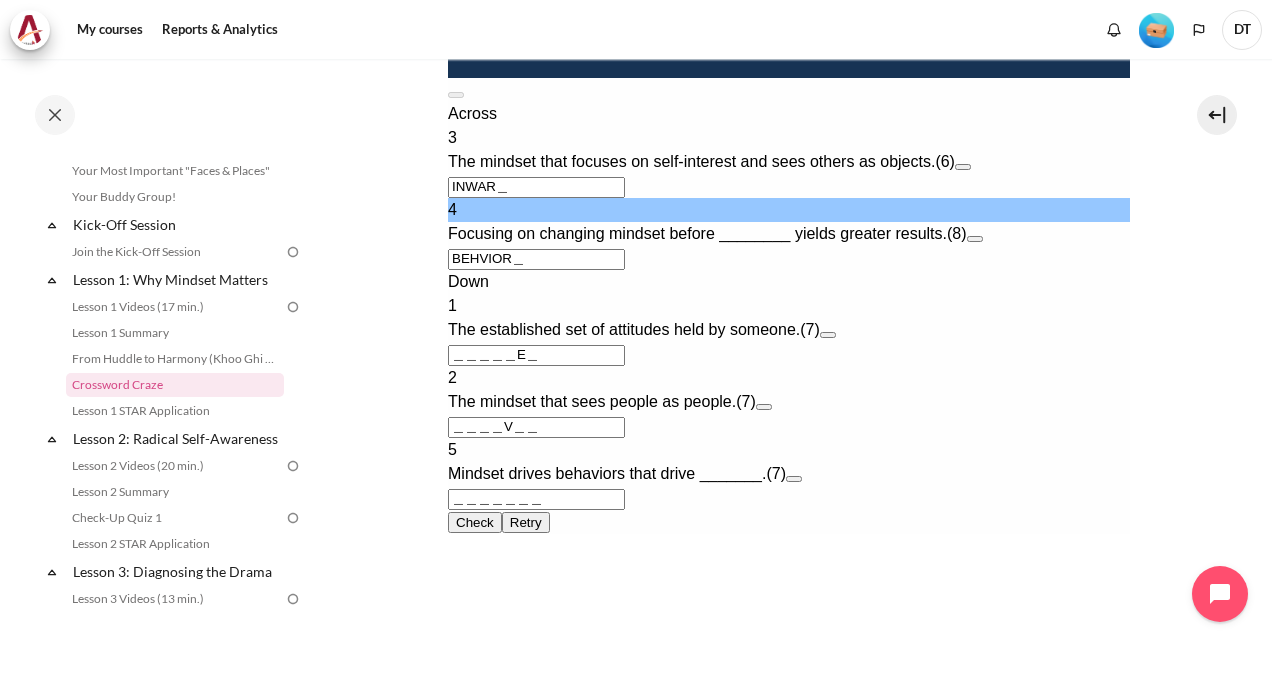 click on "BEHVIOR＿" at bounding box center (535, 259) 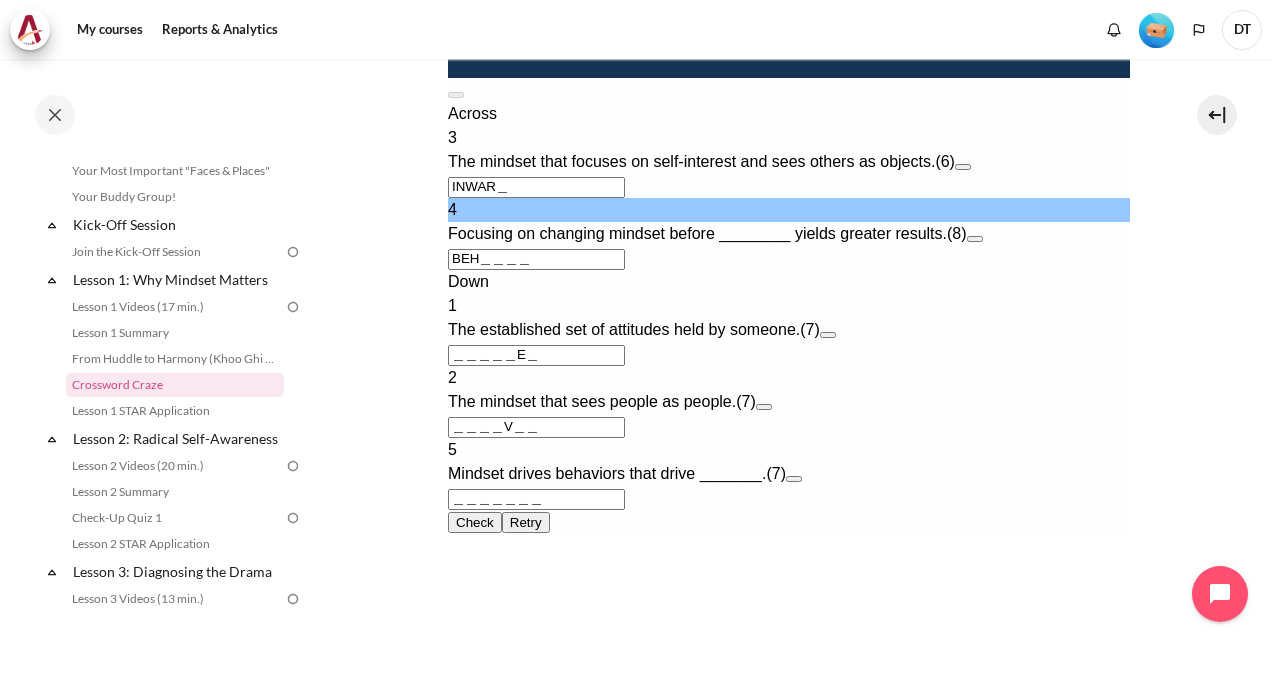 type on "BEH＿＿＿＿＿" 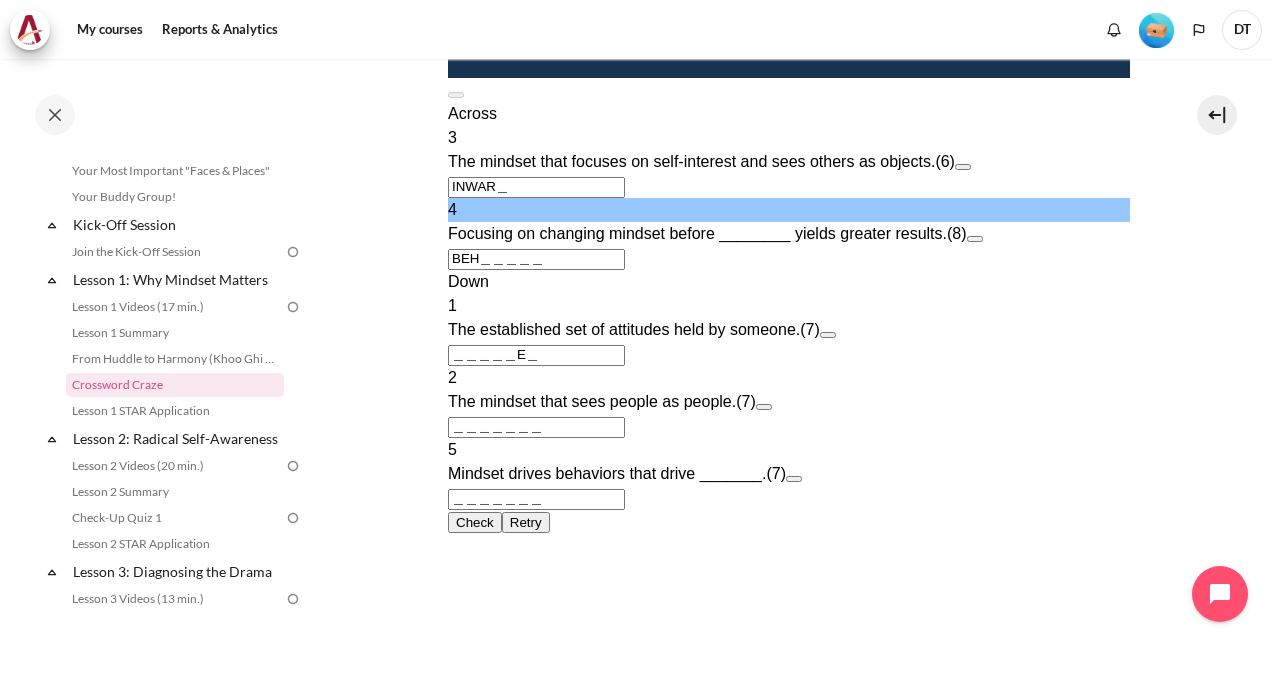 type on "BEHA＿＿＿＿" 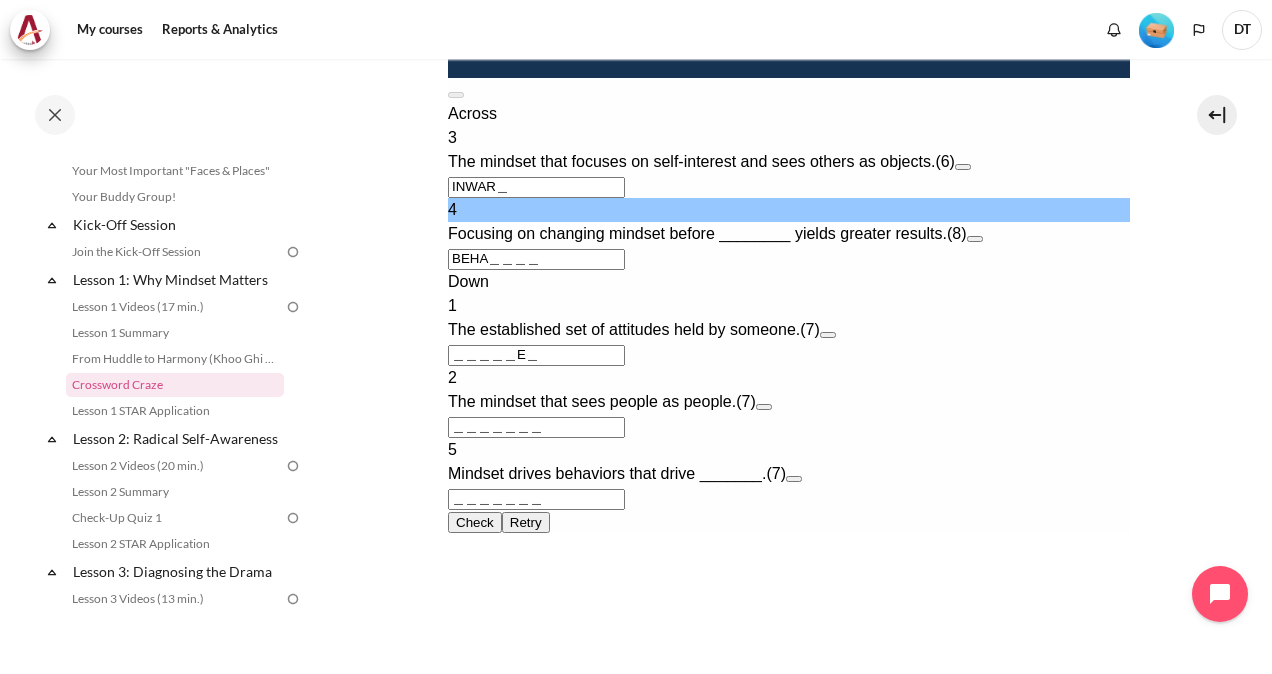 type on "＿＿＿＿A＿＿" 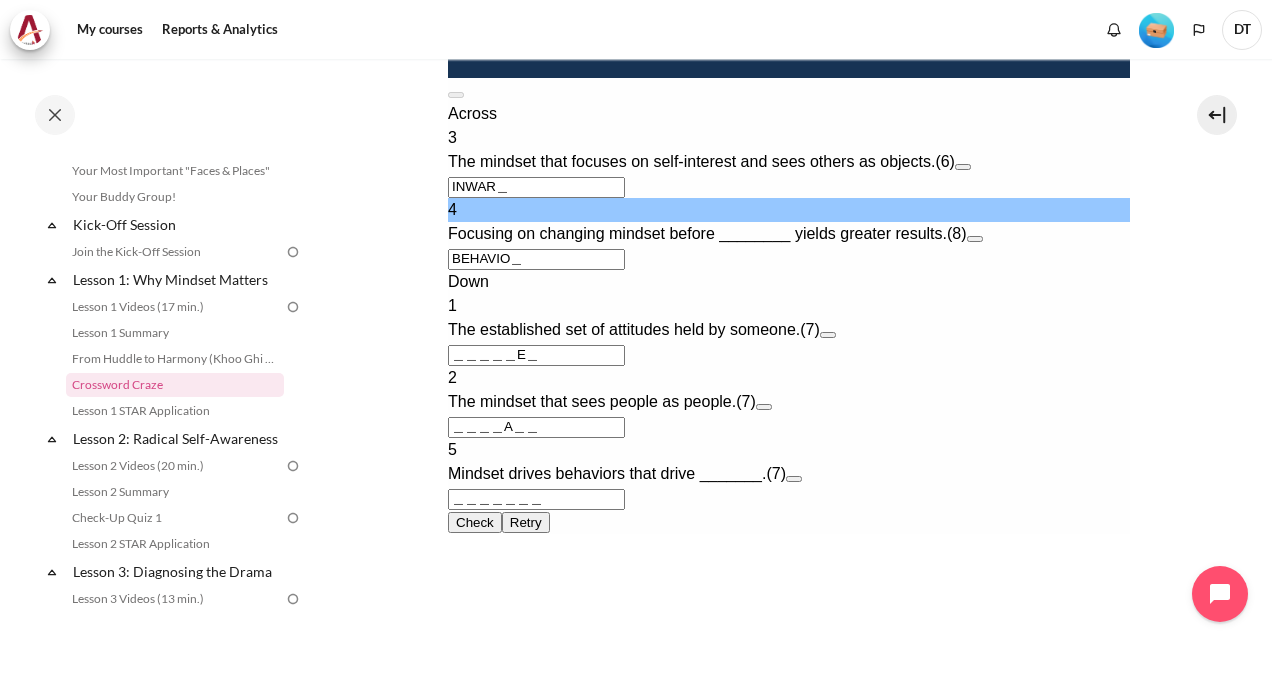 type on "BEHAVIOR" 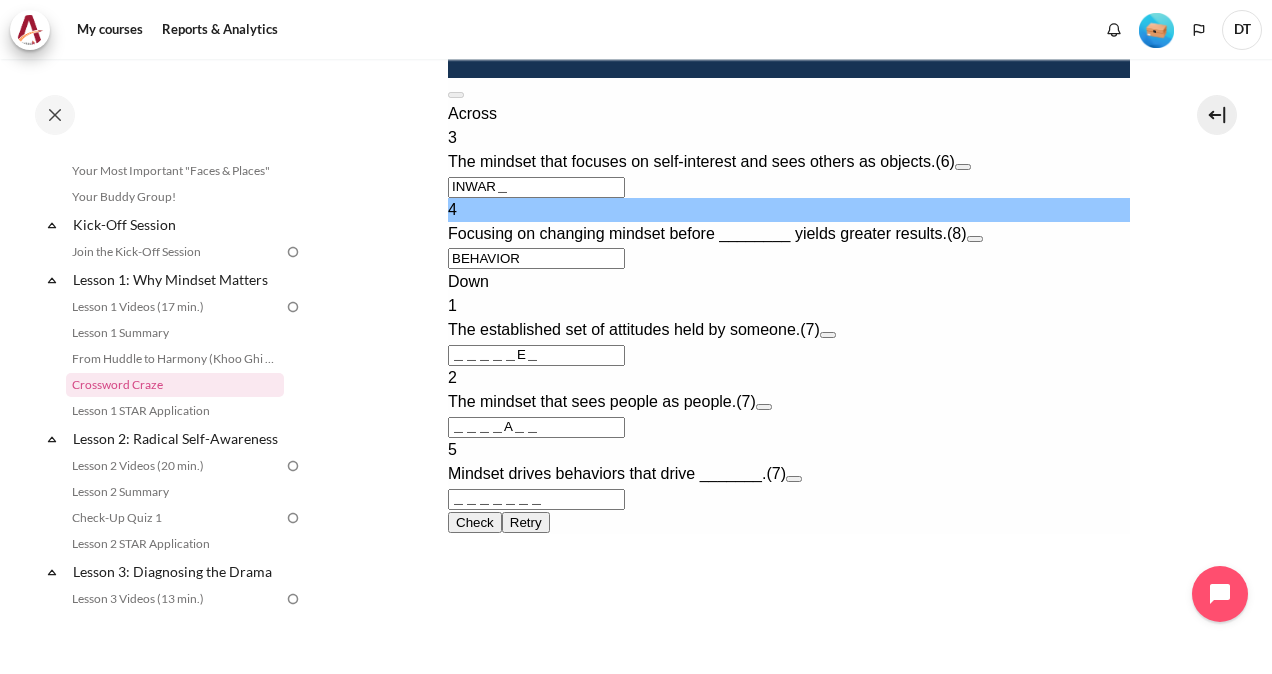 type on "R＿＿＿＿＿＿" 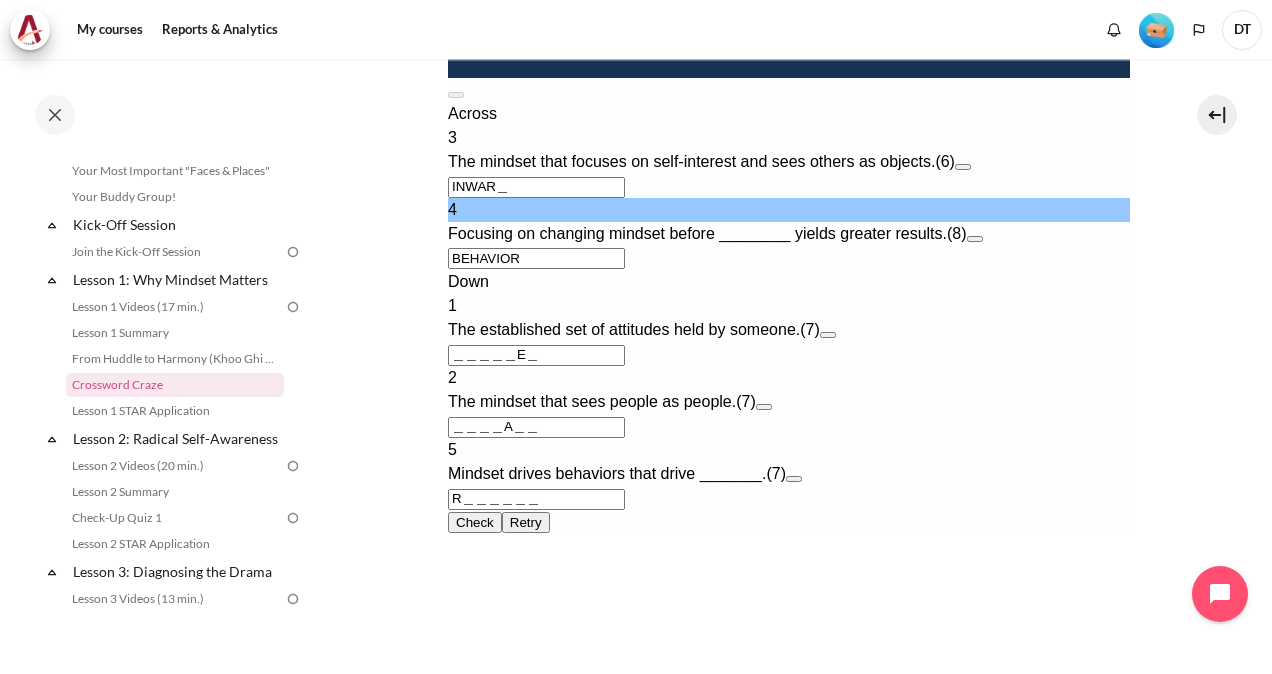 type on "BEHAVIOR" 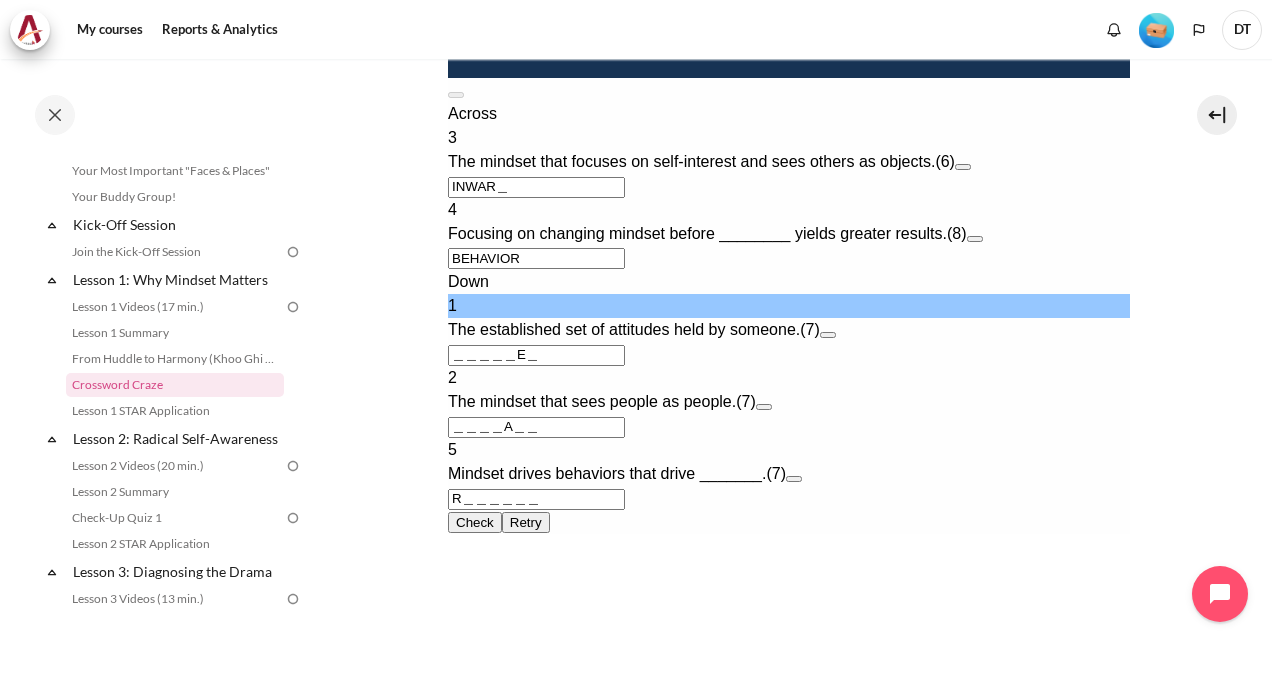 click on "＿＿＿＿＿E＿" at bounding box center [535, 355] 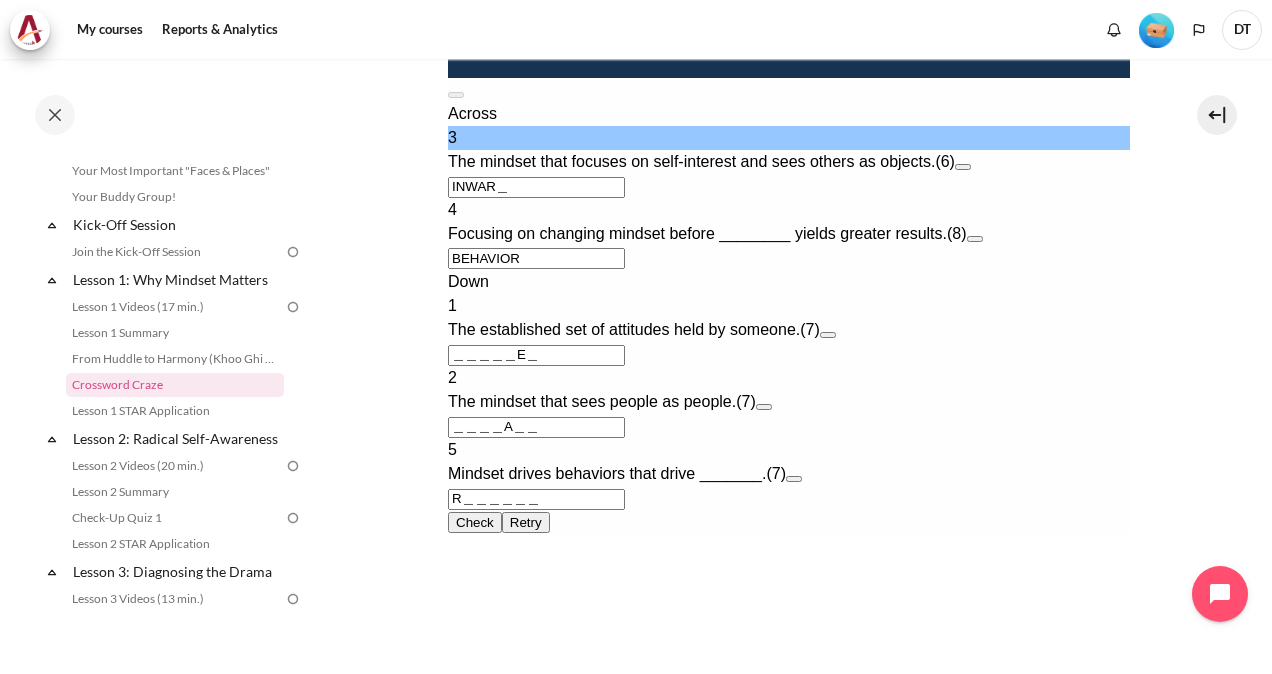 click on "INWAR＿" at bounding box center (535, 187) 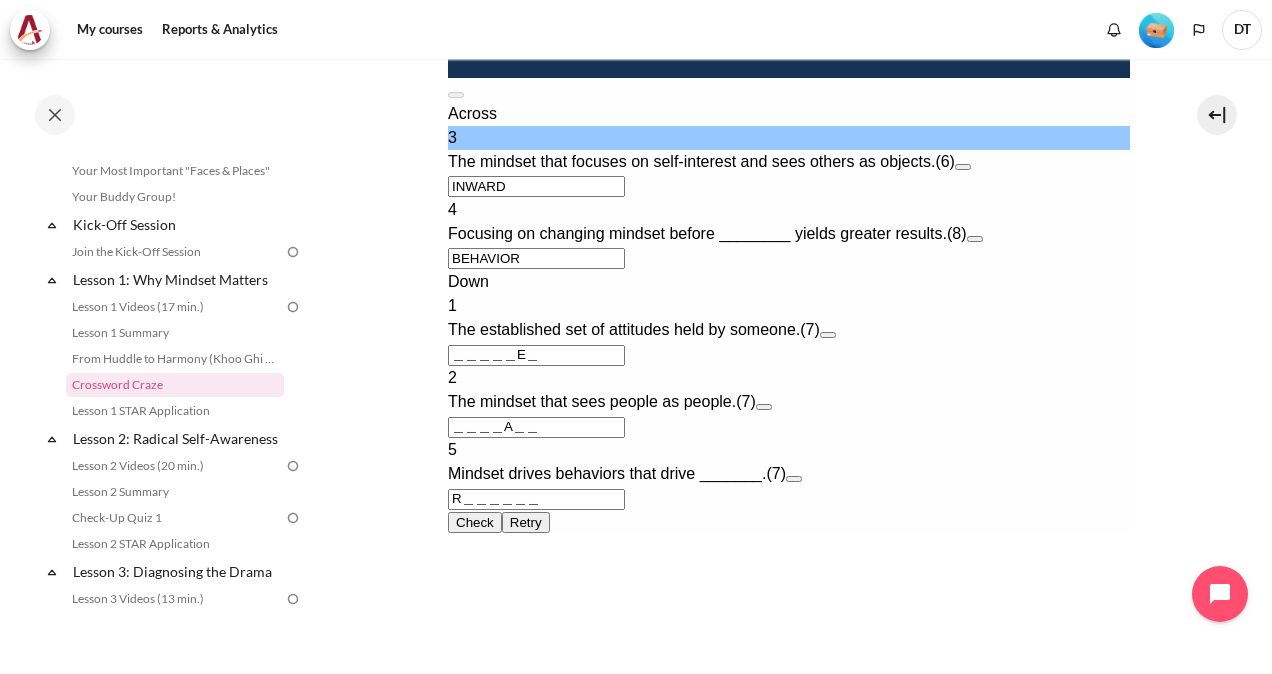 type on "＿＿＿D＿E＿" 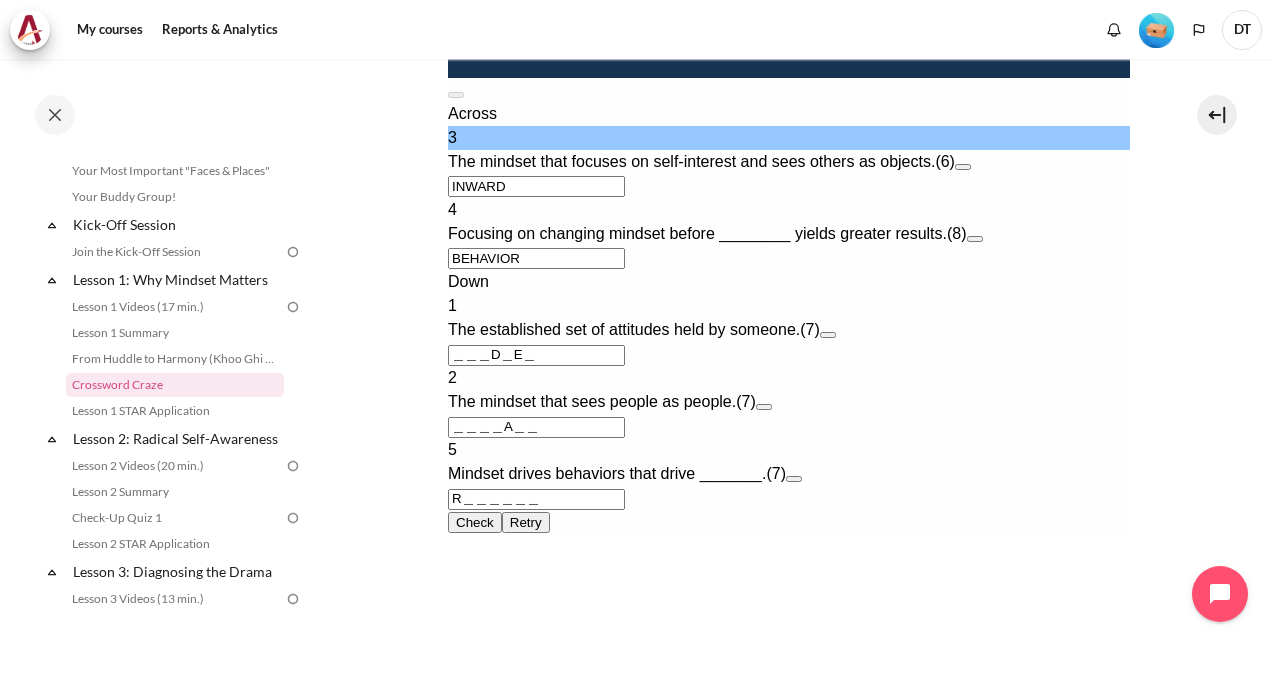 type on "INWARD" 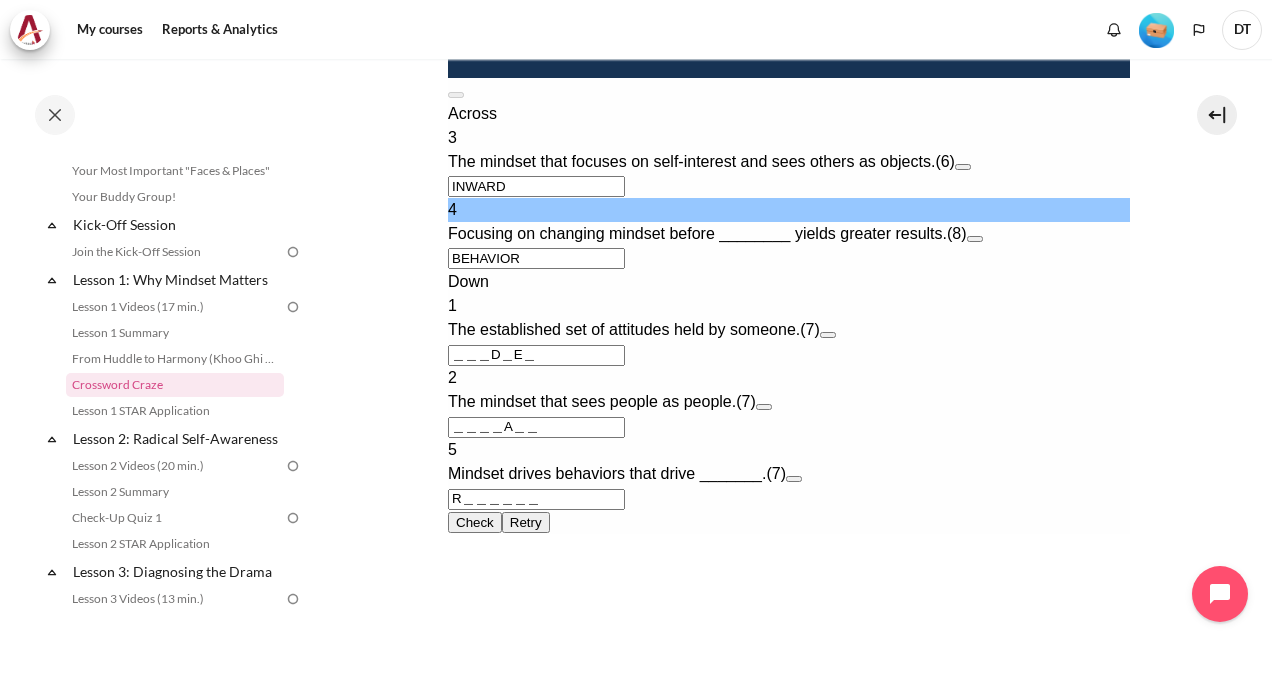 click on "BEHAVIOR" at bounding box center (535, 258) 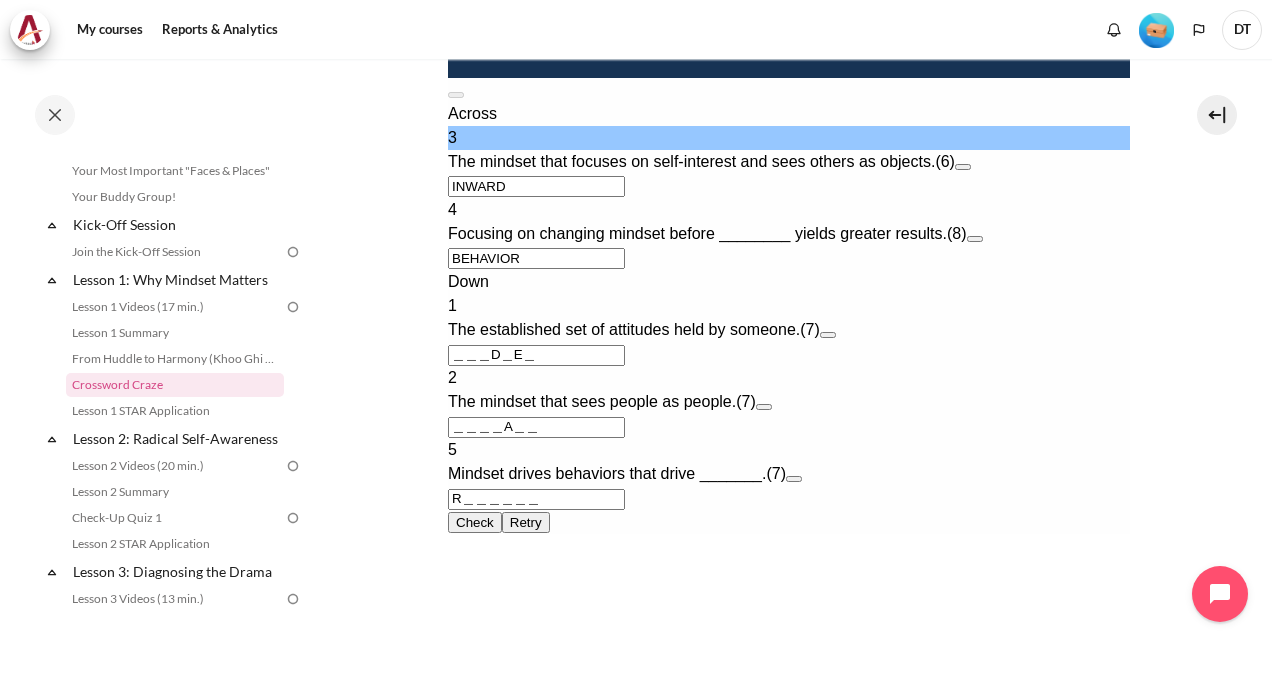 click on "INWARD" at bounding box center (535, 186) 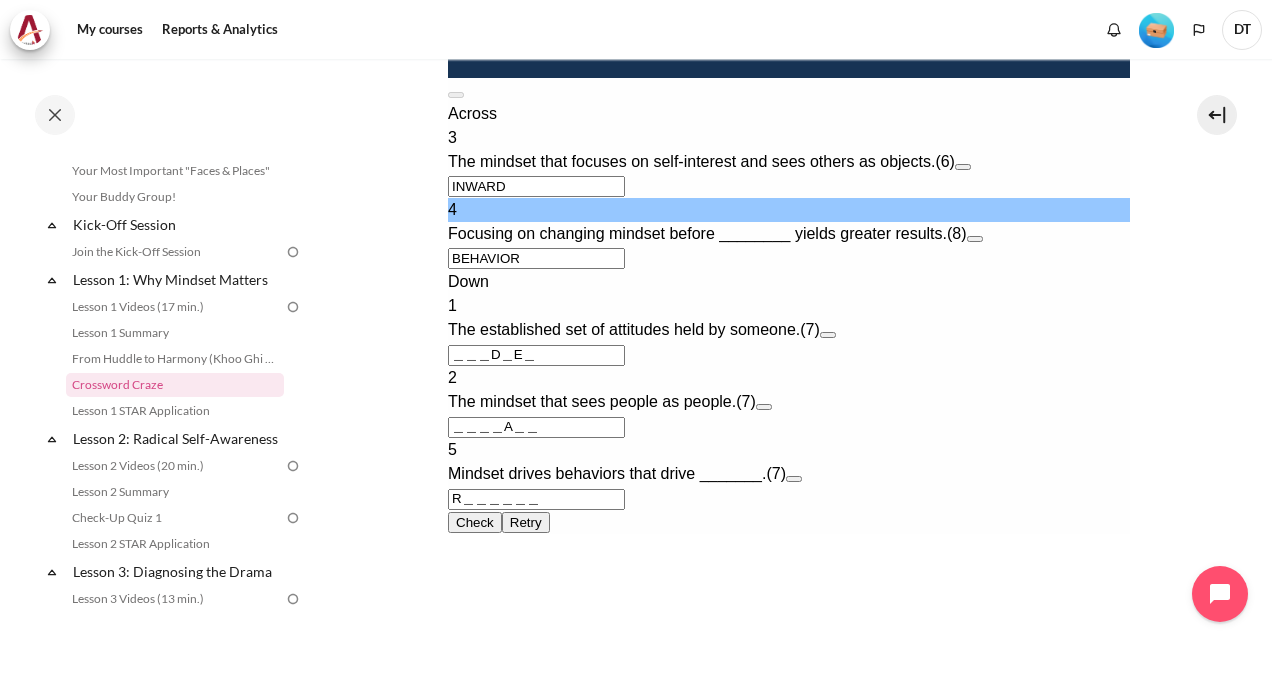 click on "My courses
OPO VN B2
Lesson 1: Why Mindset Matters
Crossword Craze
Crossword Craze" at bounding box center [788, -42] 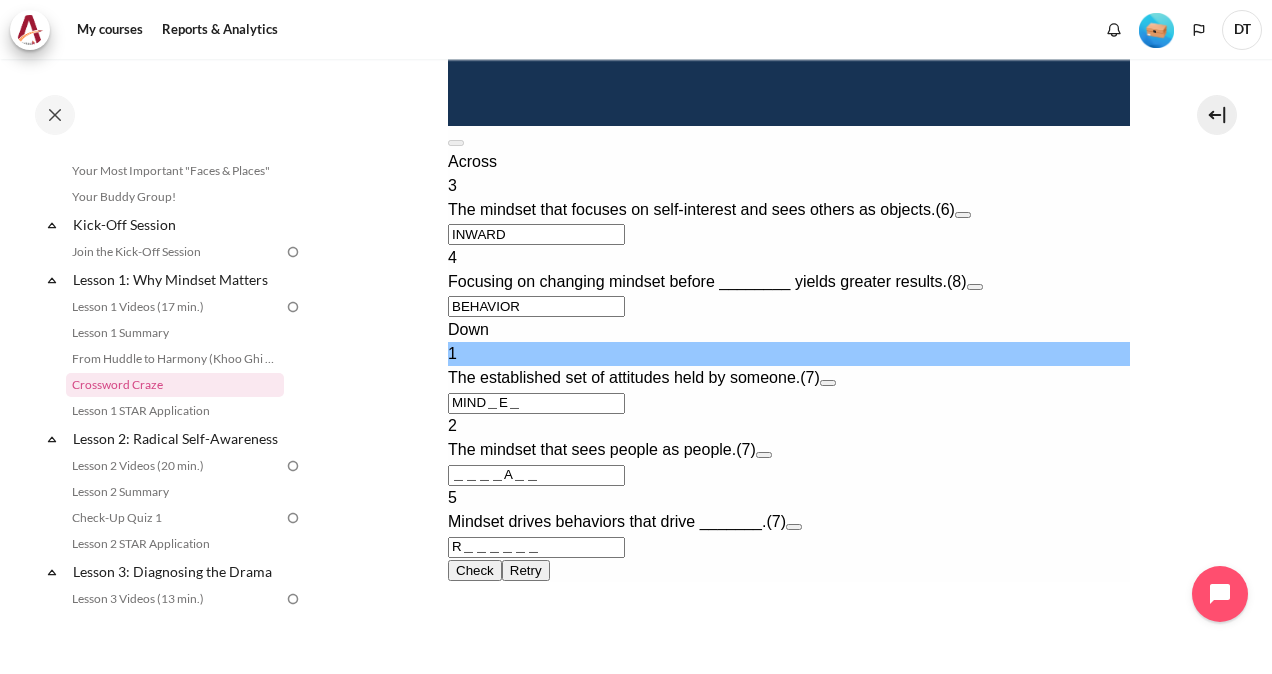 click on "MIND＿E＿" at bounding box center (535, 403) 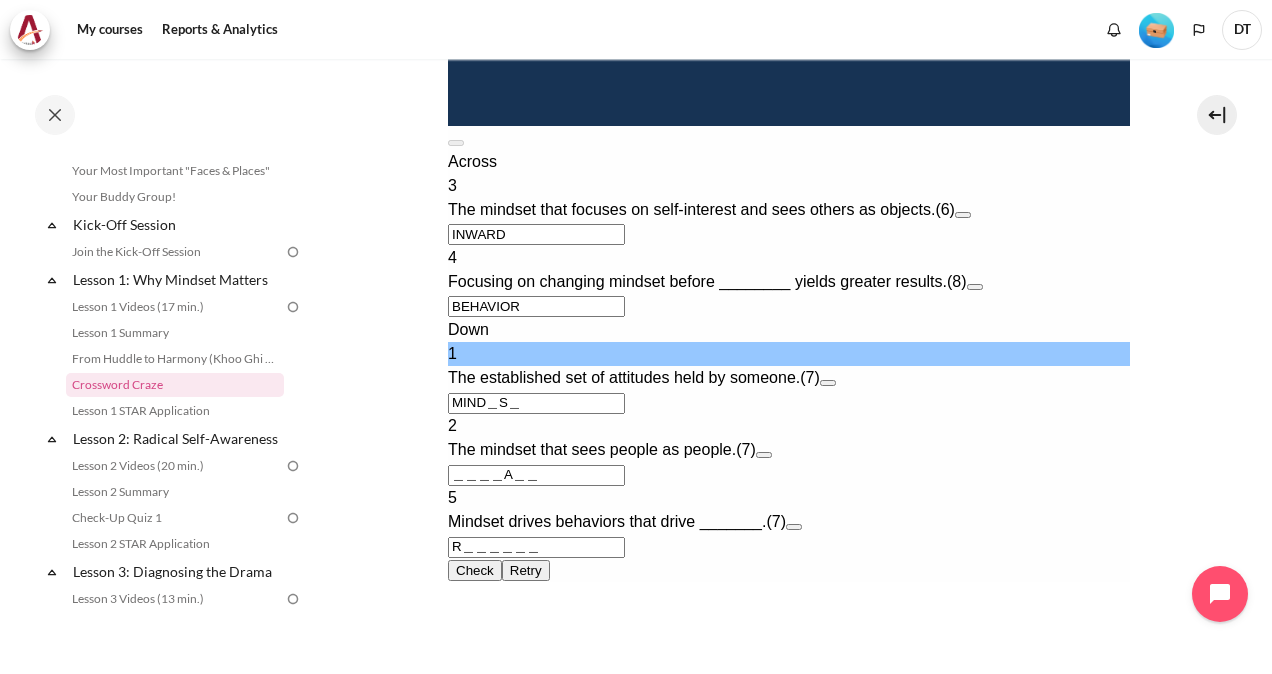 type on "BSHAVIOR" 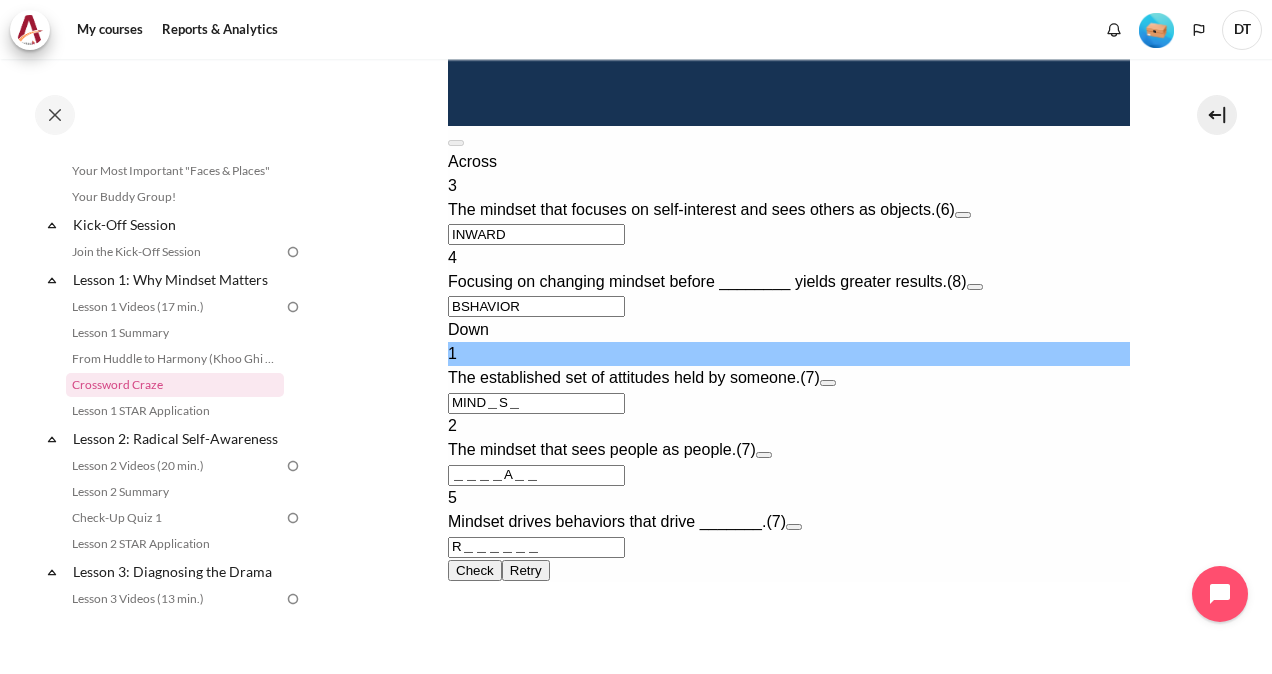 type on "MIND＿＿" 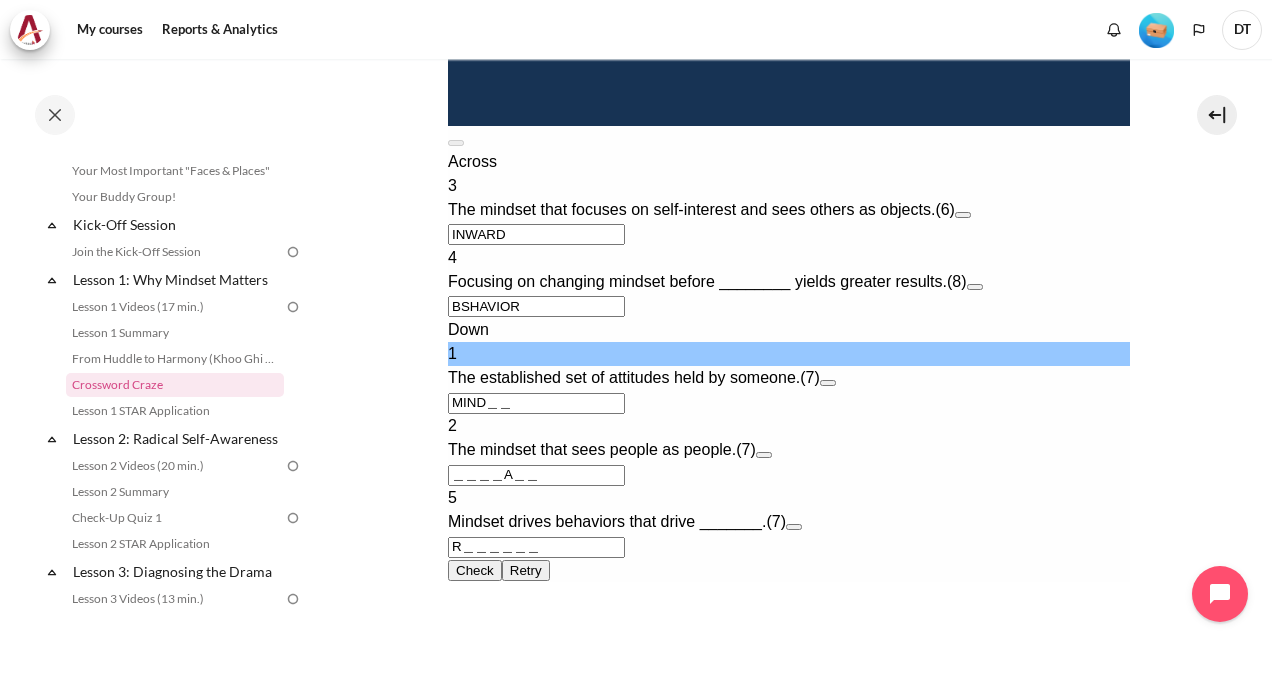 type on "B＿HAVIOR" 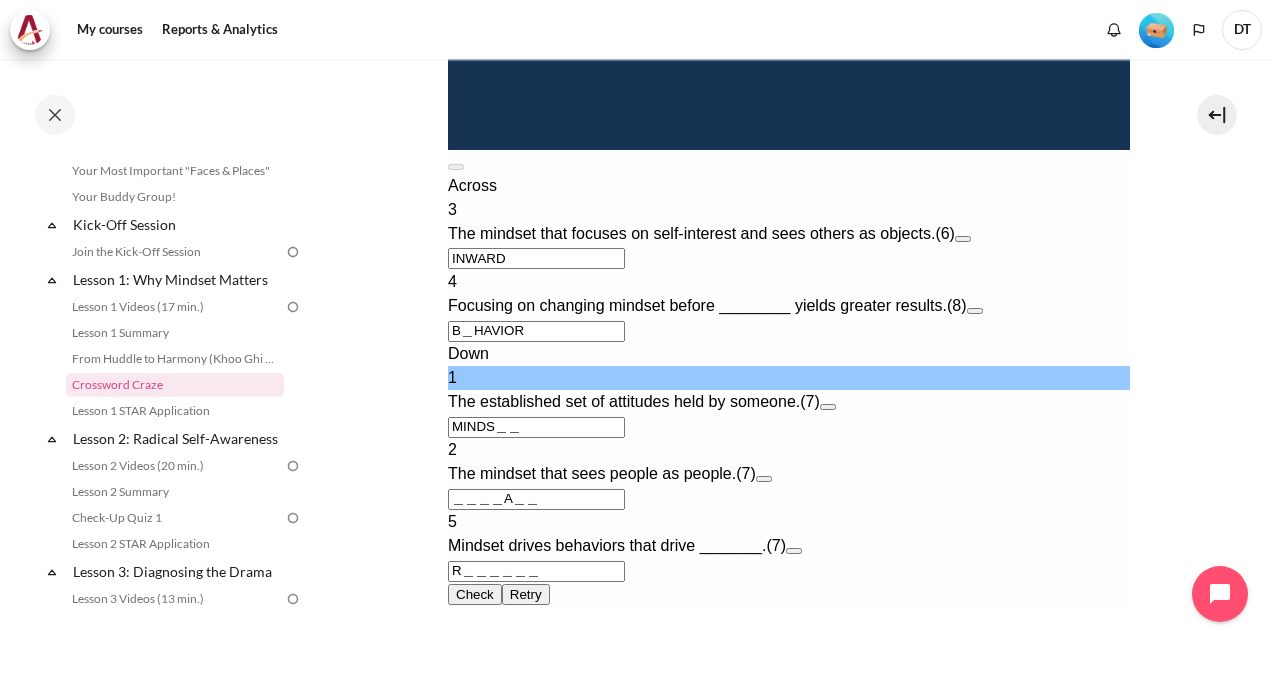 type on "MINDSE＿" 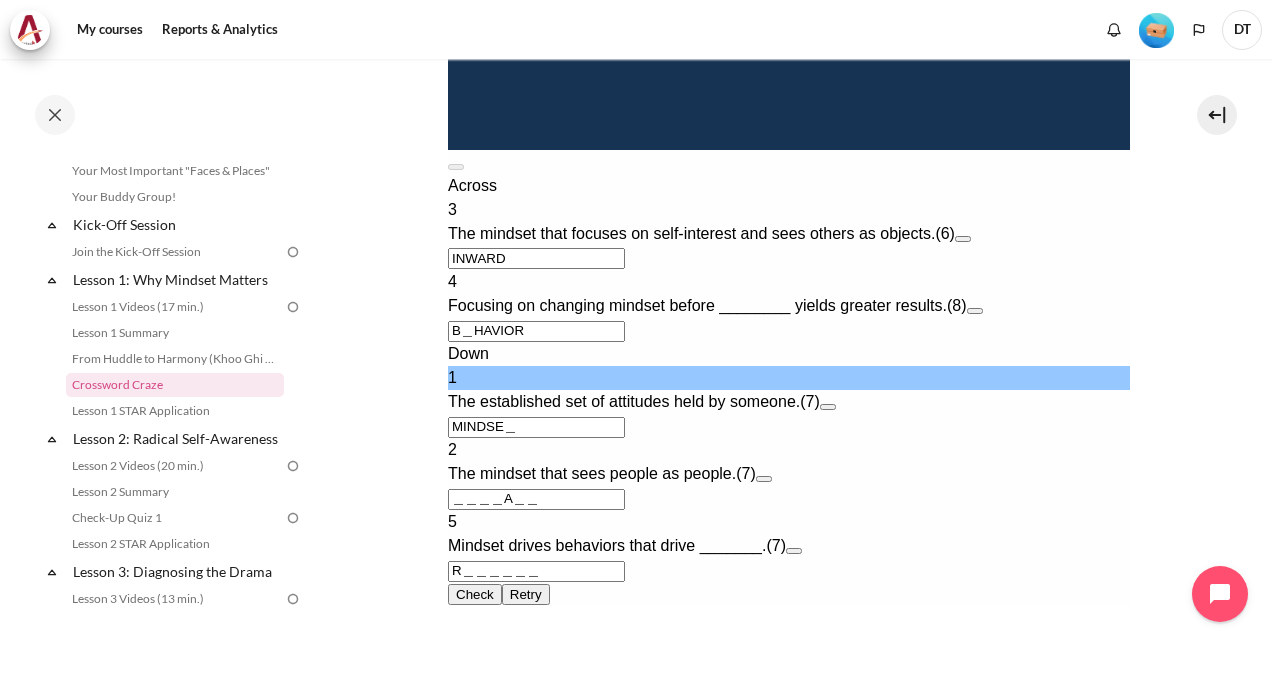 type on "BEHAVIOR" 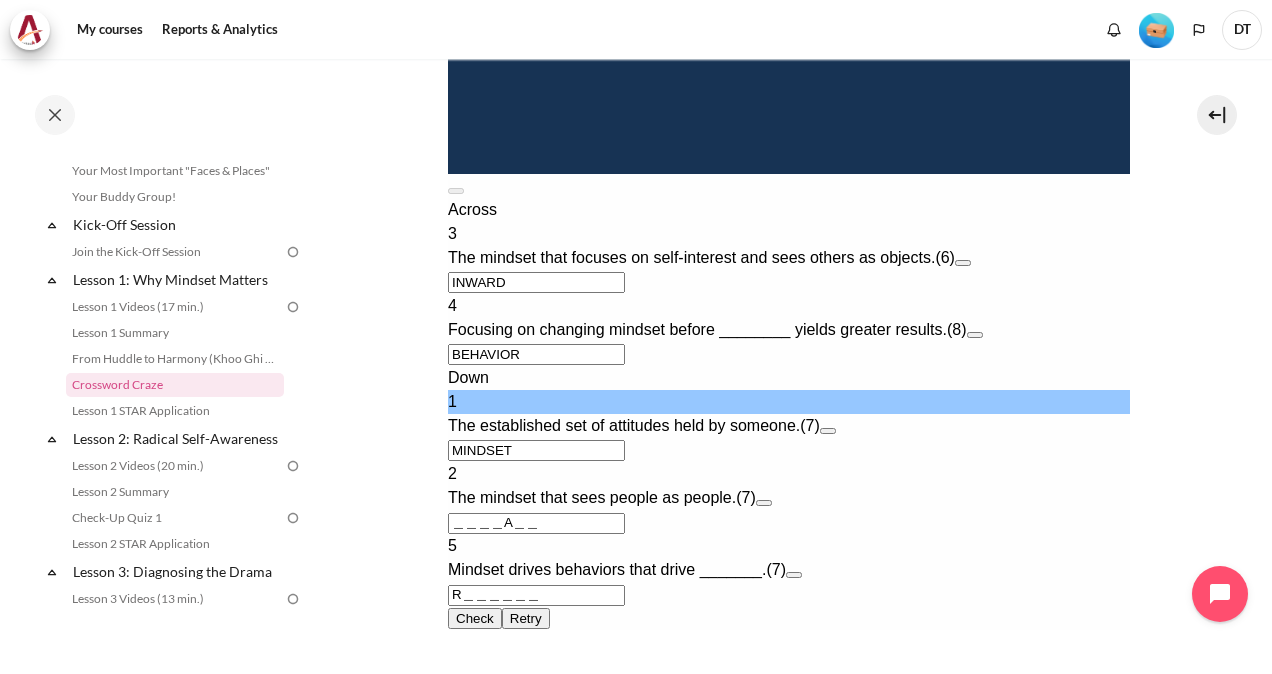 type on "MINDSET" 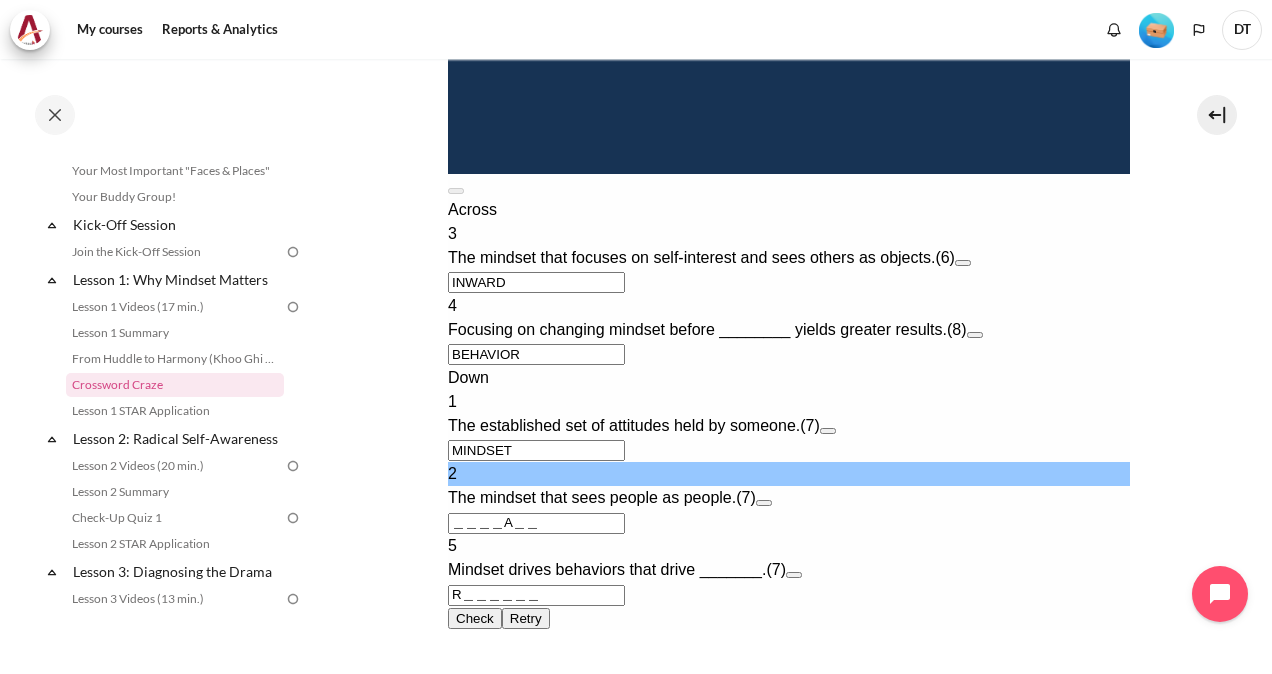 click on "＿＿＿＿A＿＿" at bounding box center (535, 523) 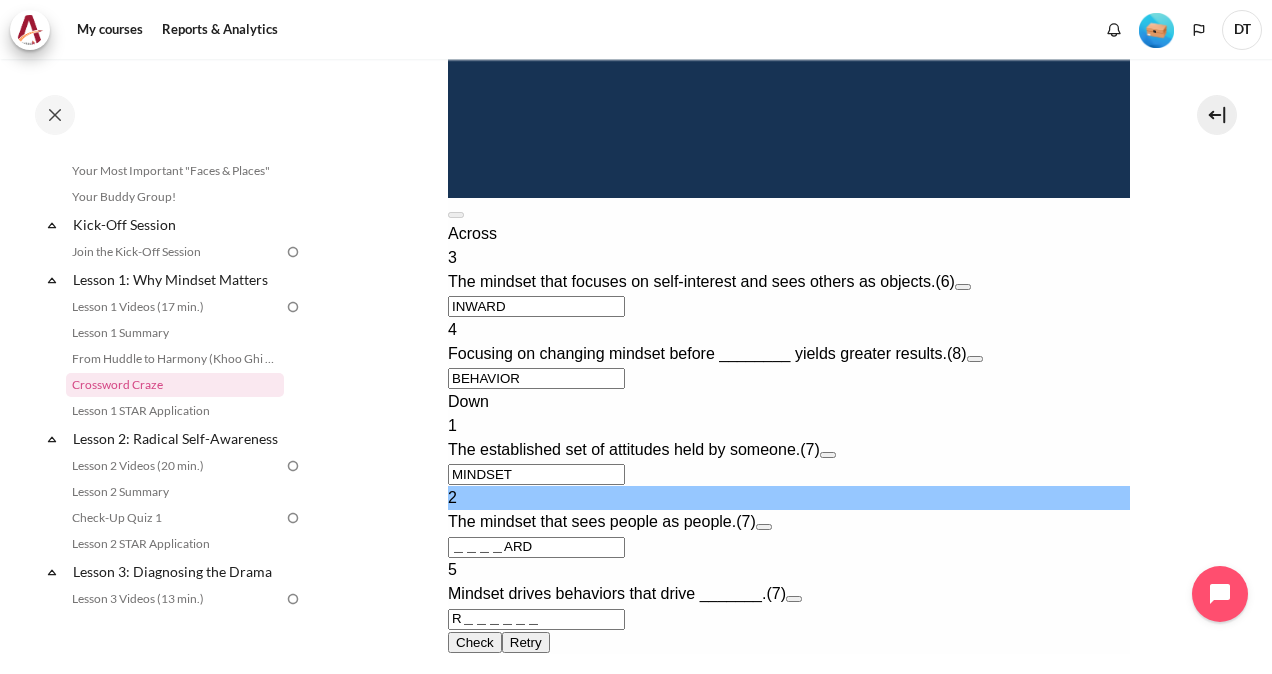 click on "＿＿＿＿ARD" at bounding box center (535, 547) 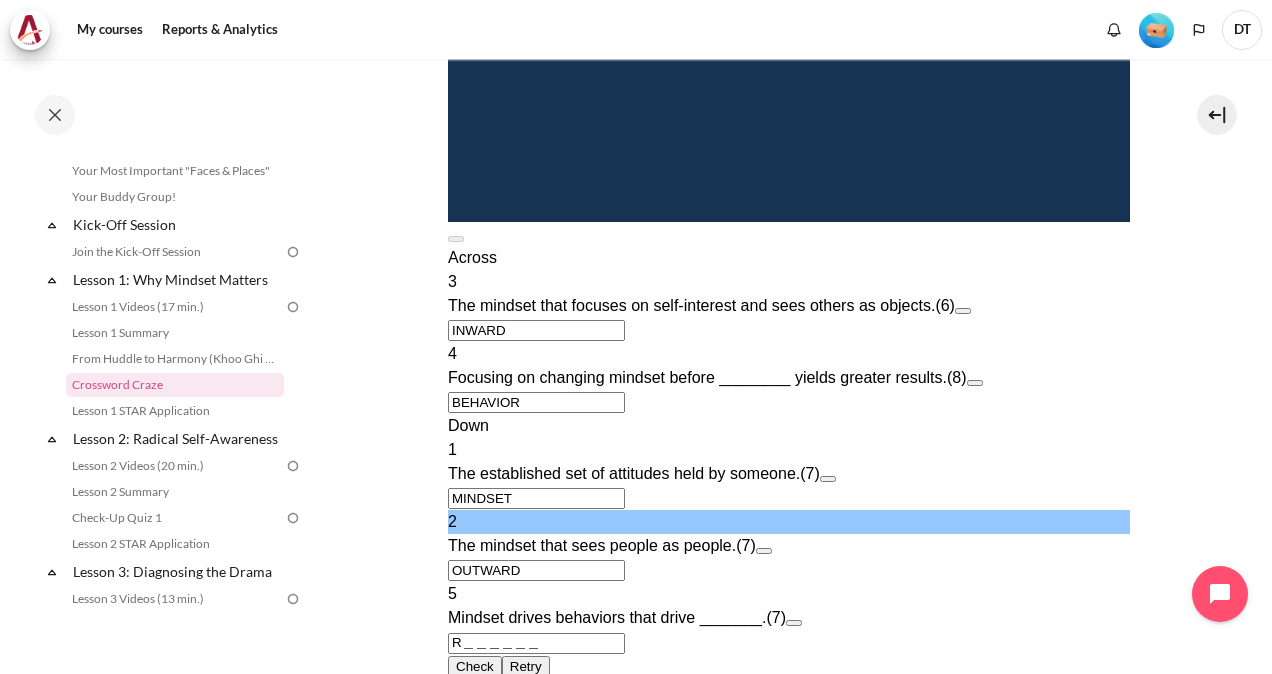 click on "OUTWARD" at bounding box center (535, 570) 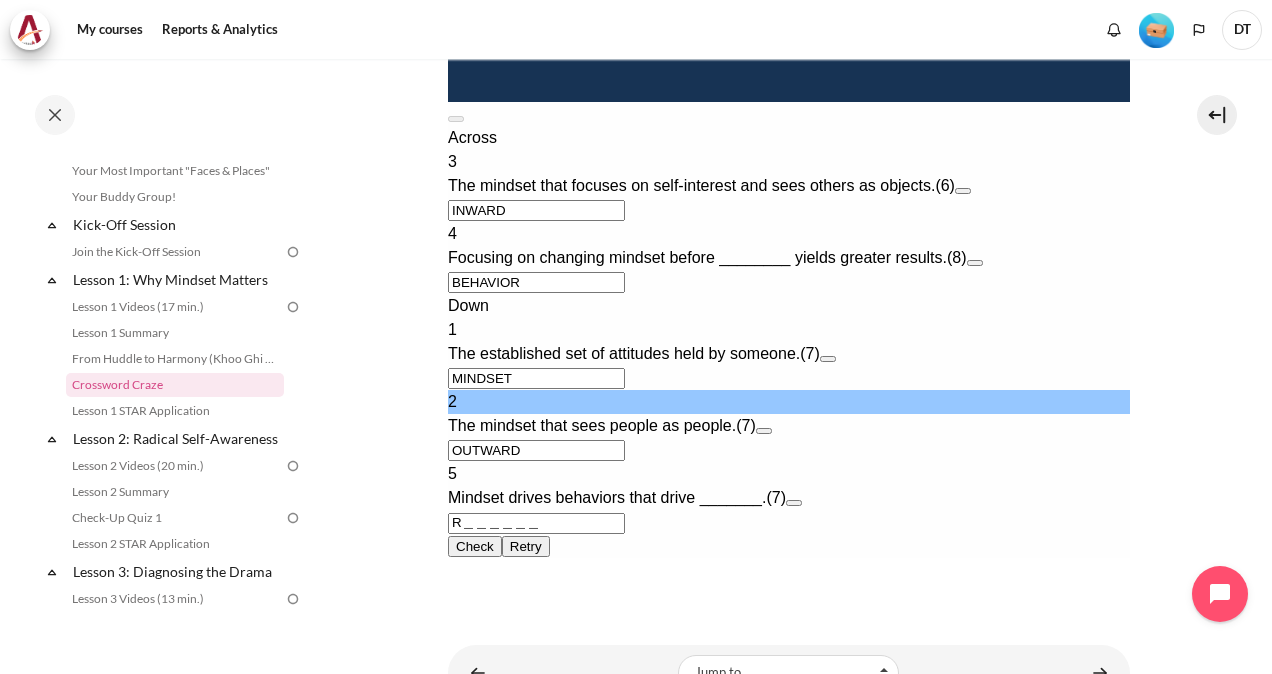 scroll, scrollTop: 1086, scrollLeft: 0, axis: vertical 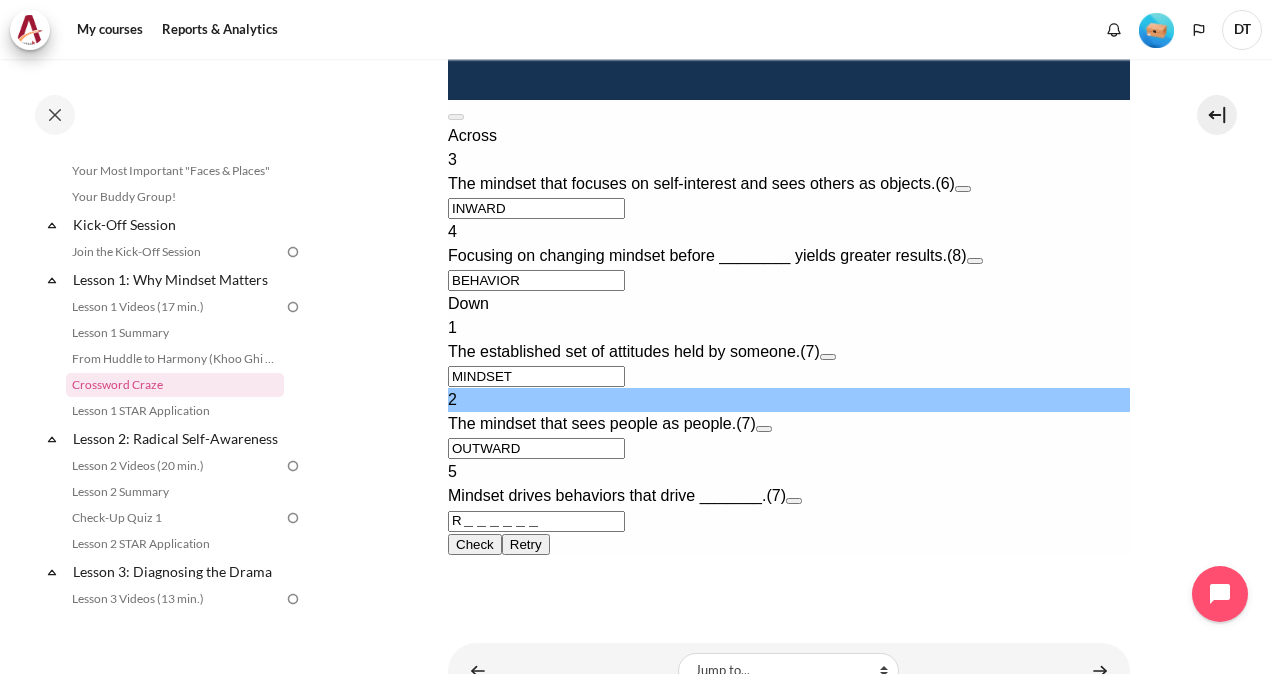 type on "OUTWARD" 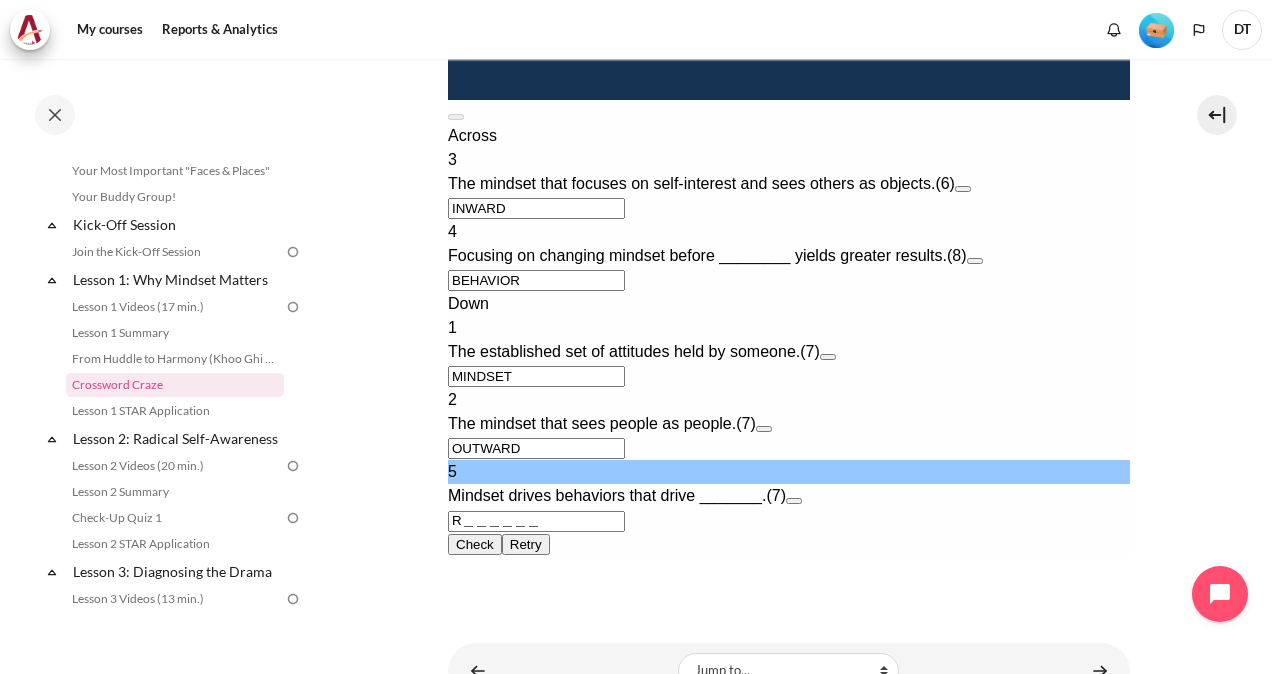click on "R＿＿＿＿＿＿" at bounding box center (535, 521) 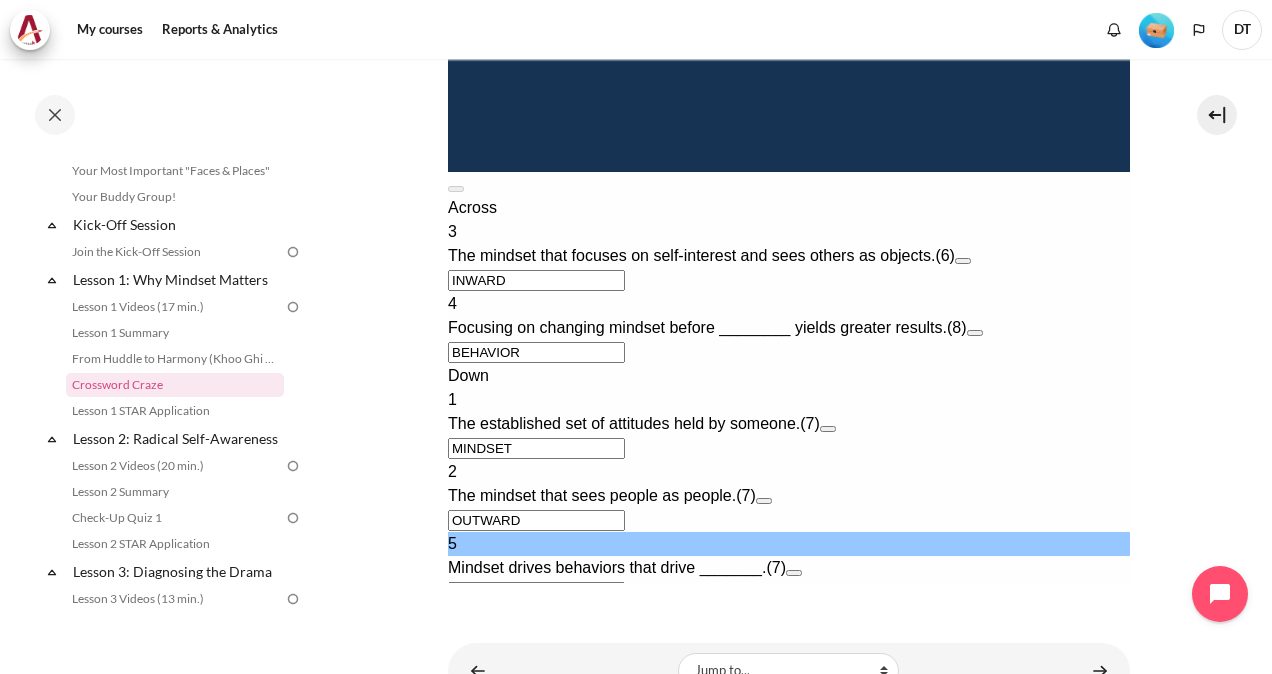 type on "RESULTS" 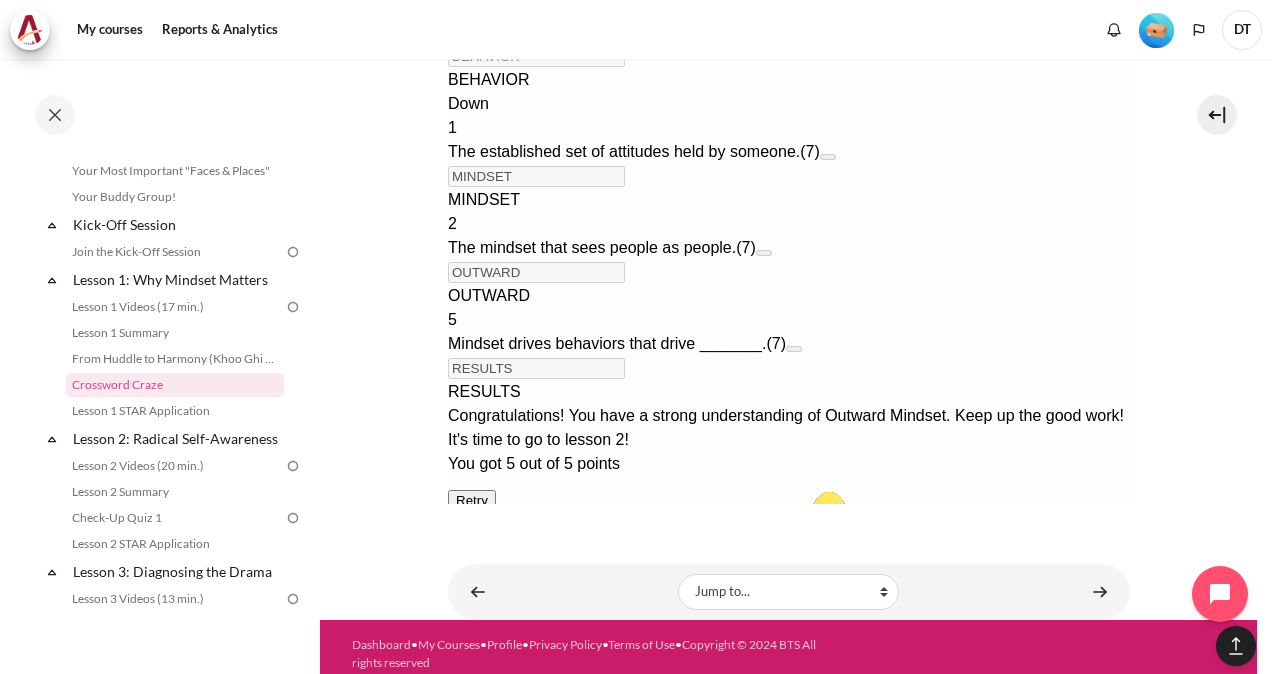 scroll, scrollTop: 1415, scrollLeft: 0, axis: vertical 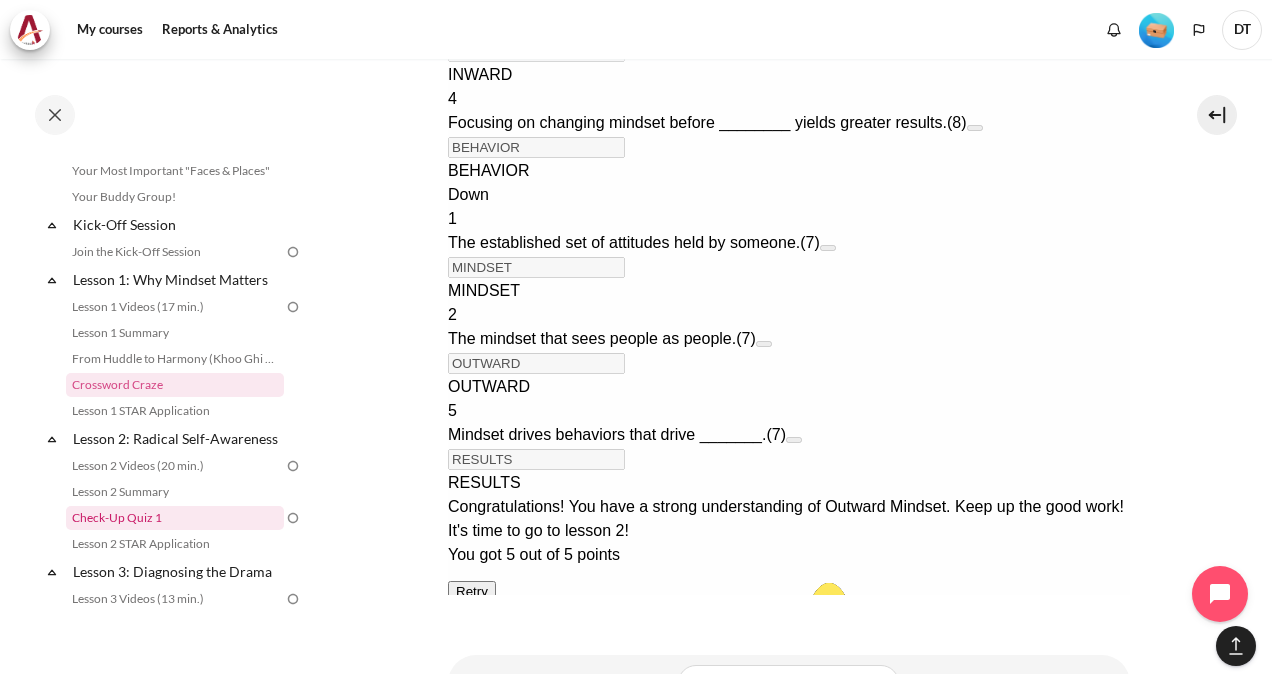 click on "Check-Up Quiz 1" at bounding box center [175, 518] 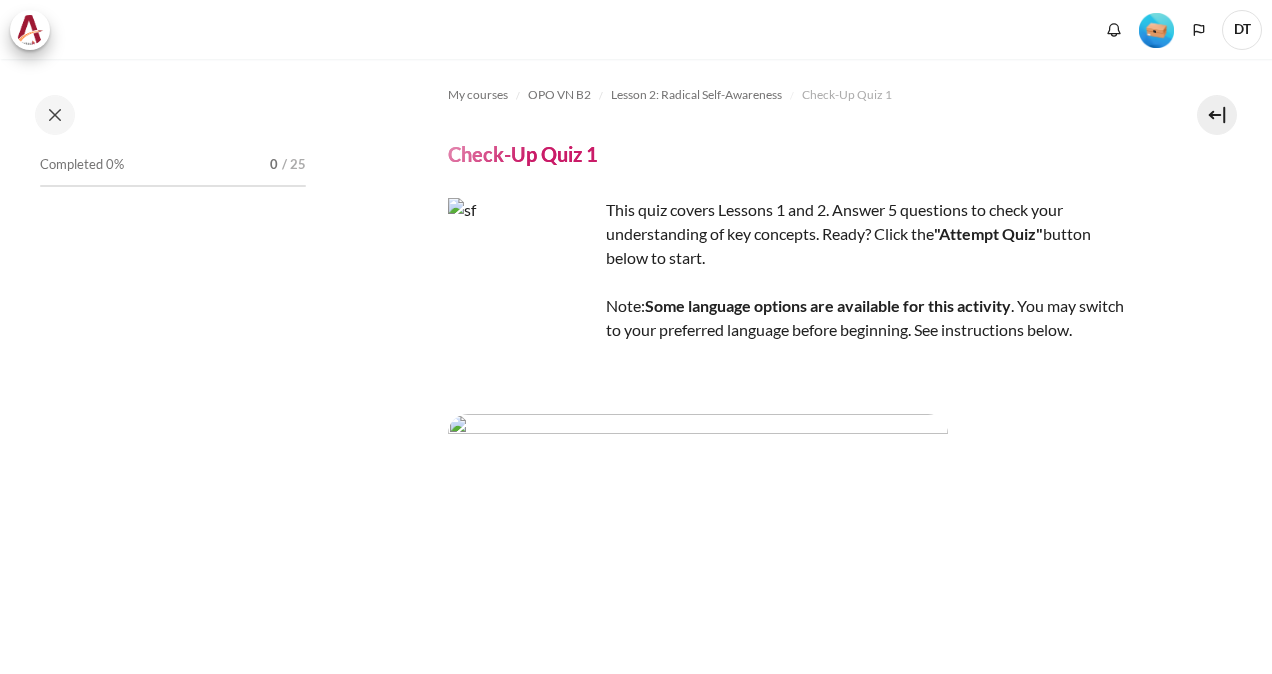 scroll, scrollTop: 0, scrollLeft: 0, axis: both 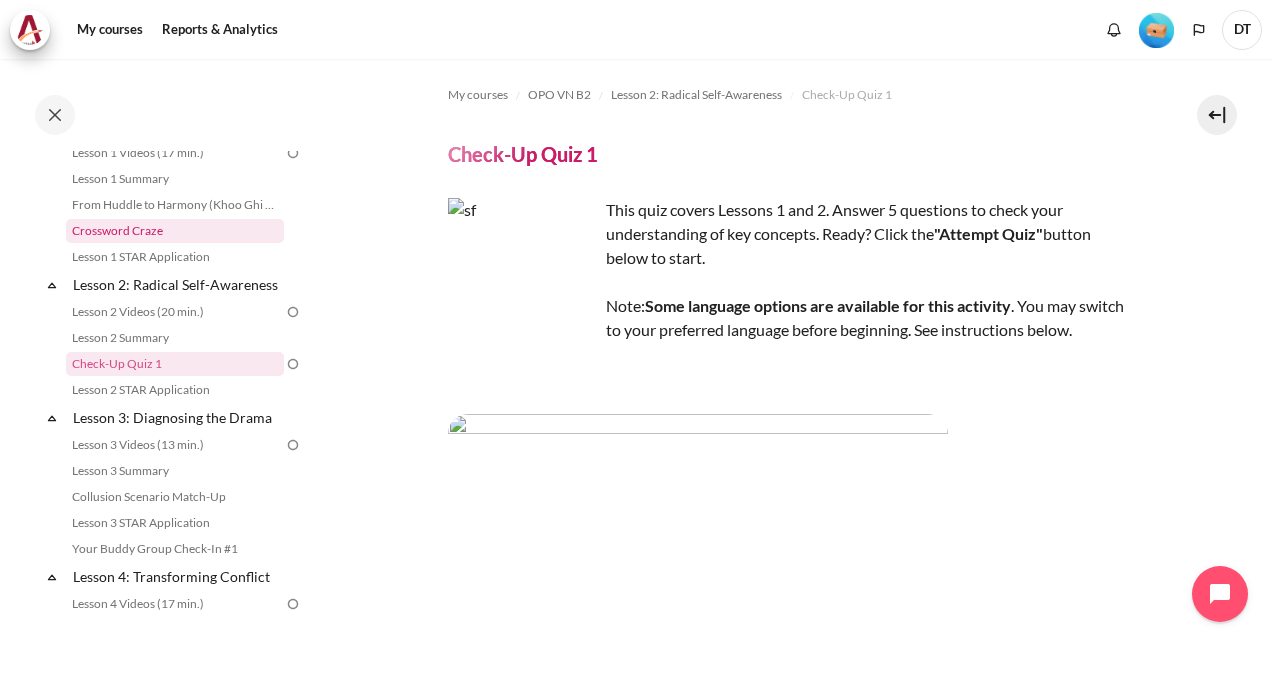 click on "Crossword Craze" at bounding box center [175, 231] 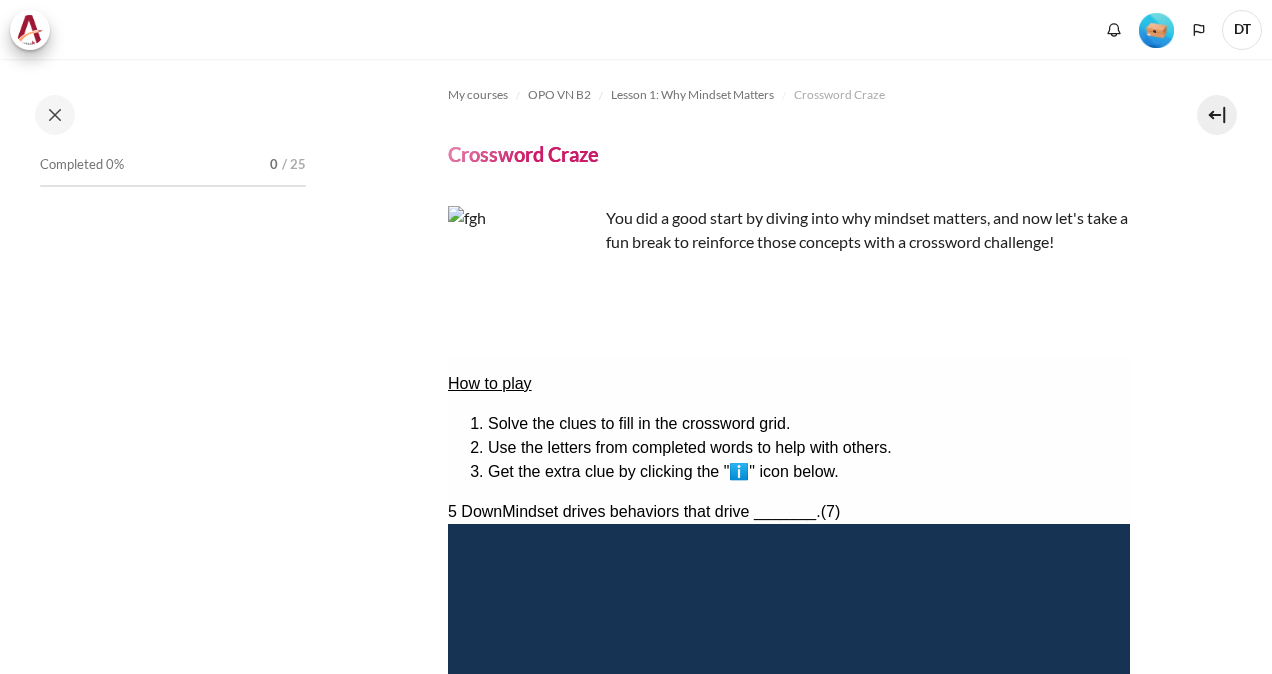 scroll, scrollTop: 0, scrollLeft: 0, axis: both 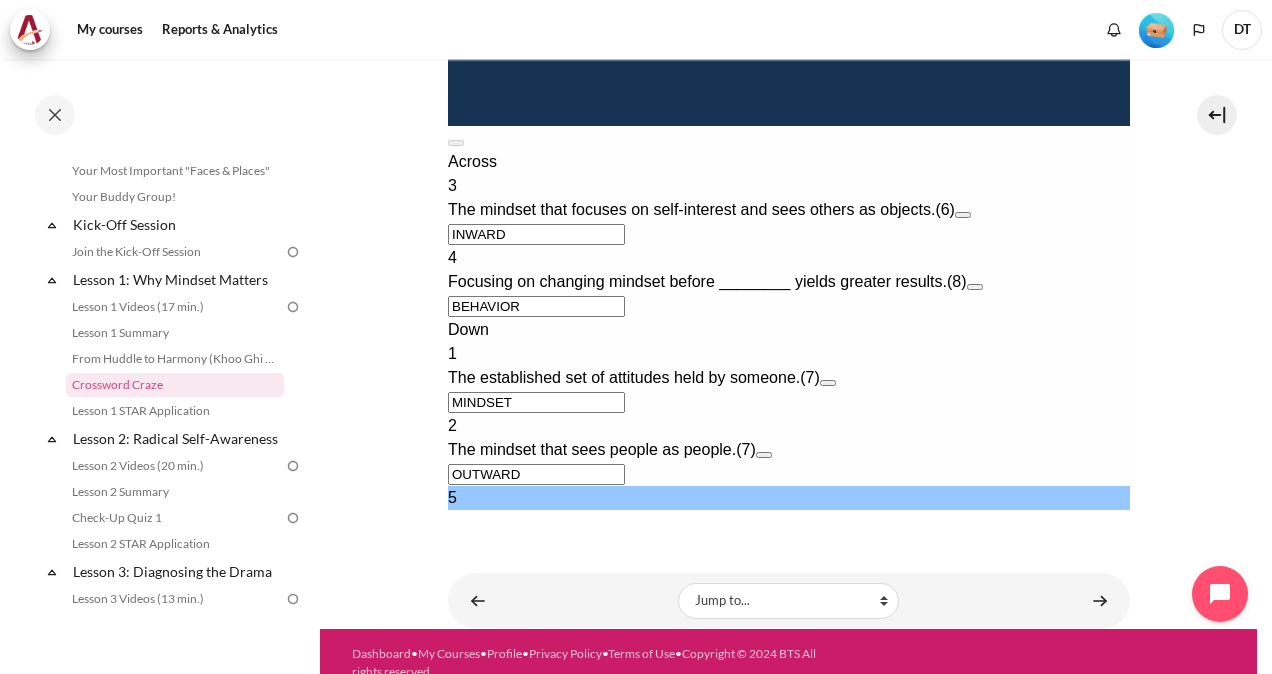 click on "Check Check the characters. The responses will be marked as correct, incorrect, or unanswered." at bounding box center (474, 570) 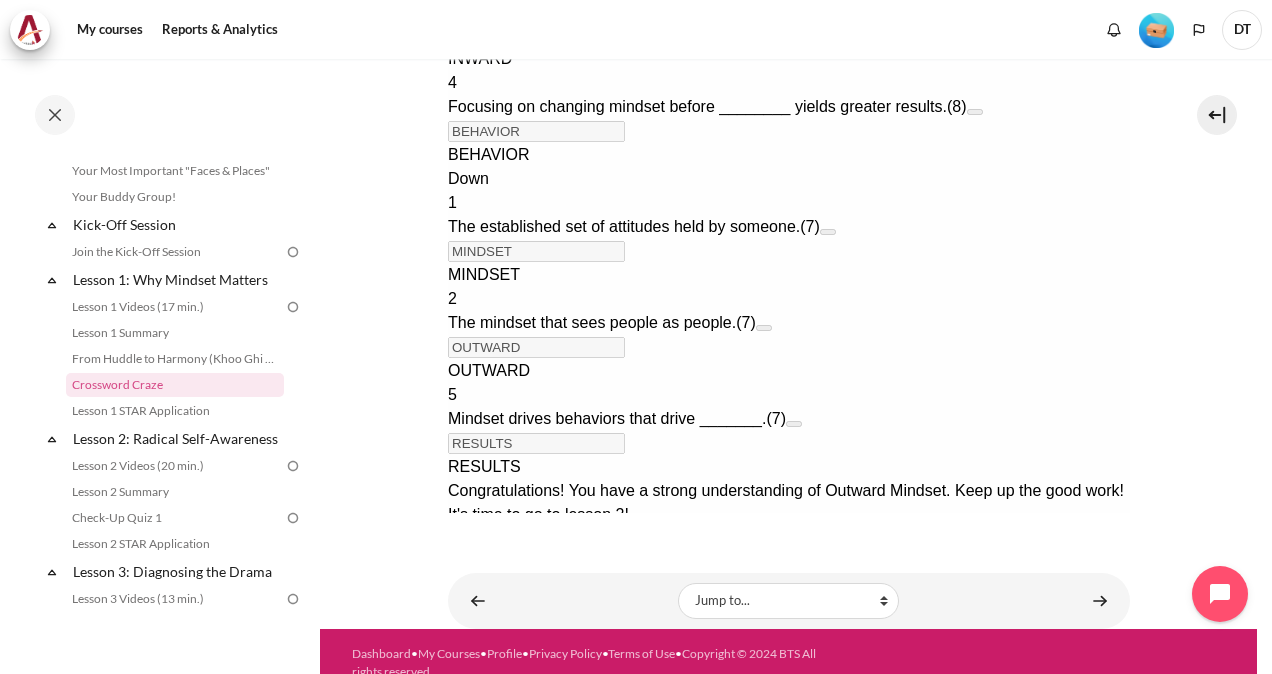 scroll, scrollTop: 0, scrollLeft: 0, axis: both 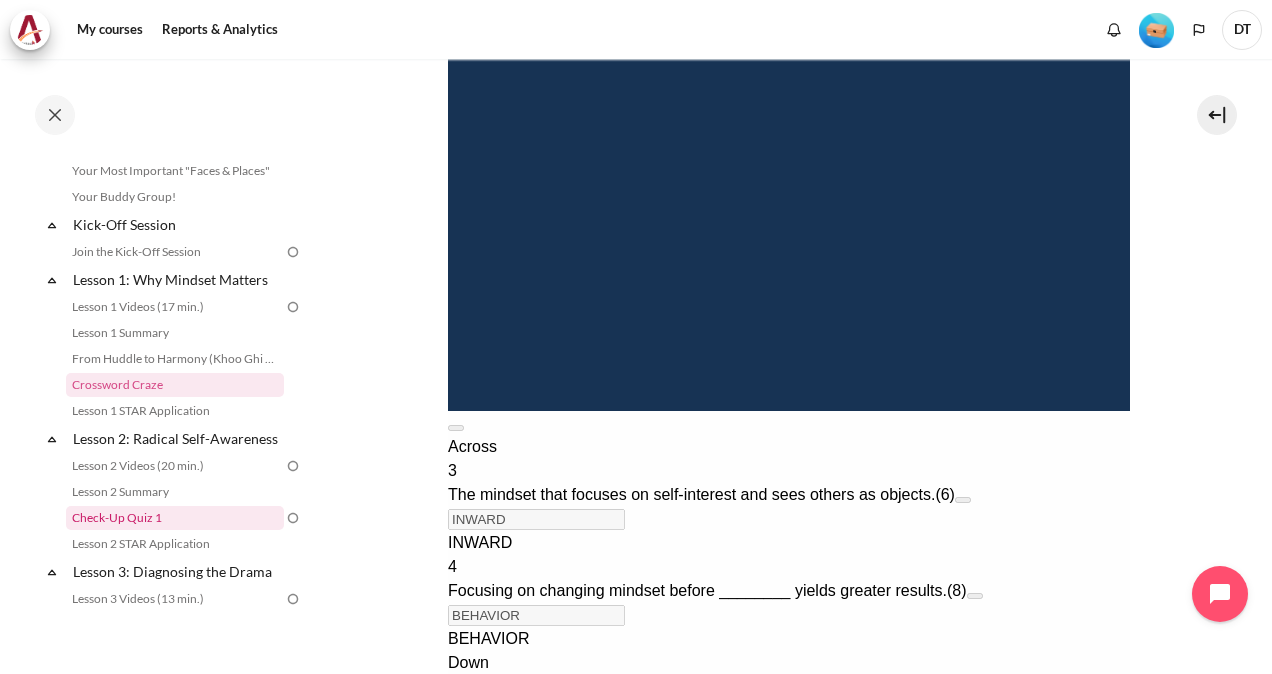 click on "Check-Up Quiz 1" at bounding box center [175, 518] 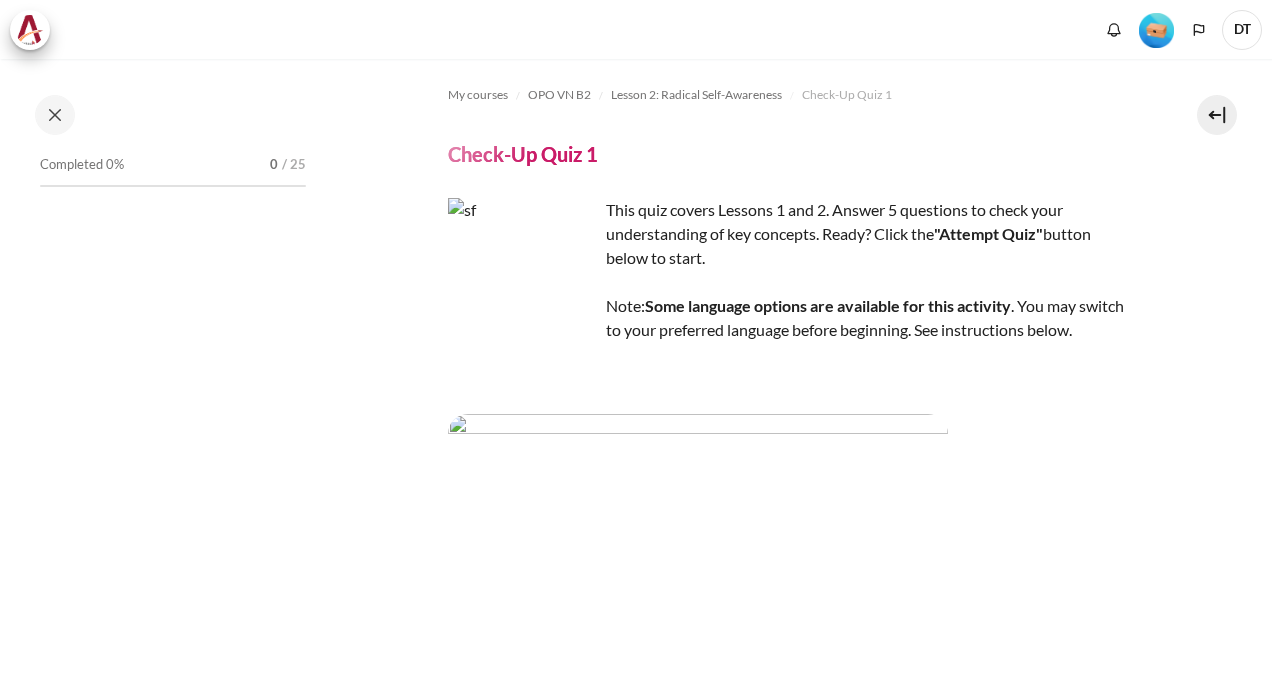 scroll, scrollTop: 0, scrollLeft: 0, axis: both 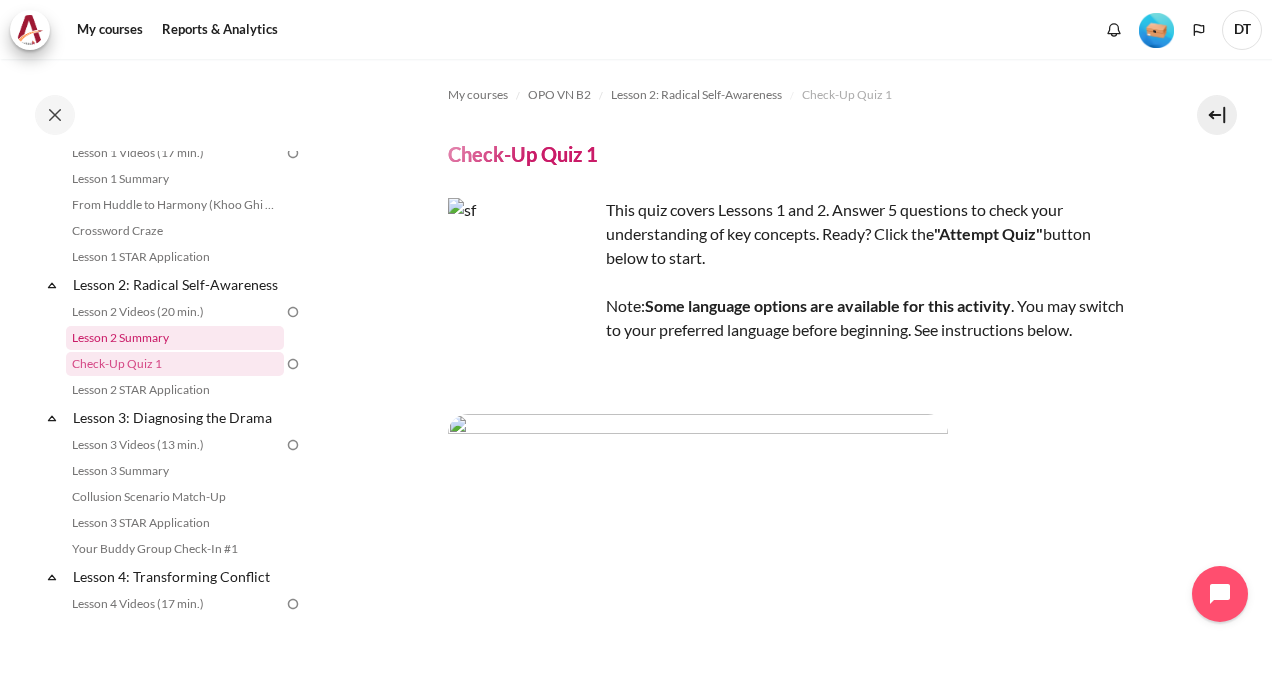 click on "Lesson 2 Summary" at bounding box center (175, 338) 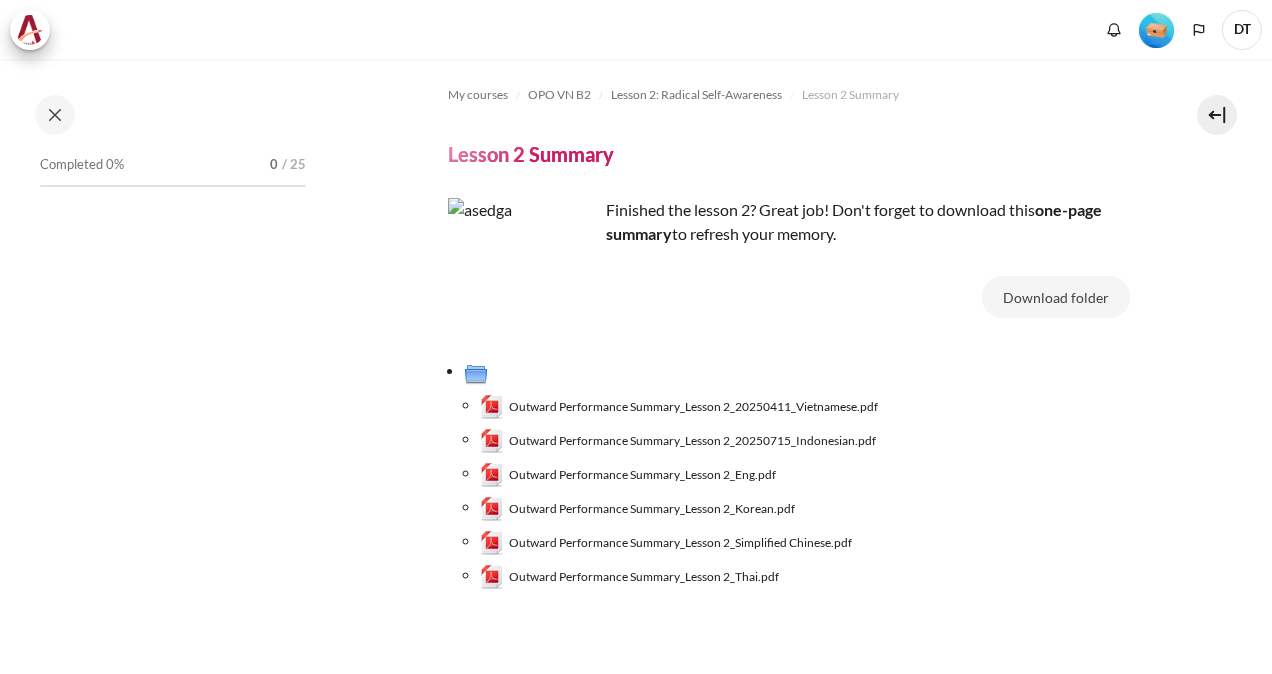 scroll, scrollTop: 0, scrollLeft: 0, axis: both 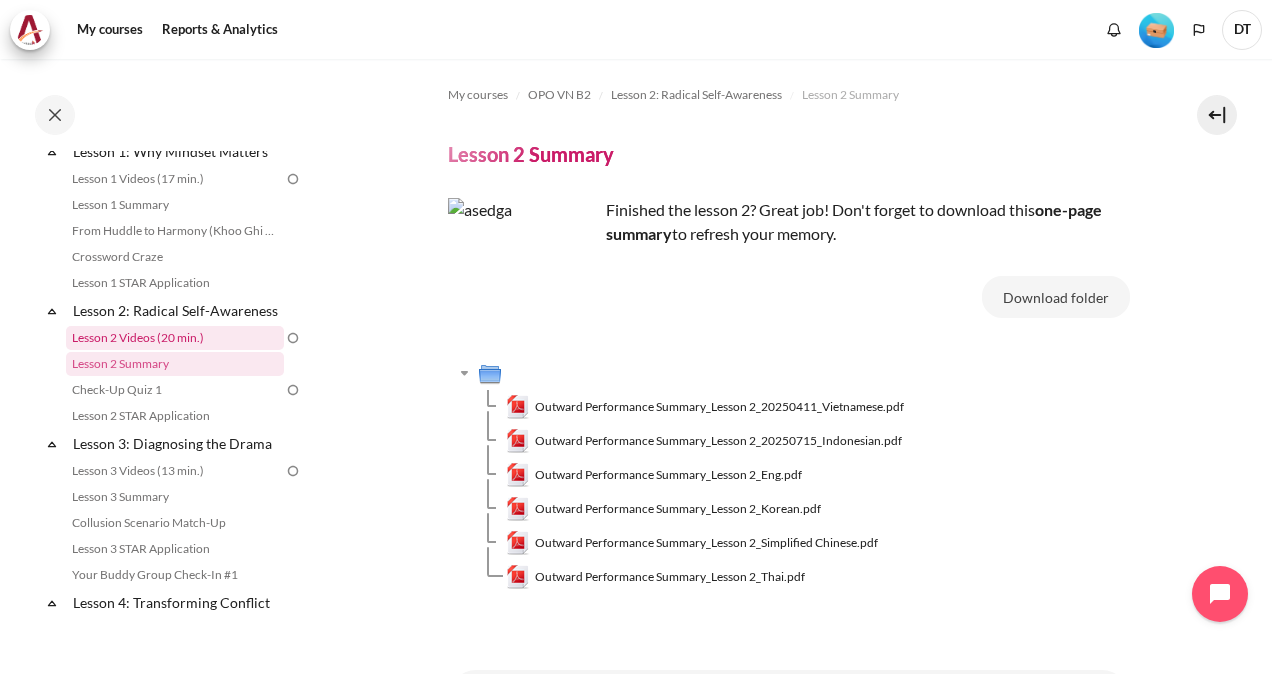 click on "Lesson 2 Videos (20 min.)" at bounding box center [175, 338] 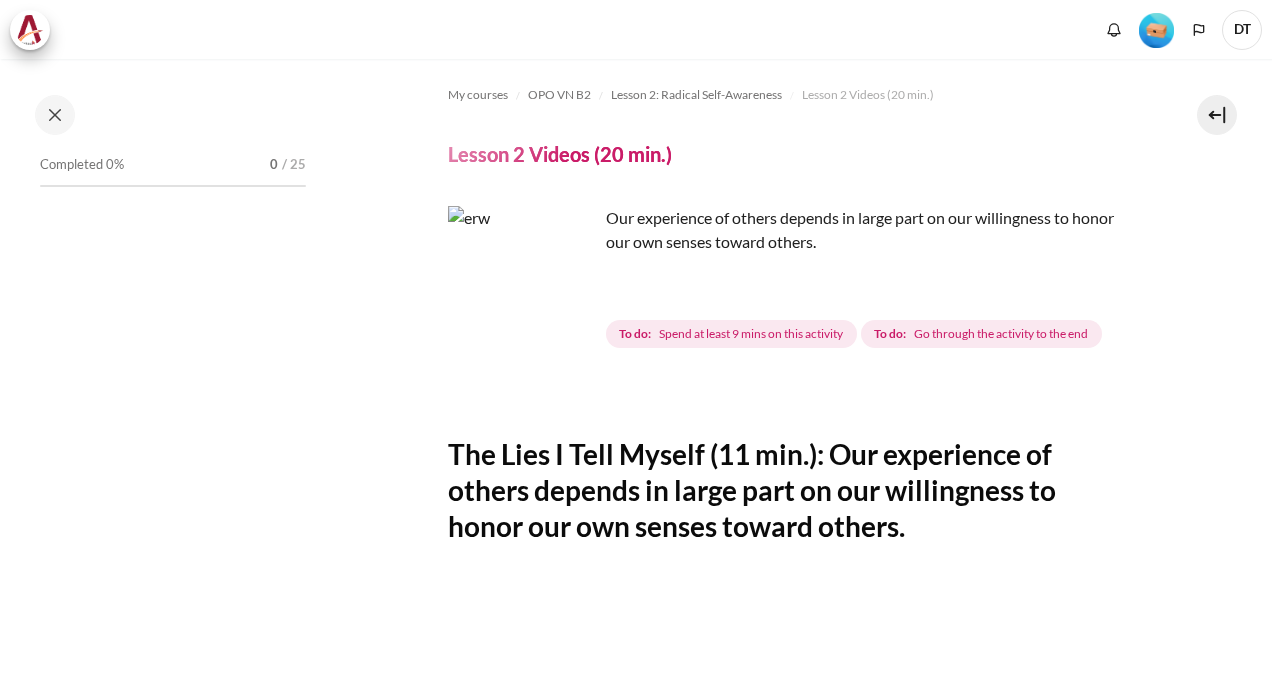 scroll, scrollTop: 0, scrollLeft: 0, axis: both 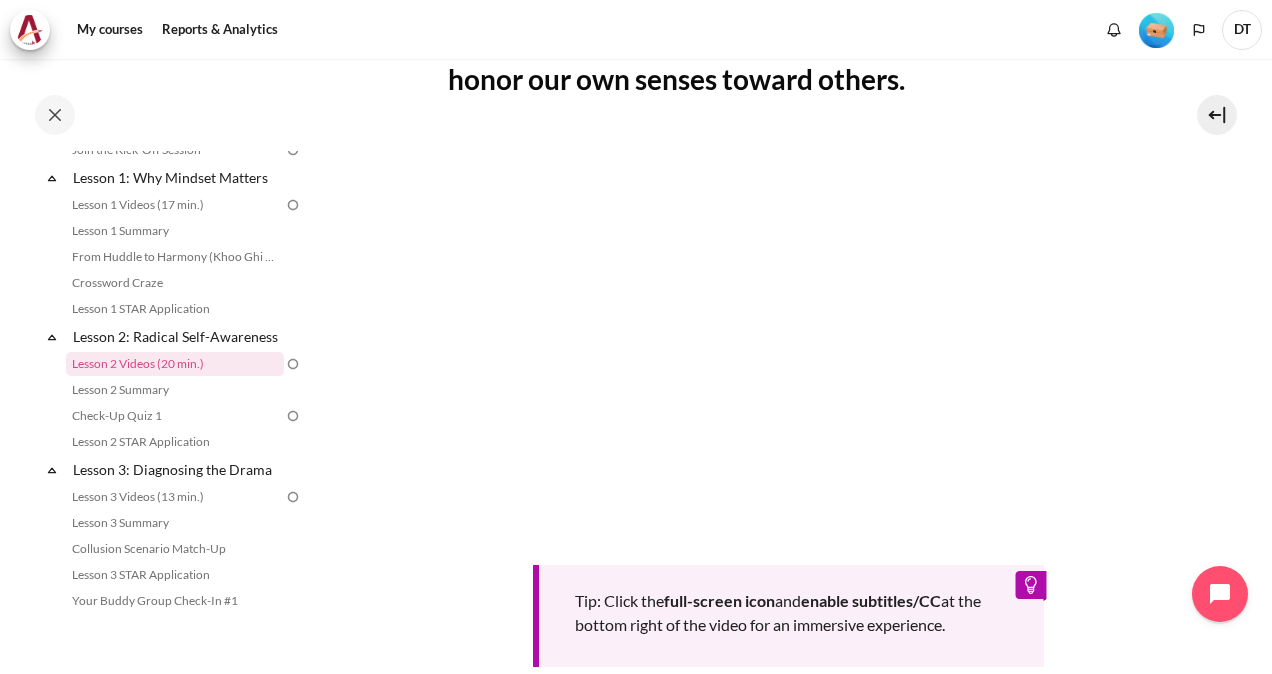 click on "Tip: Click the  full-screen icon  and  enable subtitles/CC  at the bottom right of the video for an immersive experience." at bounding box center (789, 401) 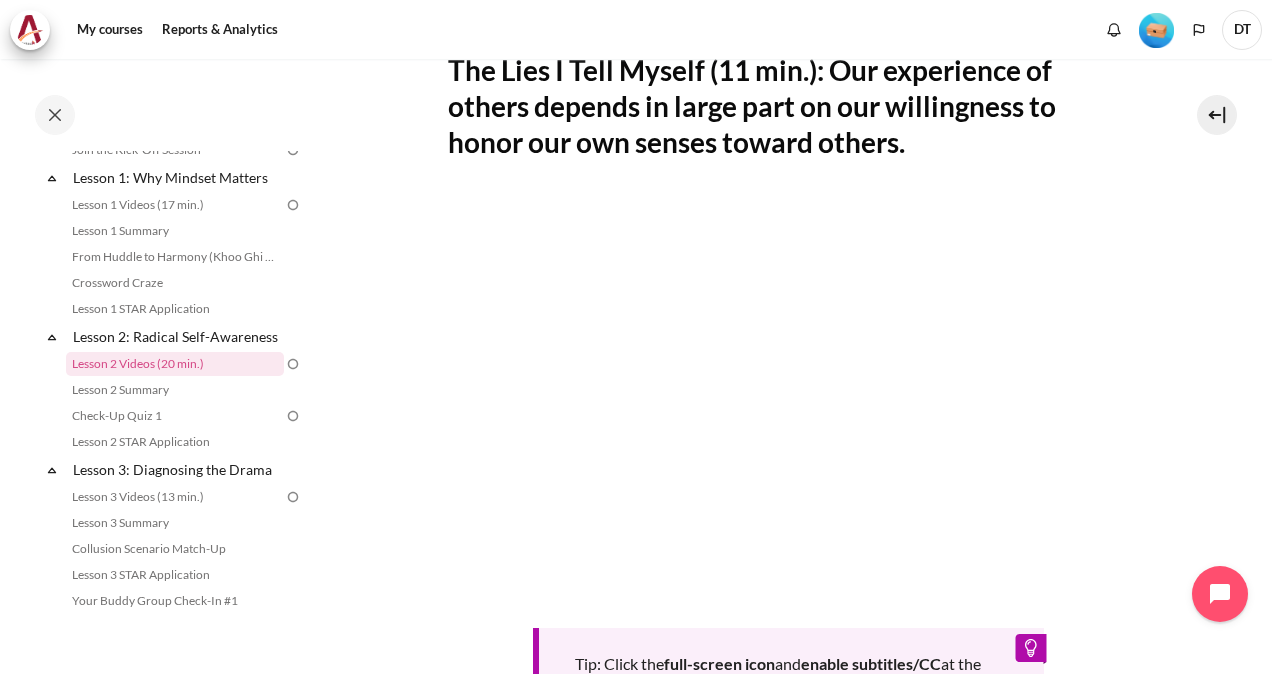 scroll, scrollTop: 387, scrollLeft: 0, axis: vertical 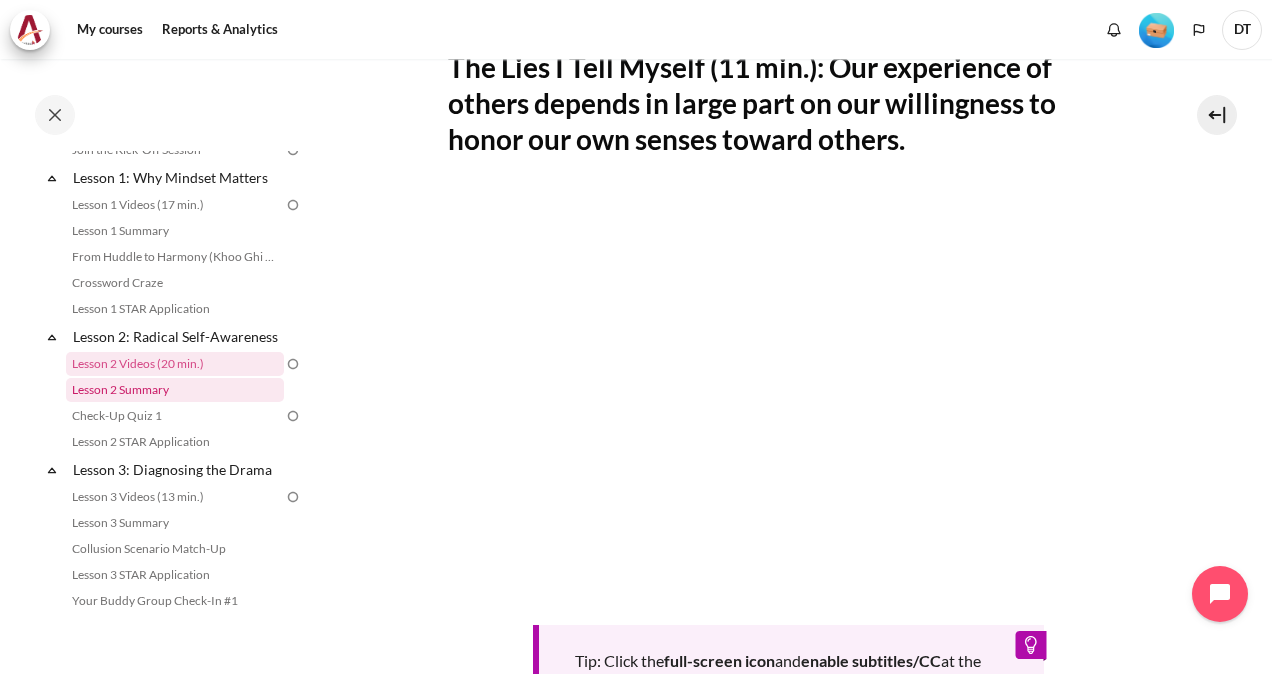 click on "Lesson 2 Summary" at bounding box center [175, 390] 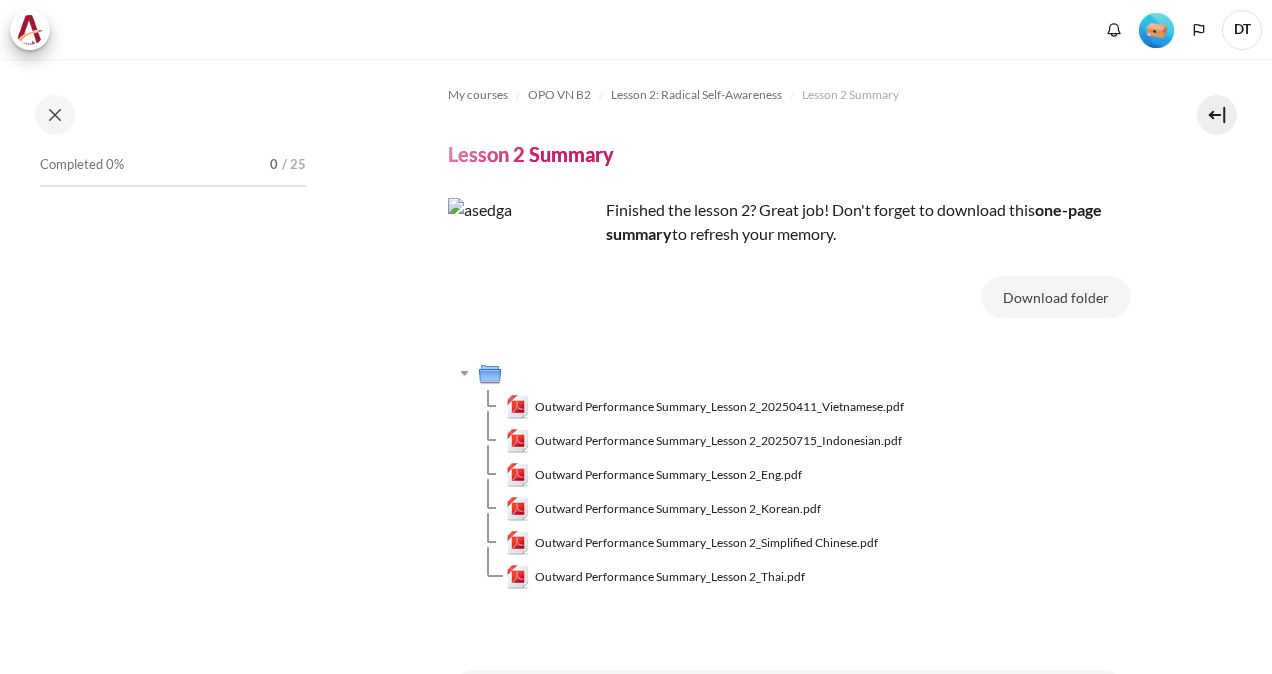 scroll, scrollTop: 0, scrollLeft: 0, axis: both 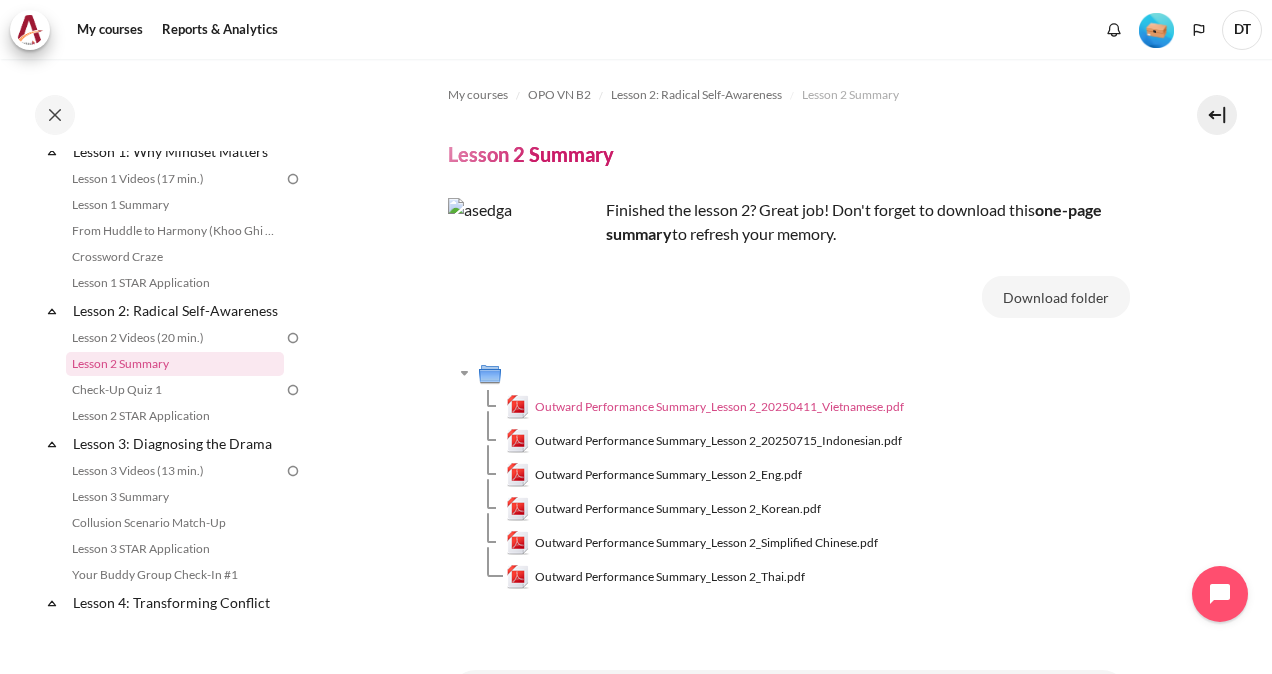 click on "Outward Performance Summary_Lesson 2_20250411_Vietnamese.pdf" at bounding box center [719, 407] 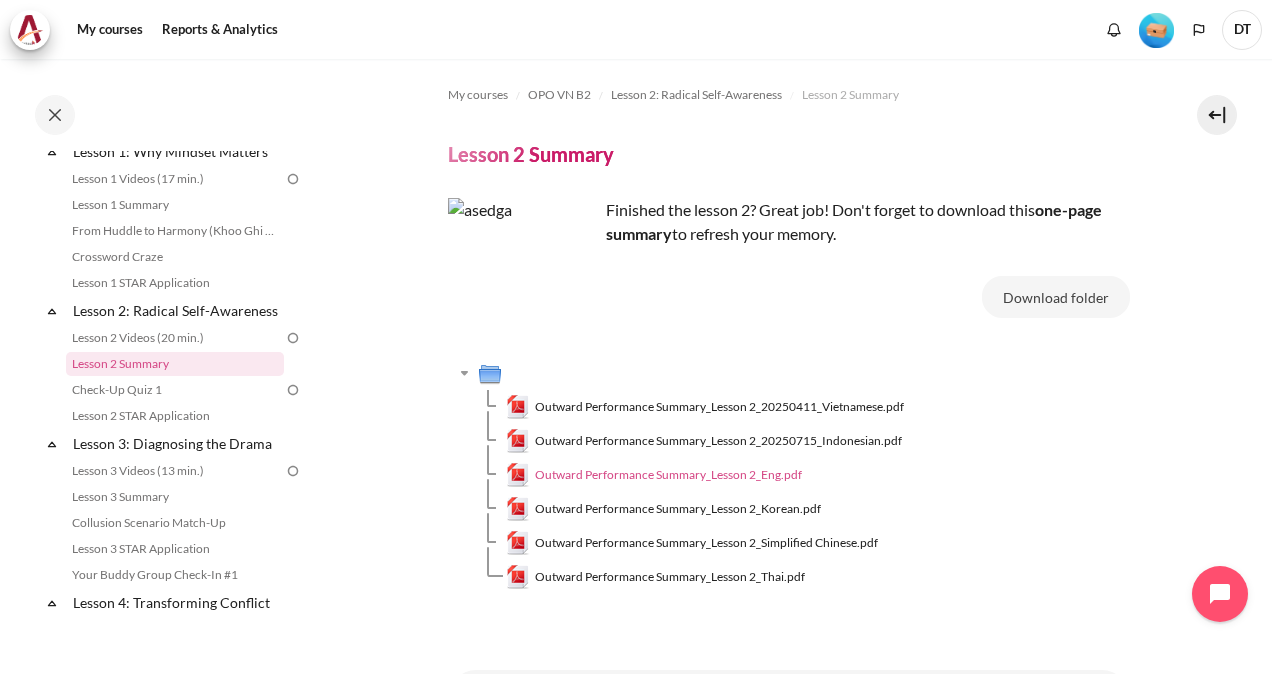 click on "Outward Performance Summary_Lesson 2_Eng.pdf" at bounding box center (668, 475) 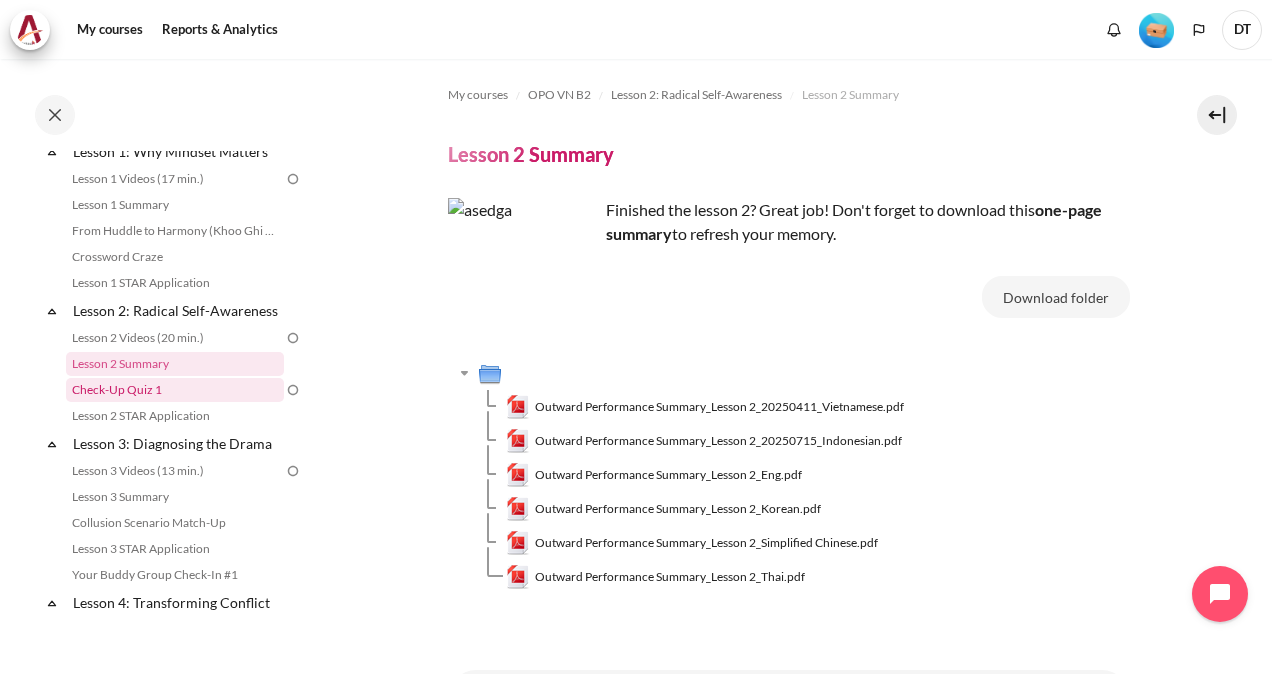 click on "Check-Up Quiz 1" at bounding box center [175, 390] 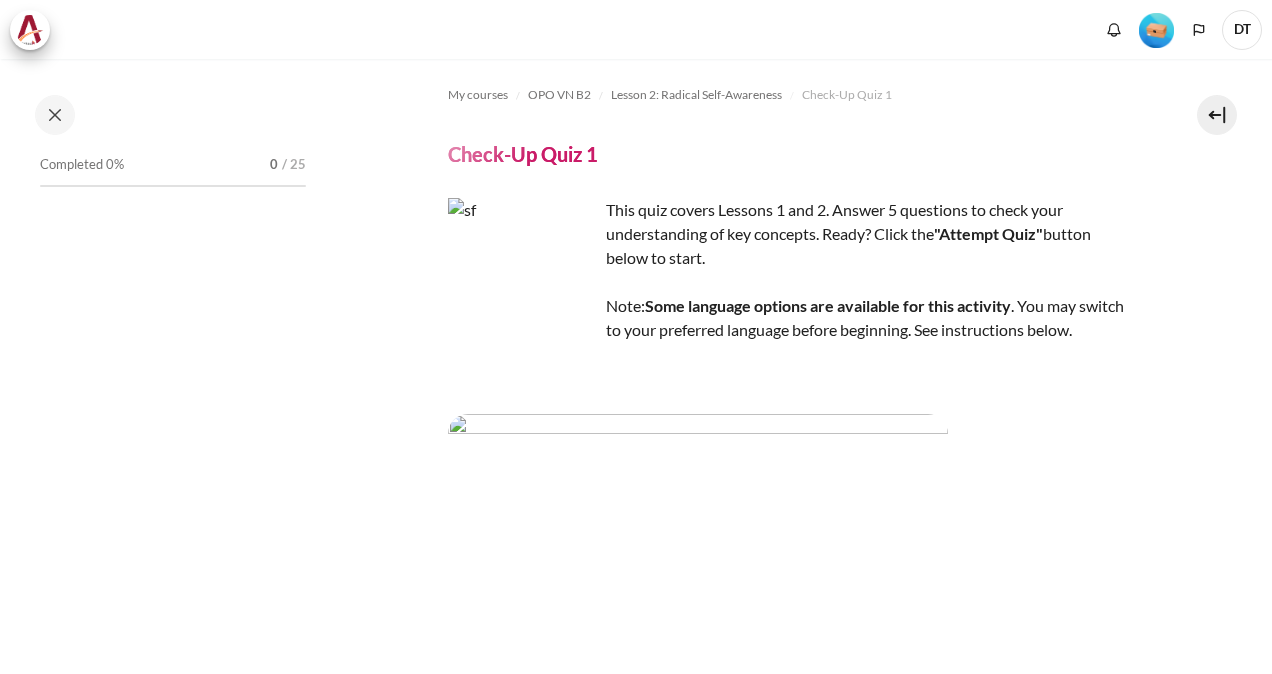 scroll, scrollTop: 0, scrollLeft: 0, axis: both 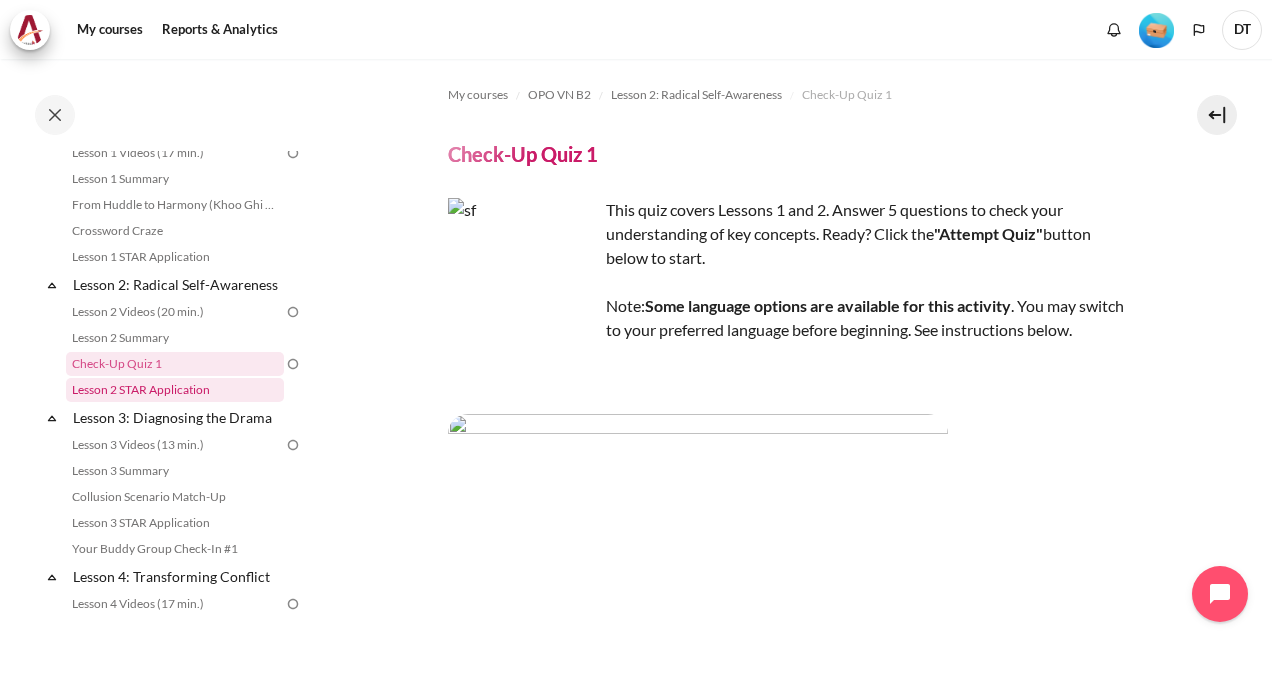 click on "Lesson 2 STAR Application" at bounding box center [175, 390] 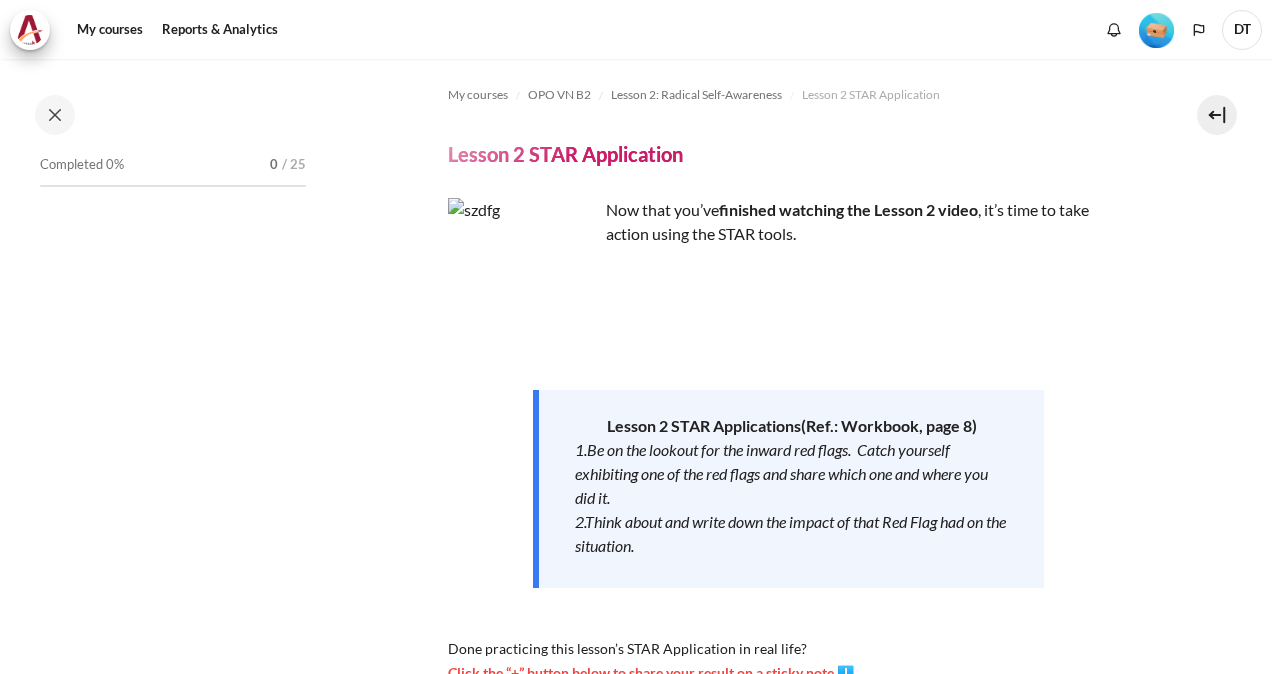 scroll, scrollTop: 0, scrollLeft: 0, axis: both 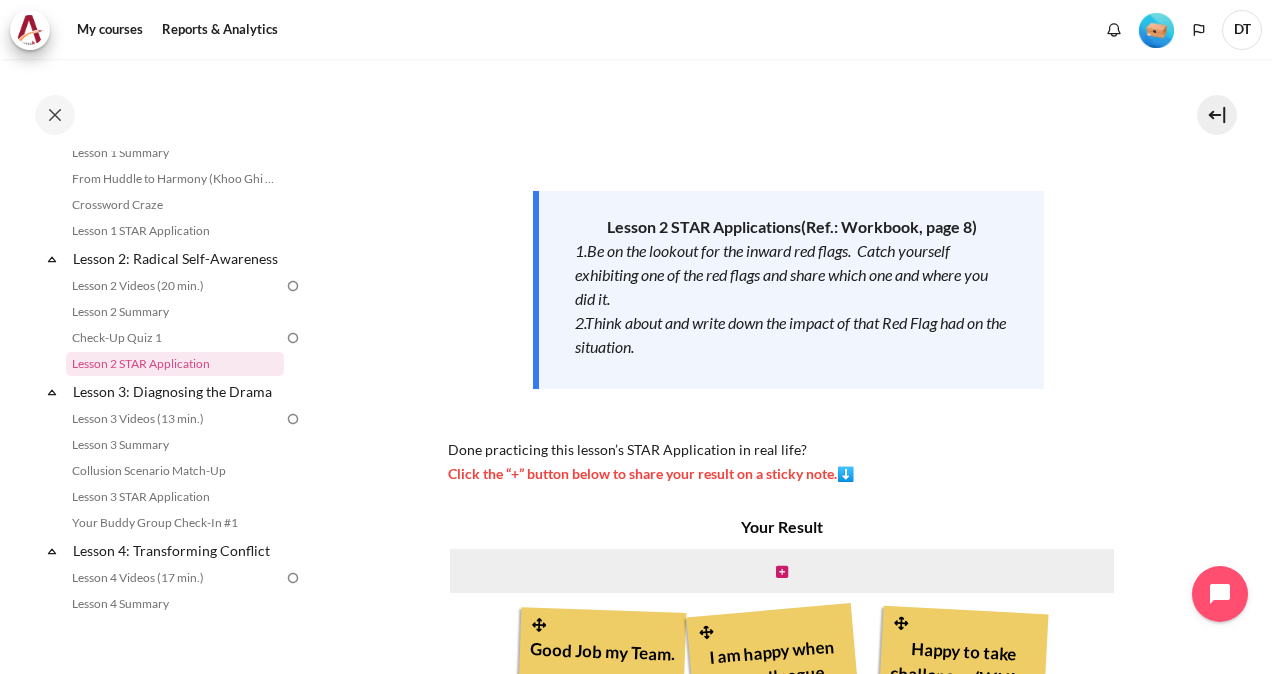 click on "DT" at bounding box center (1242, 30) 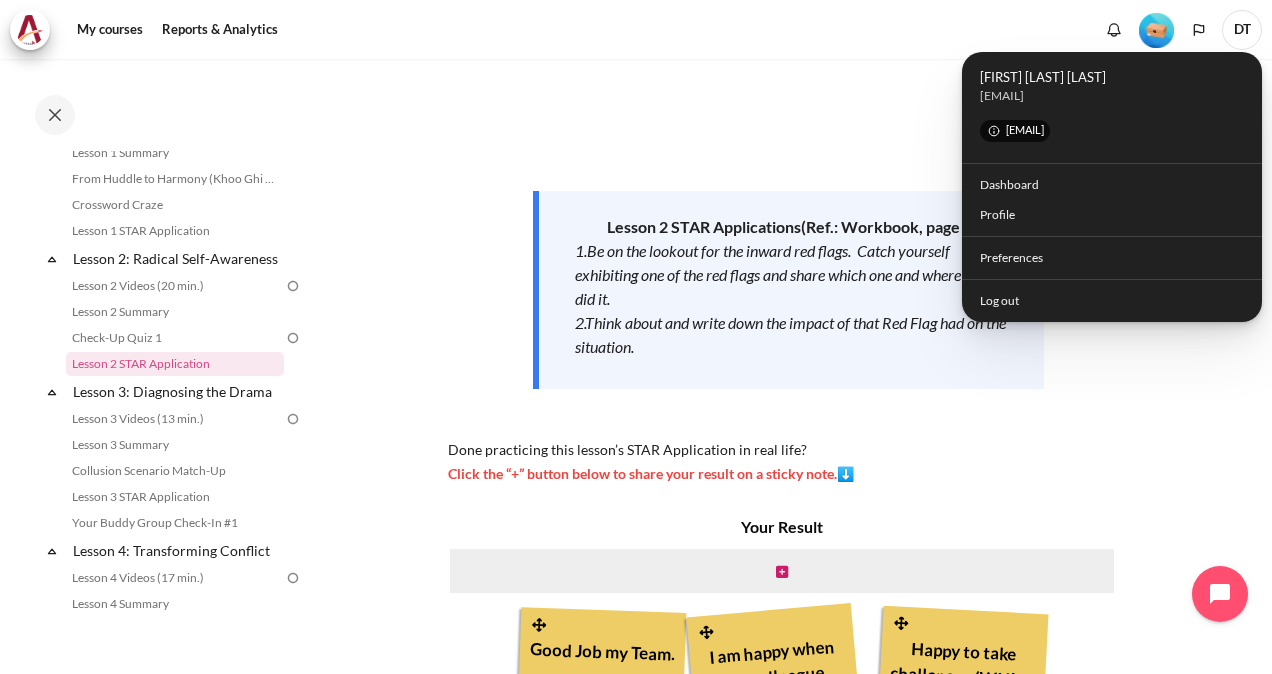 click on "My courses
OPO VN B2
Lesson 2: Radical Self-Awareness
Lesson 2 STAR Application
Lesson 2 STAR Application
Now that you’ve  s" at bounding box center (788, 436) 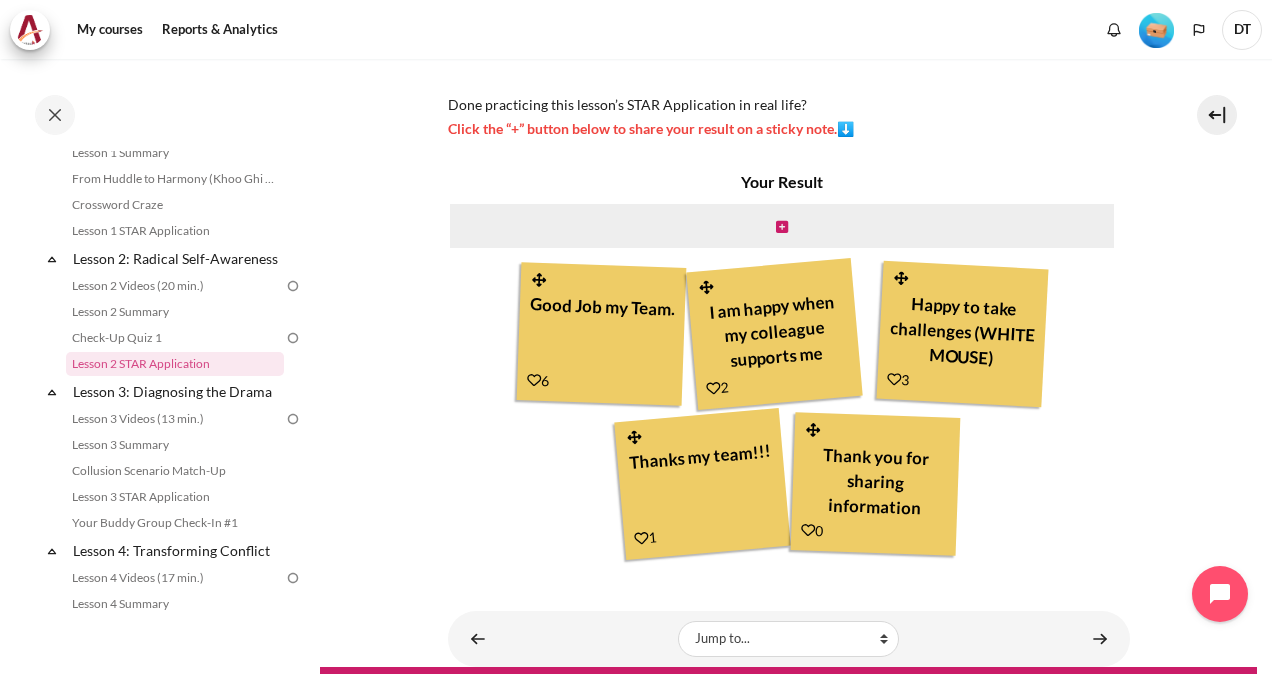 scroll, scrollTop: 523, scrollLeft: 0, axis: vertical 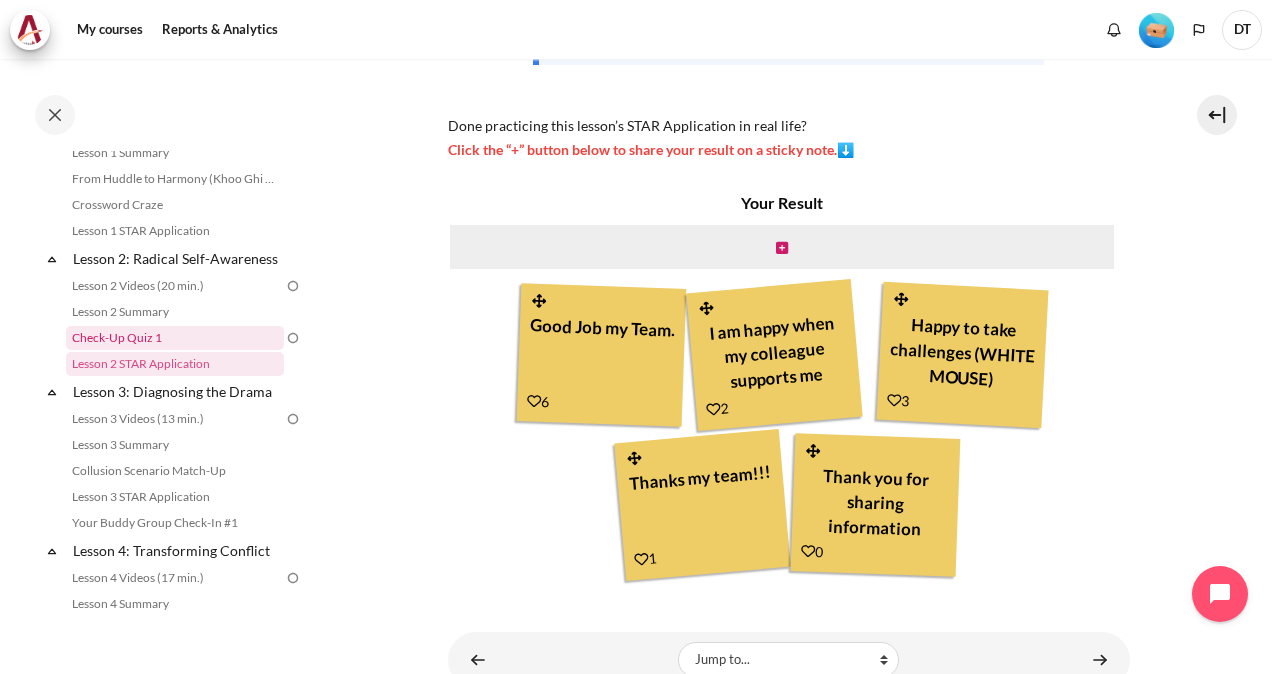 click on "Check-Up Quiz 1" at bounding box center [175, 338] 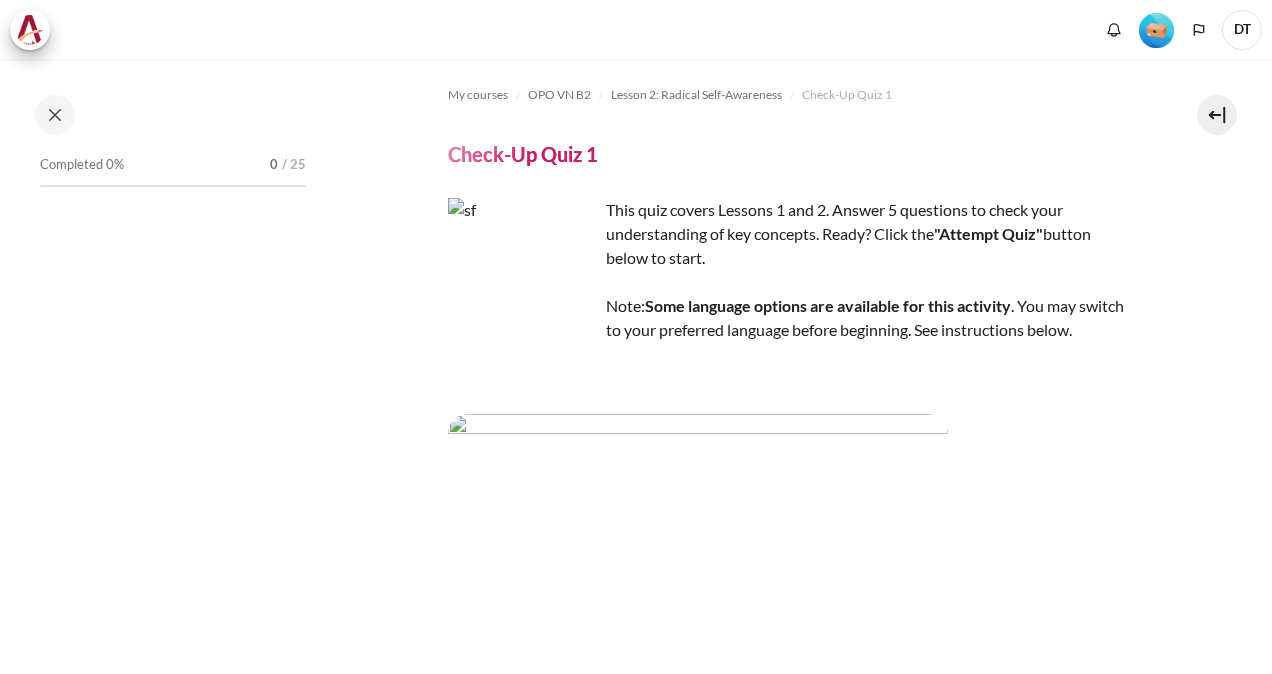 scroll, scrollTop: 0, scrollLeft: 0, axis: both 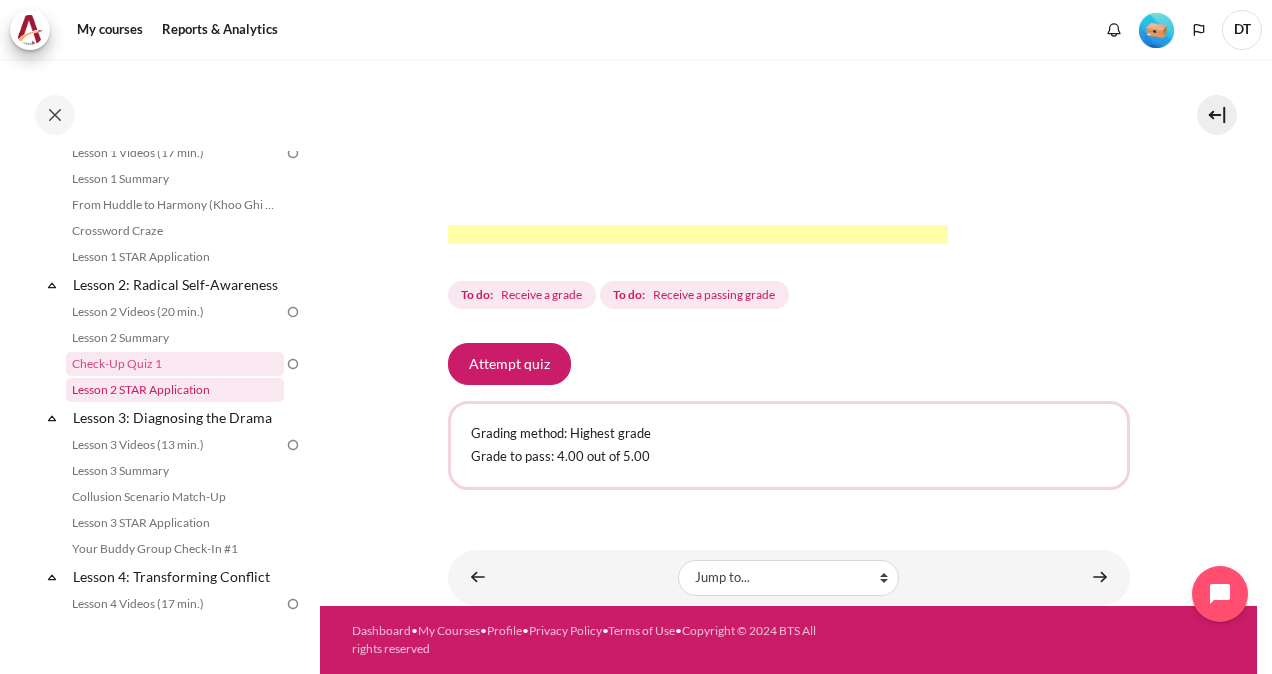 click on "Lesson 2 STAR Application" at bounding box center [175, 390] 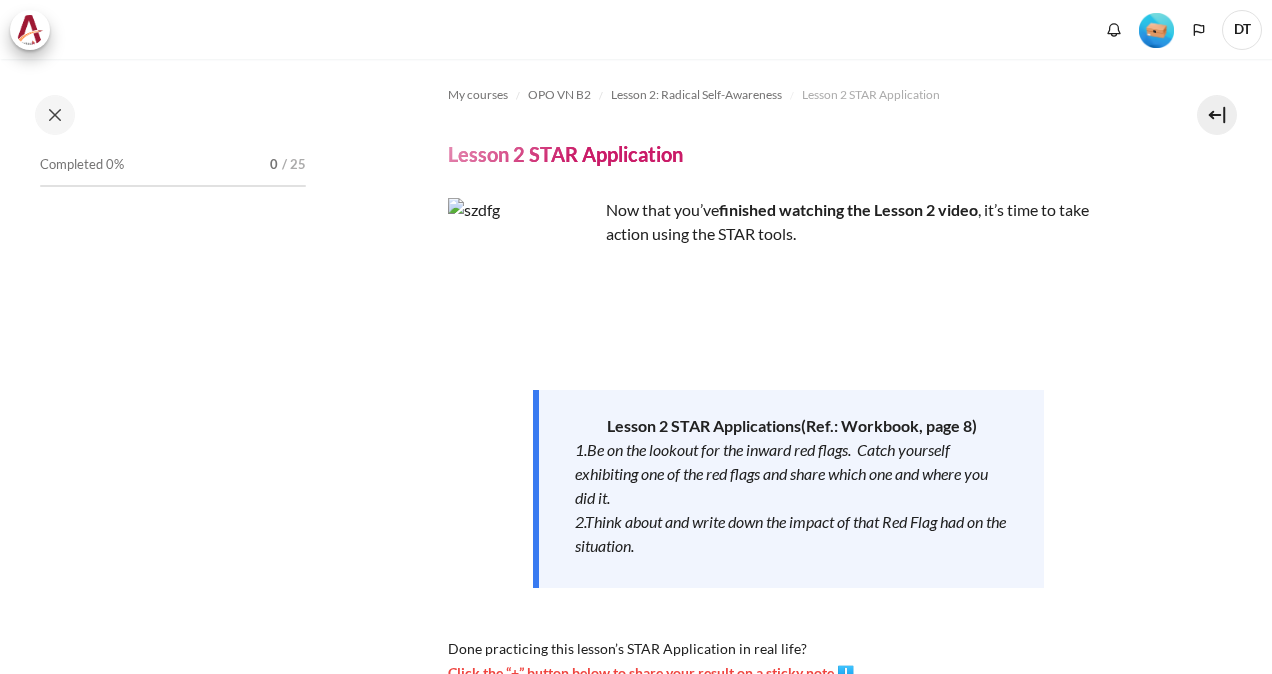 scroll, scrollTop: 0, scrollLeft: 0, axis: both 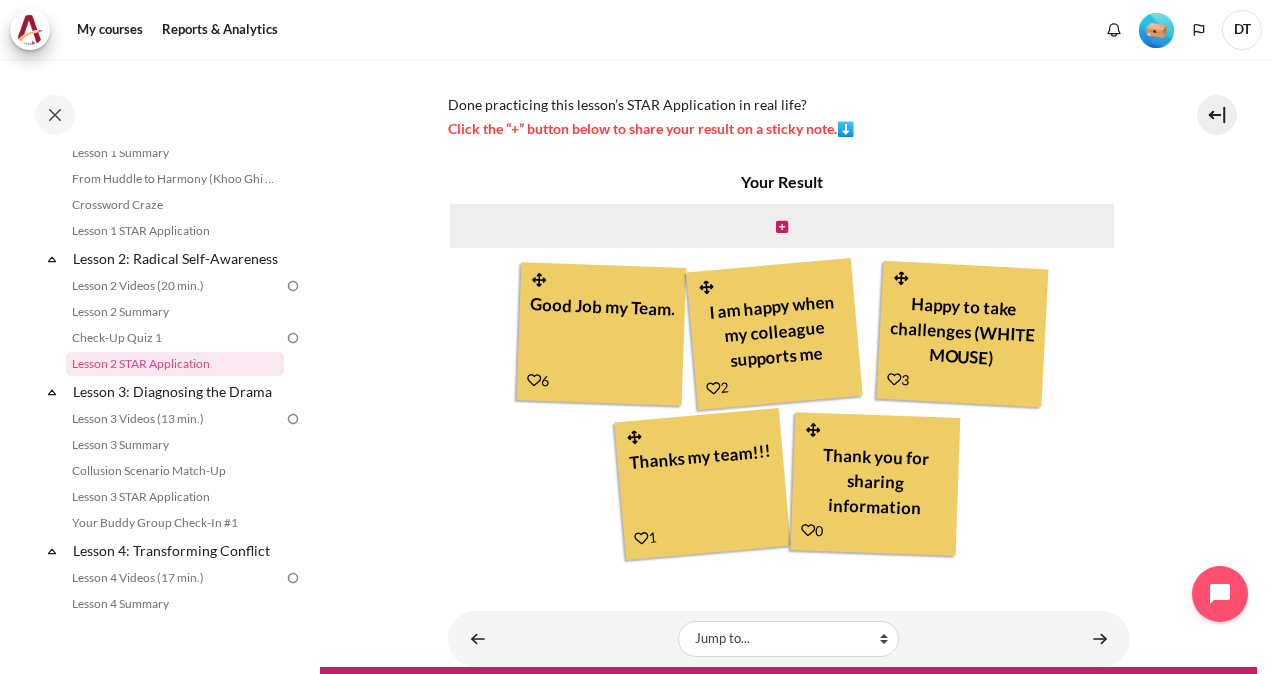 click at bounding box center (713, 388) 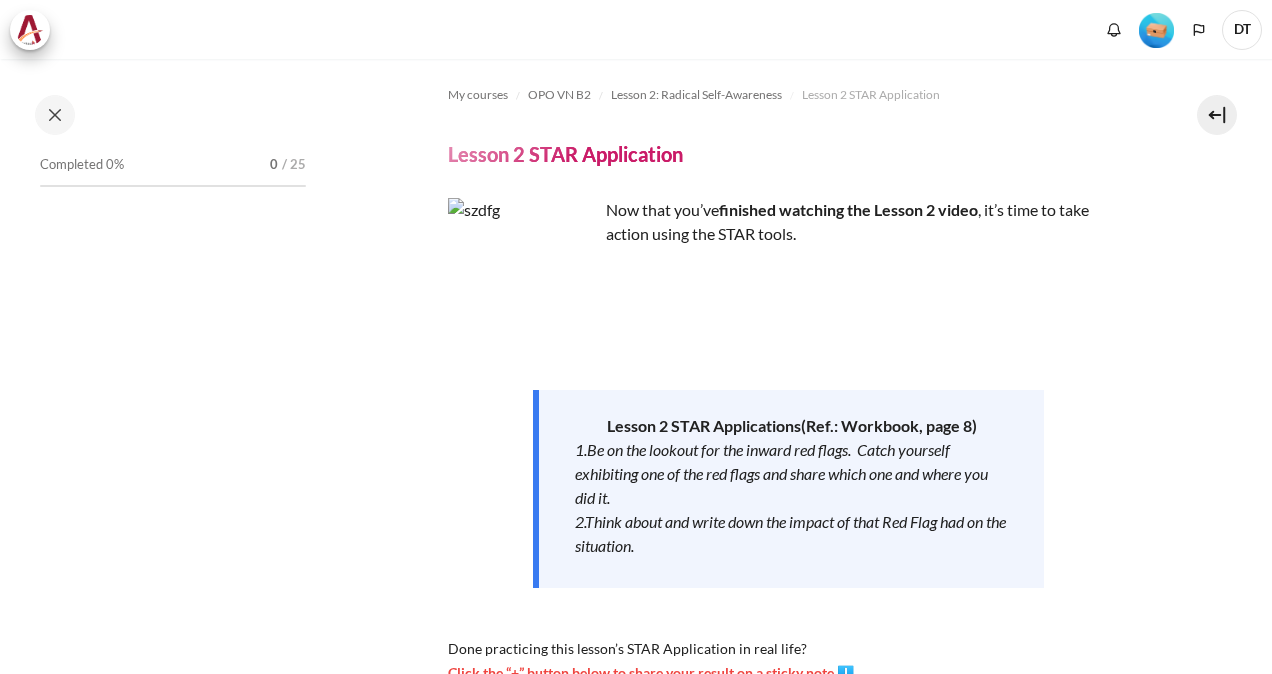 scroll, scrollTop: 0, scrollLeft: 0, axis: both 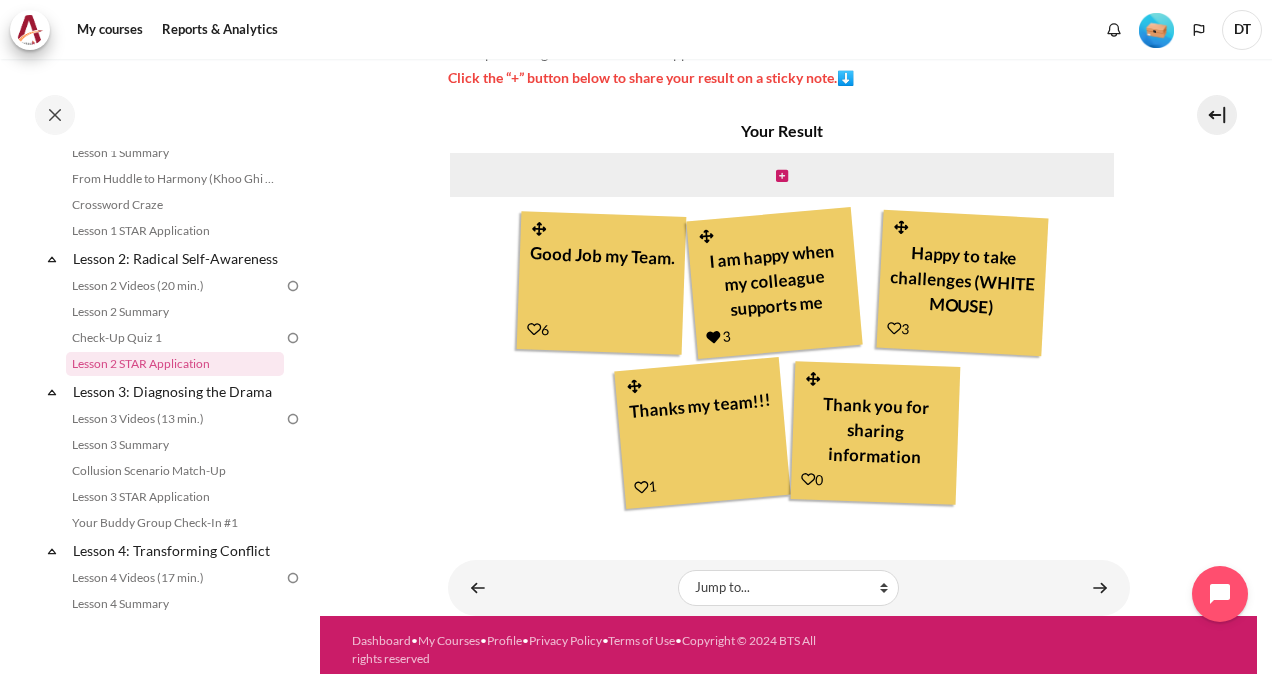 click at bounding box center [641, 487] 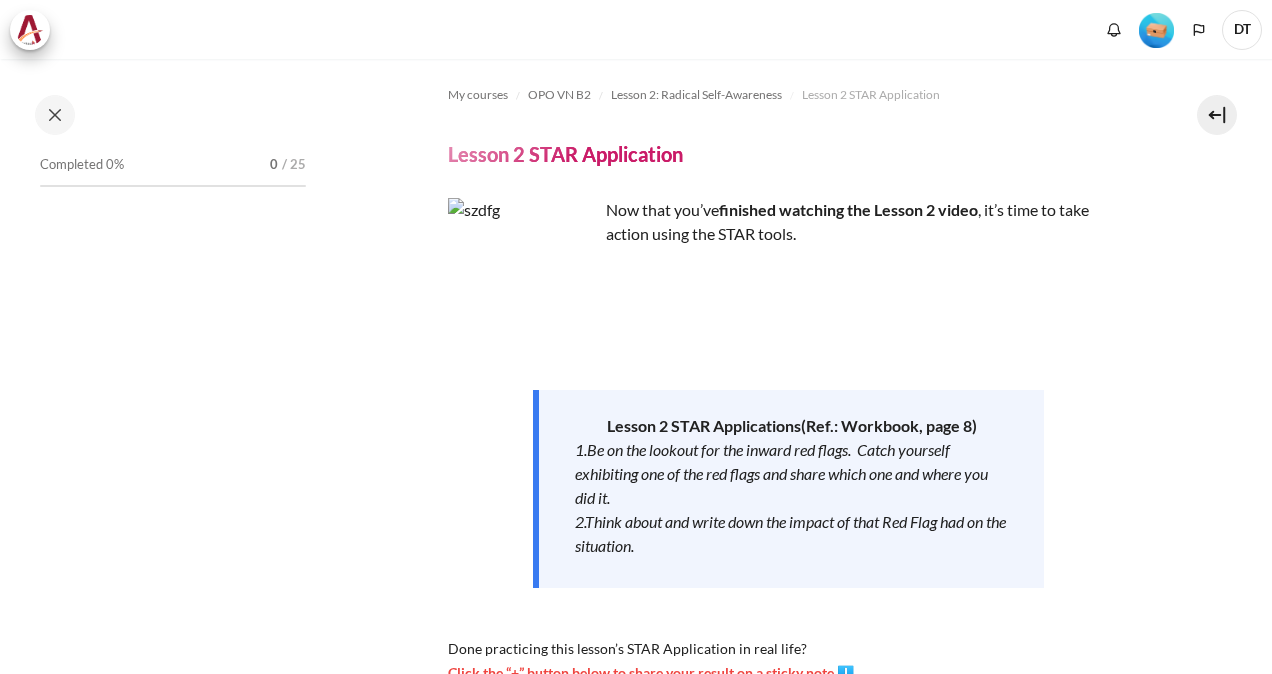 scroll, scrollTop: 0, scrollLeft: 0, axis: both 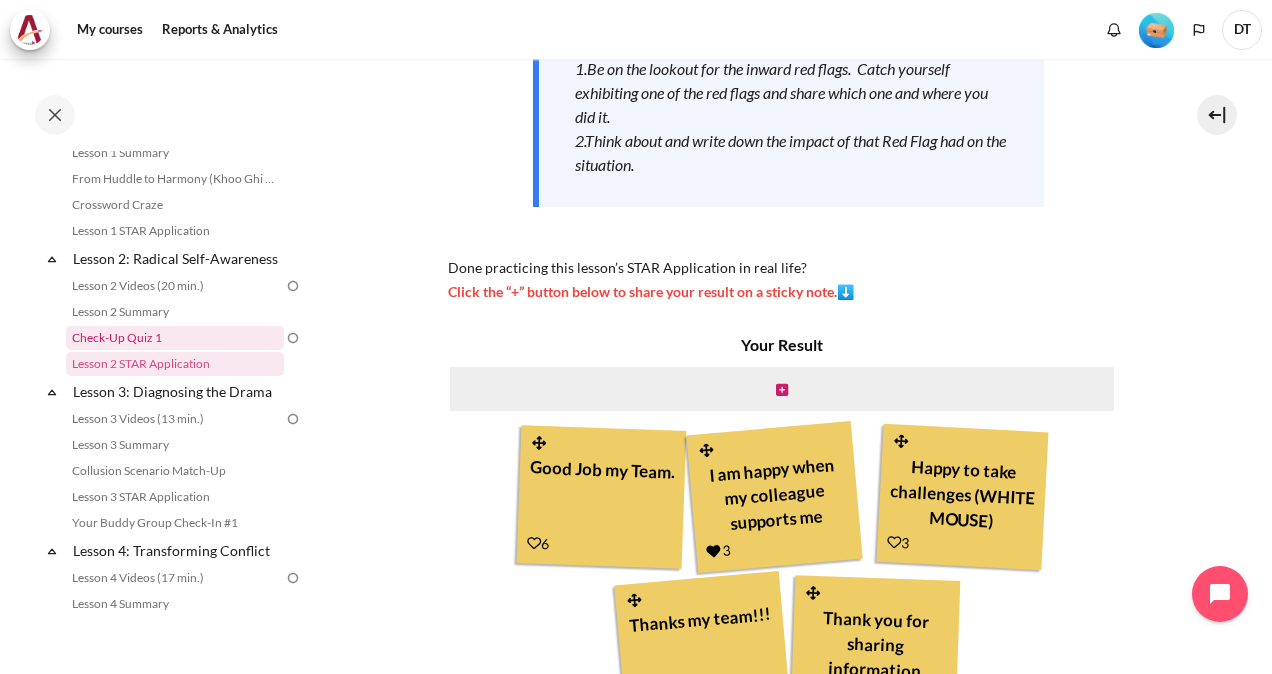 click on "Check-Up Quiz 1" at bounding box center [175, 338] 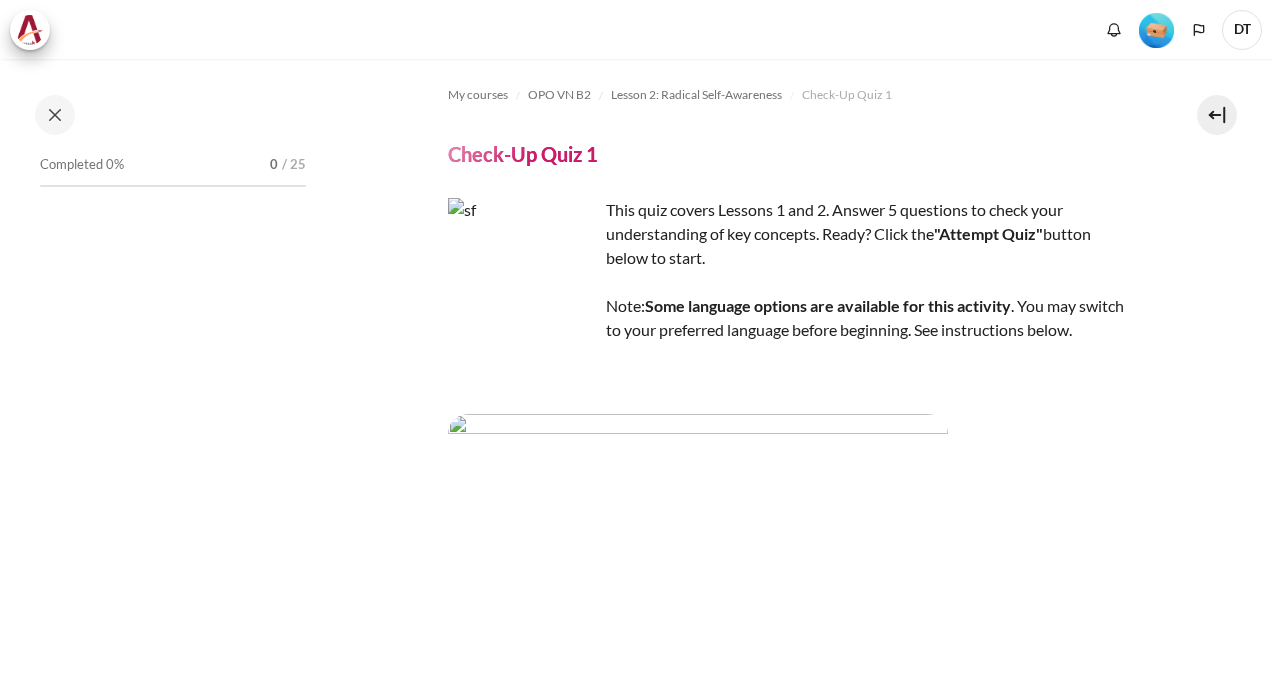scroll, scrollTop: 0, scrollLeft: 0, axis: both 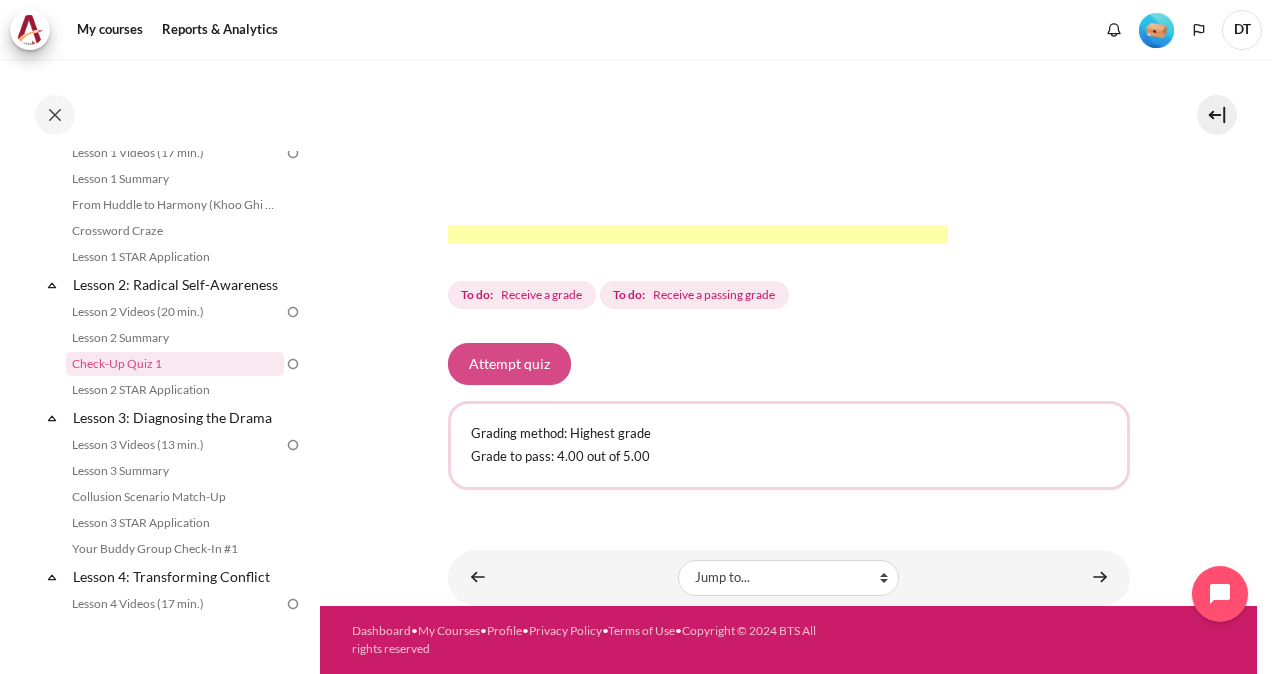 click on "Attempt quiz" at bounding box center (509, 364) 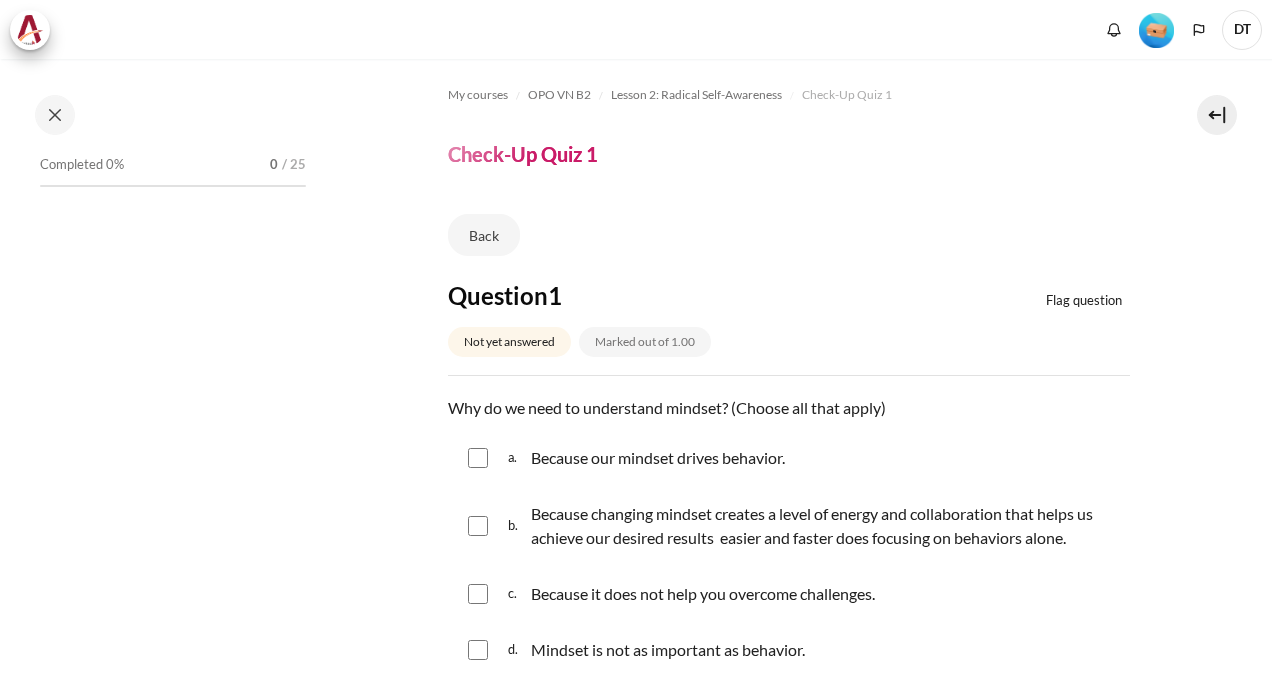 scroll, scrollTop: 0, scrollLeft: 0, axis: both 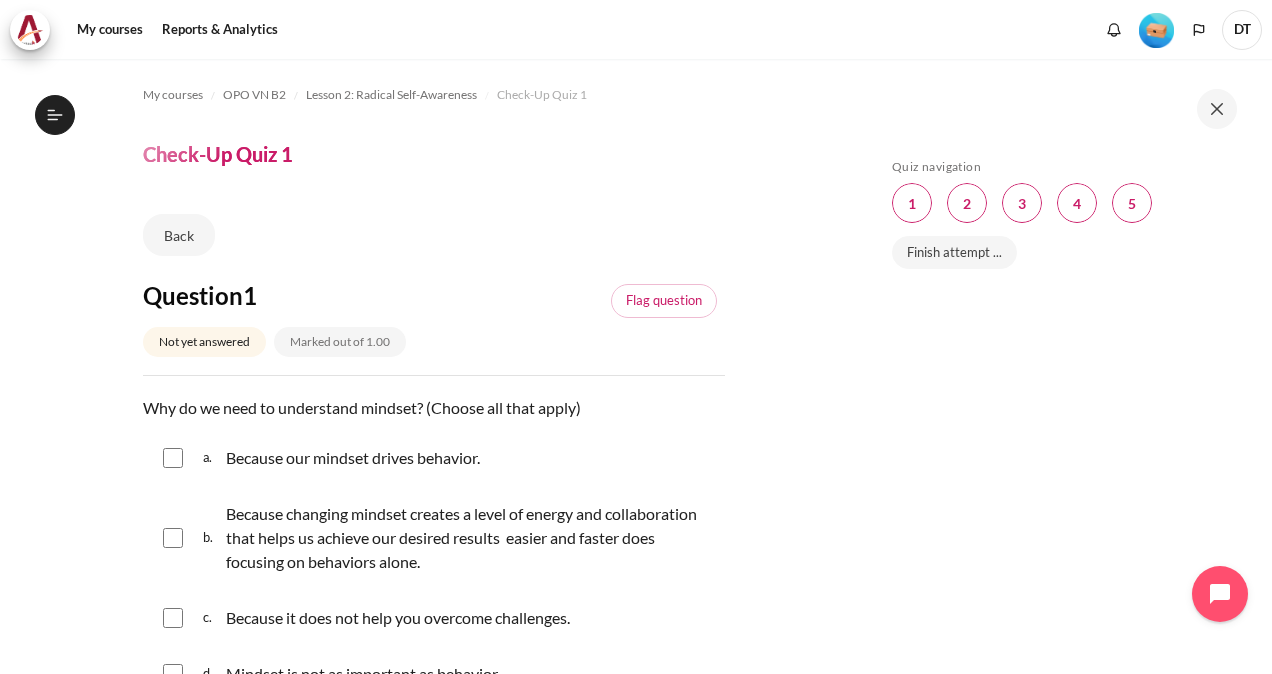 drag, startPoint x: 1169, startPoint y: 355, endPoint x: 1222, endPoint y: 388, distance: 62.433964 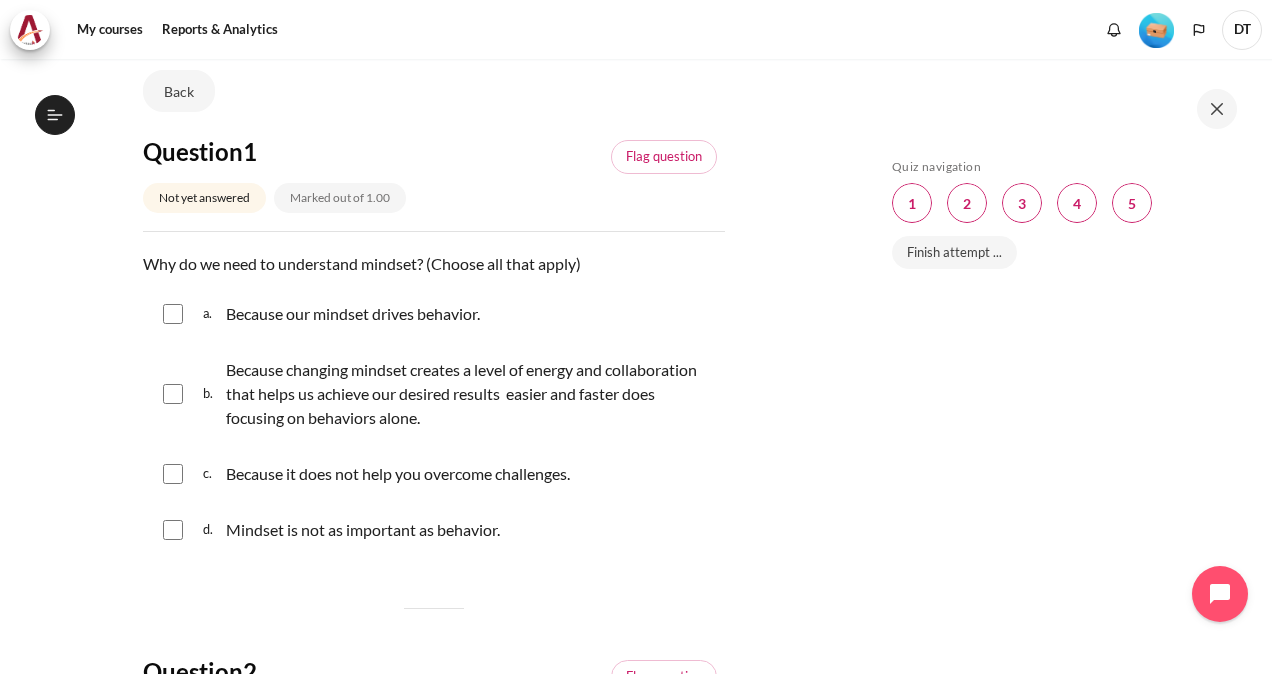 scroll, scrollTop: 200, scrollLeft: 0, axis: vertical 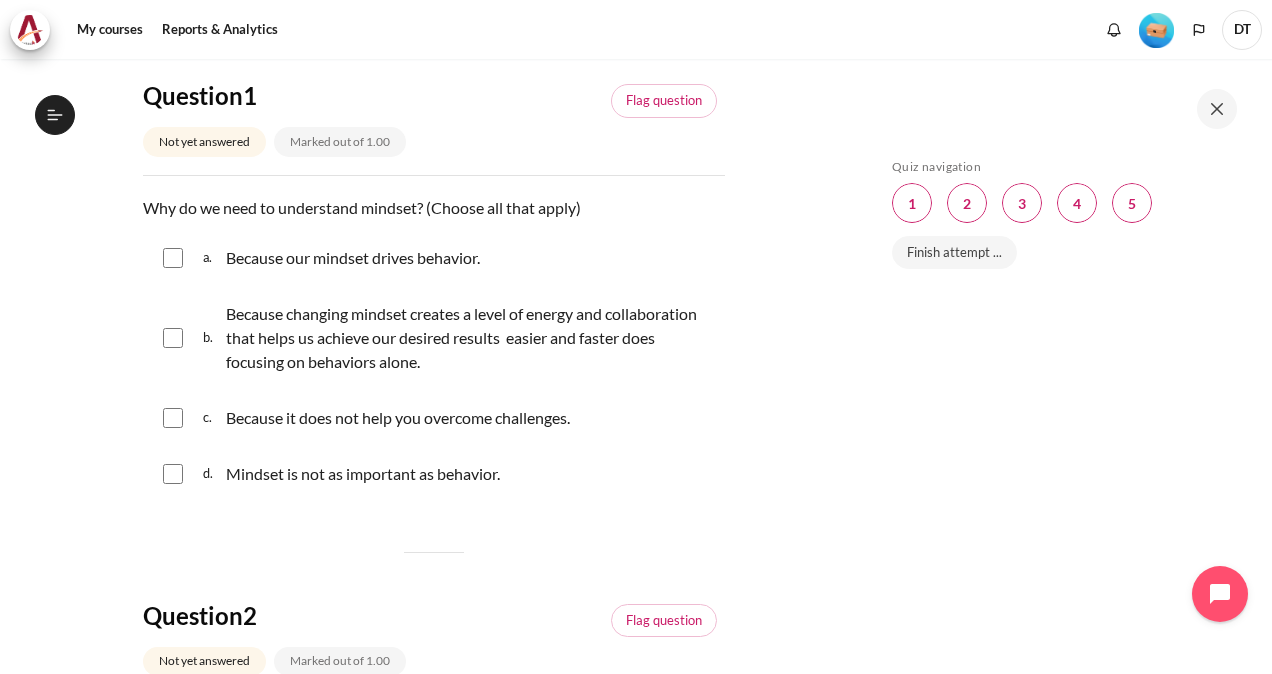 click at bounding box center (173, 258) 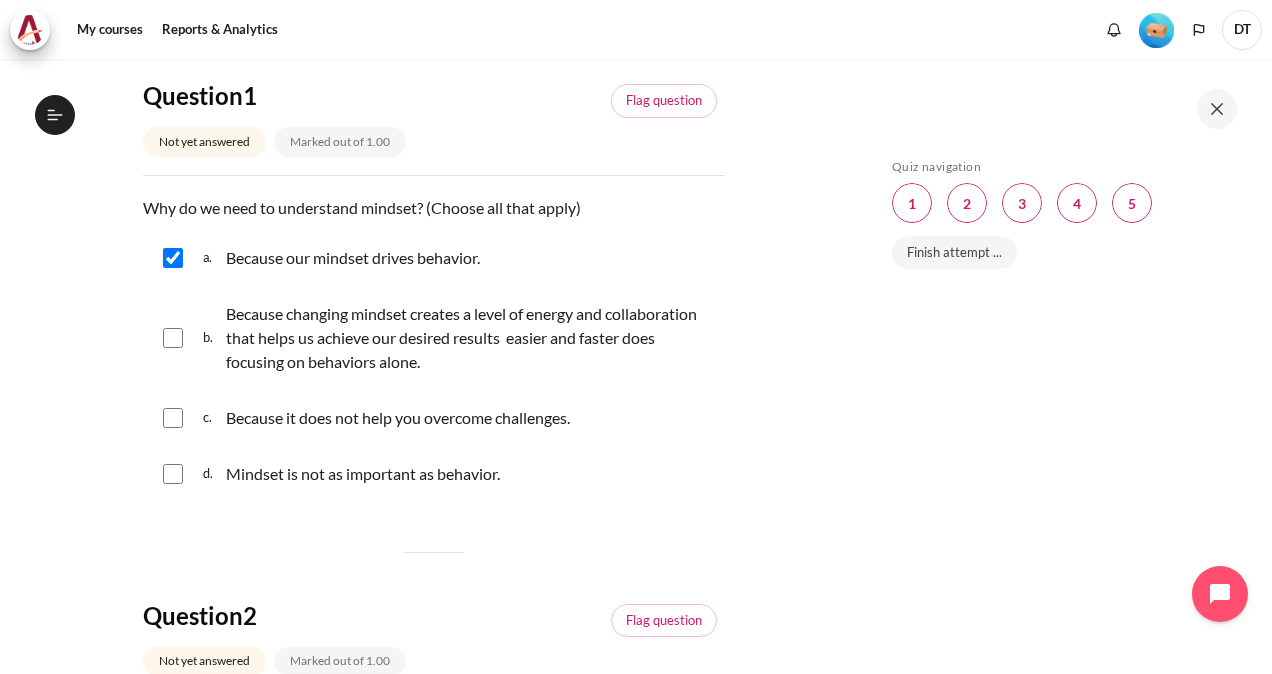 click at bounding box center [173, 338] 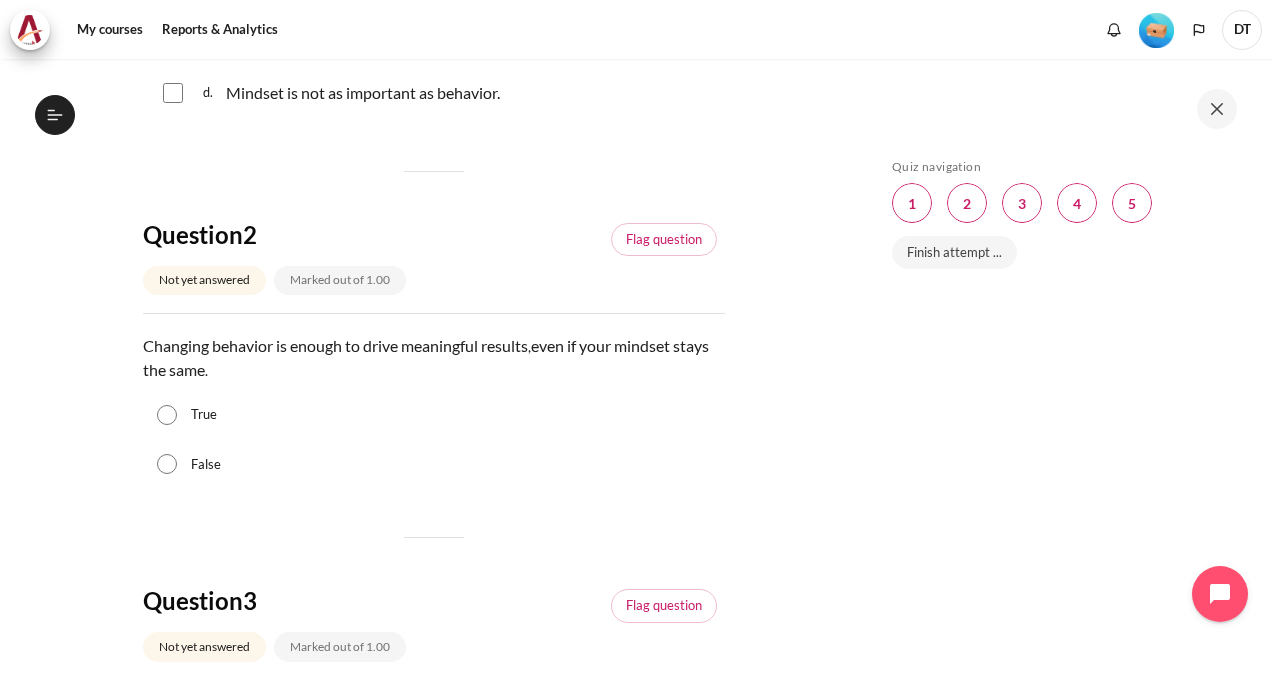scroll, scrollTop: 600, scrollLeft: 0, axis: vertical 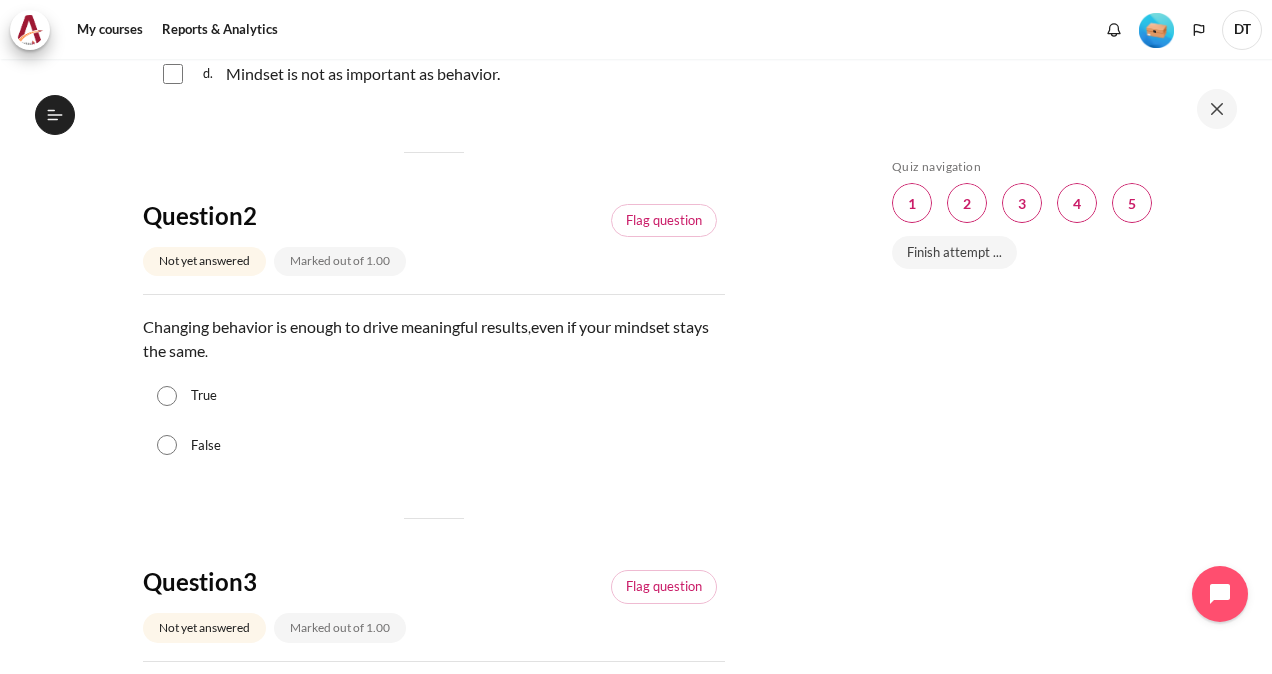 click on "False" at bounding box center [167, 445] 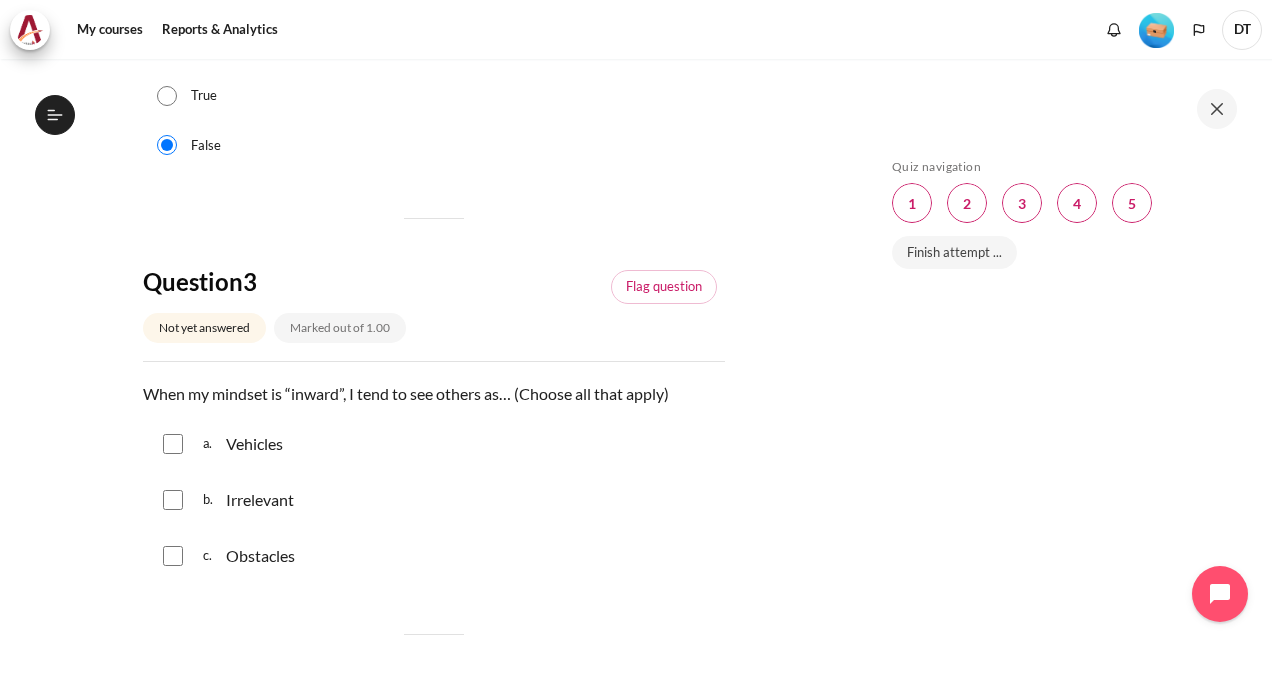 scroll, scrollTop: 1000, scrollLeft: 0, axis: vertical 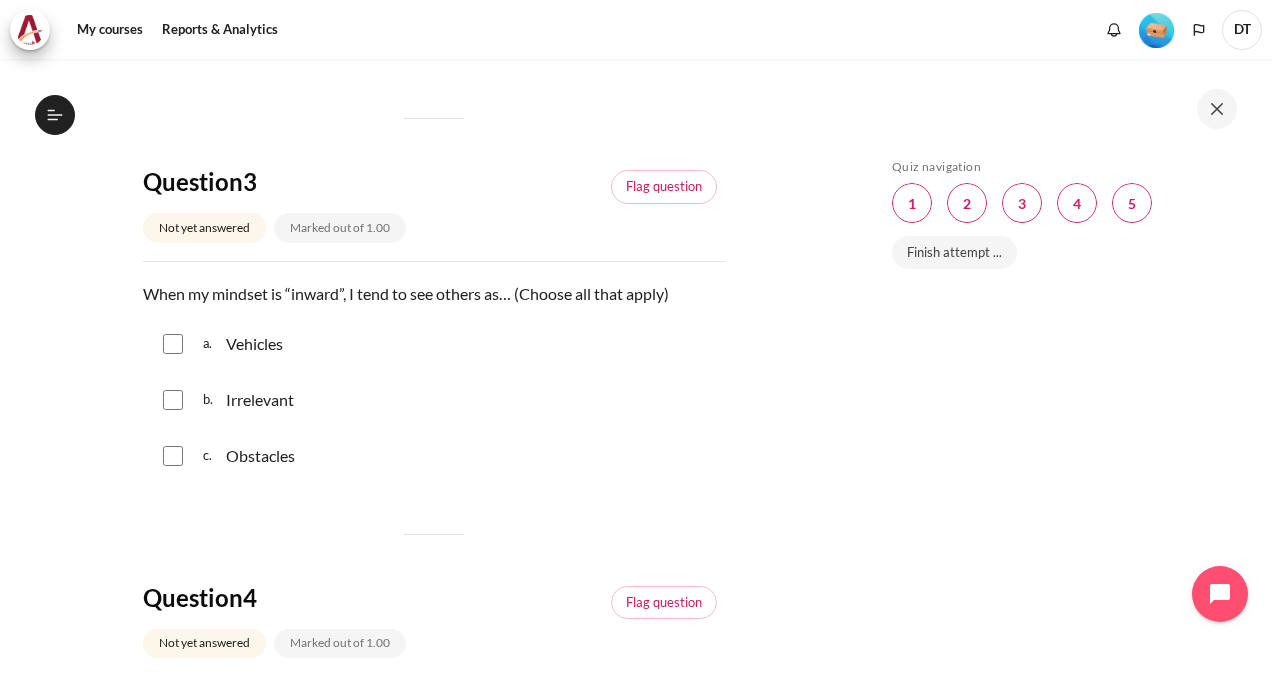 click at bounding box center [173, 344] 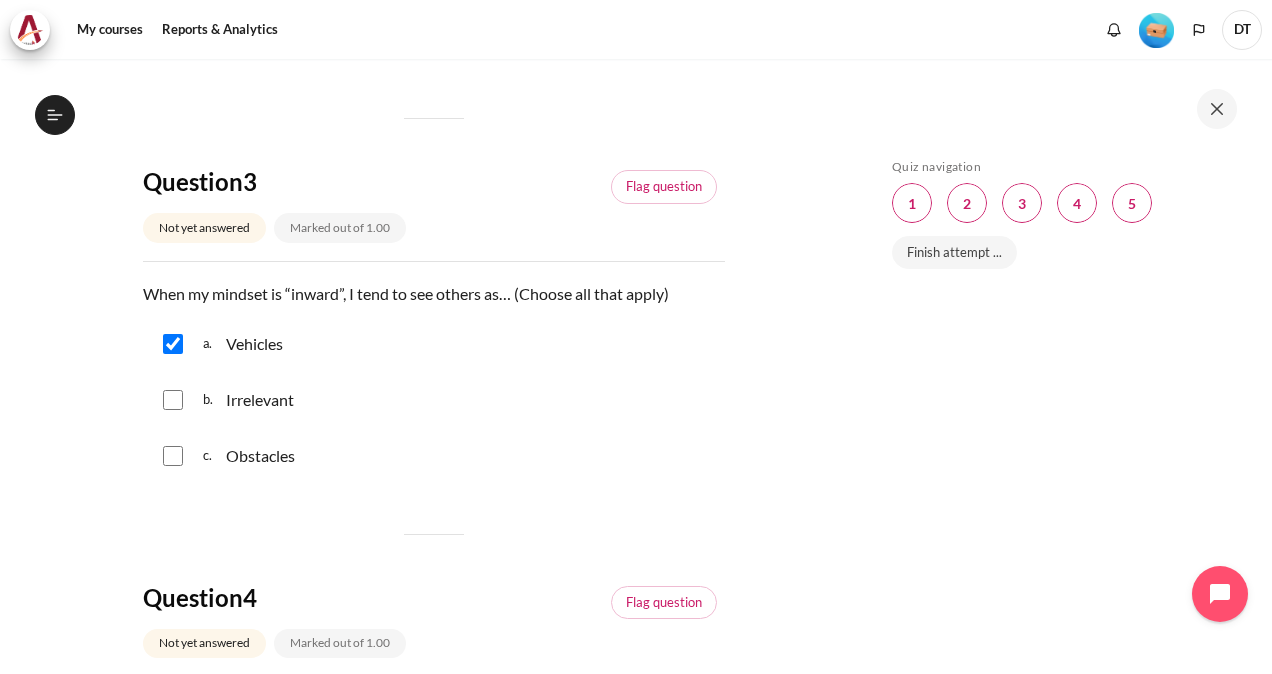 click at bounding box center (173, 400) 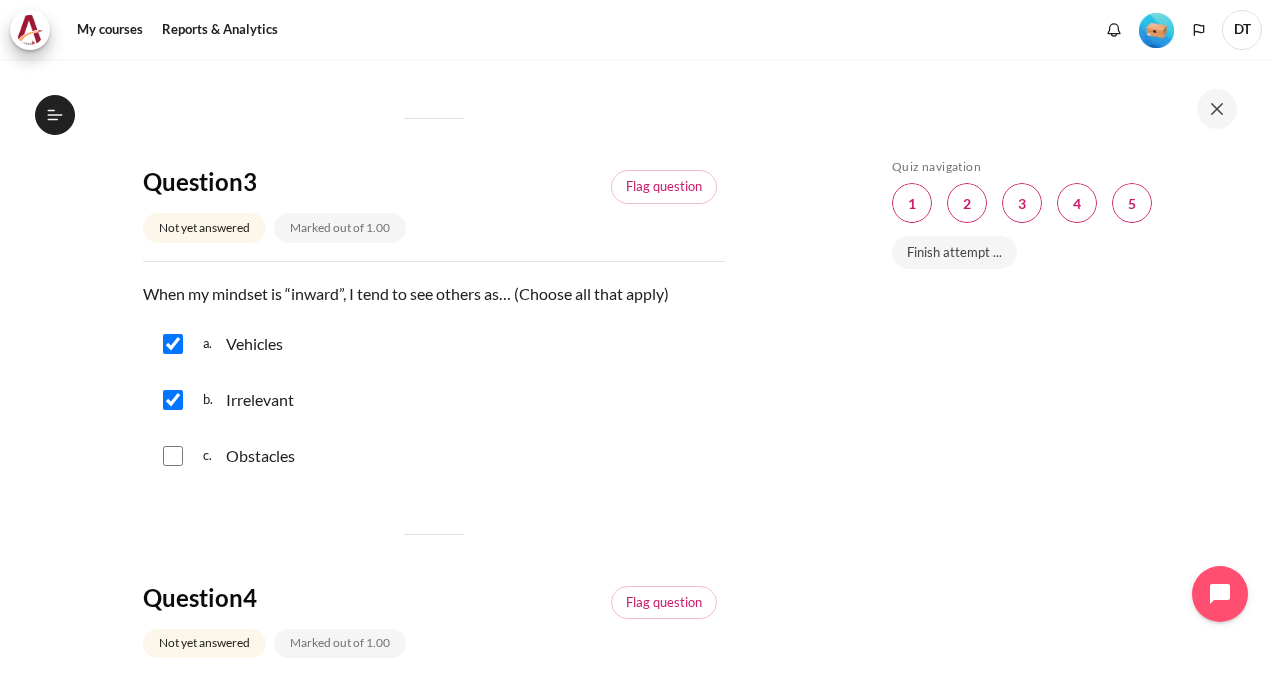 click at bounding box center (173, 456) 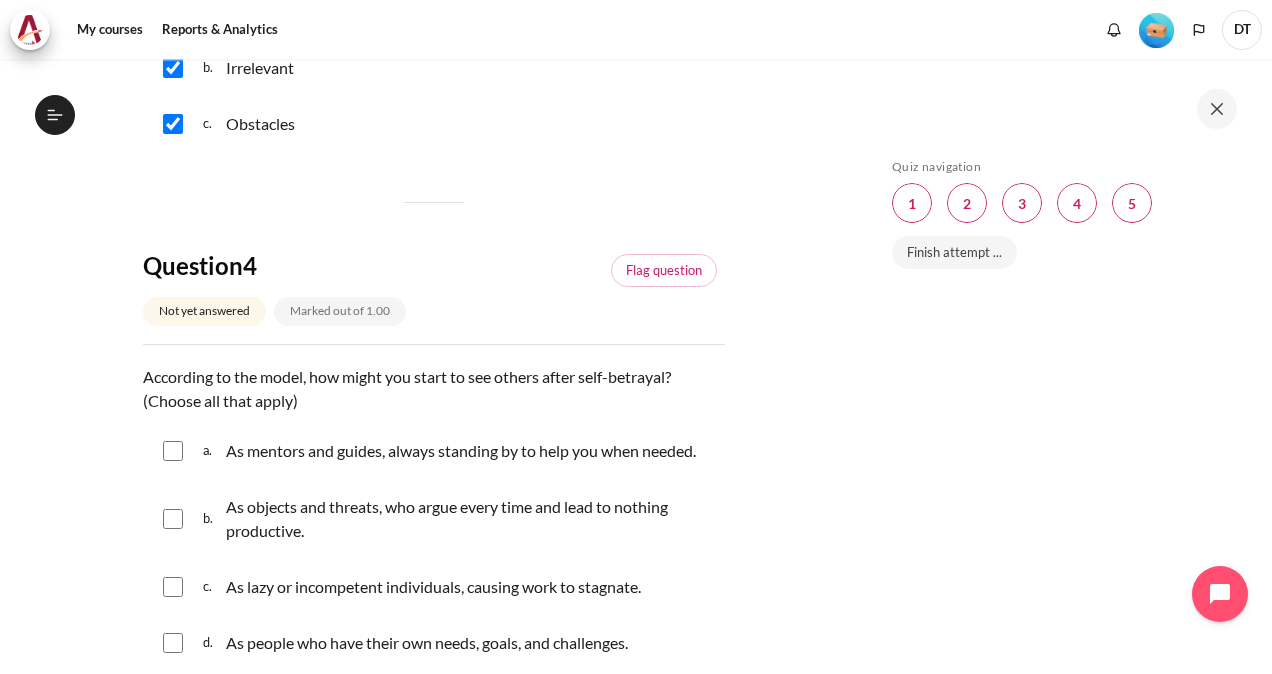 scroll, scrollTop: 1400, scrollLeft: 0, axis: vertical 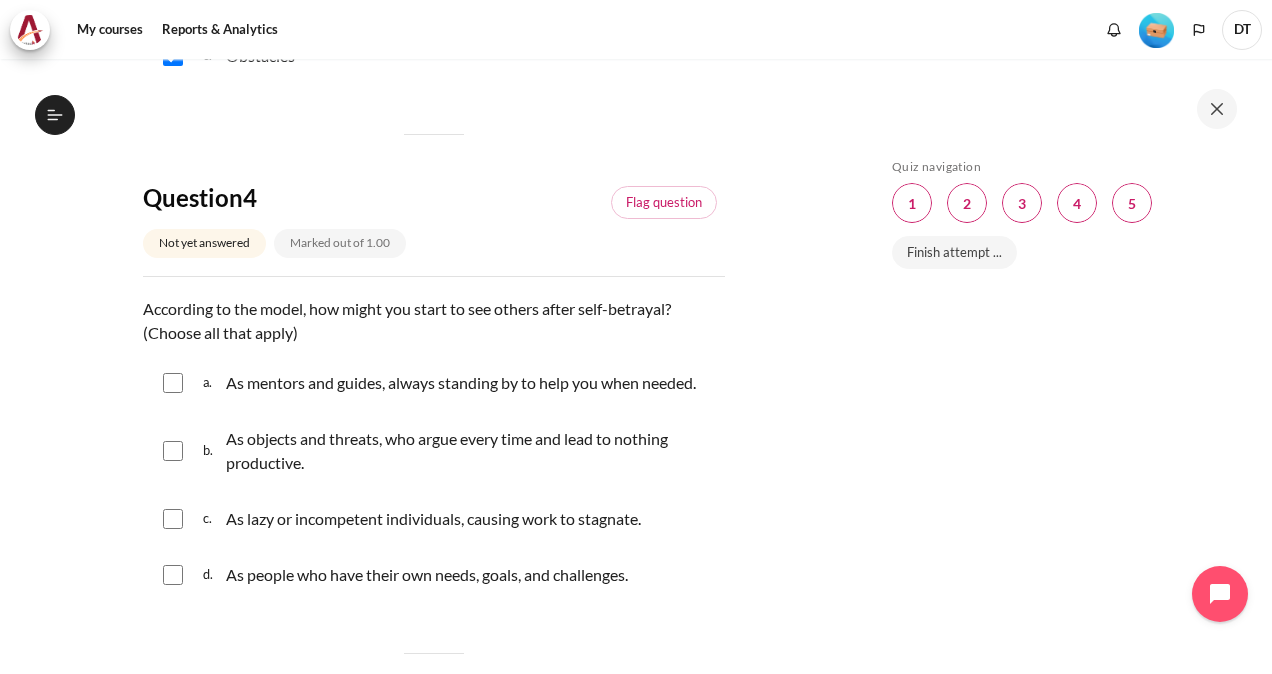 click at bounding box center (173, 383) 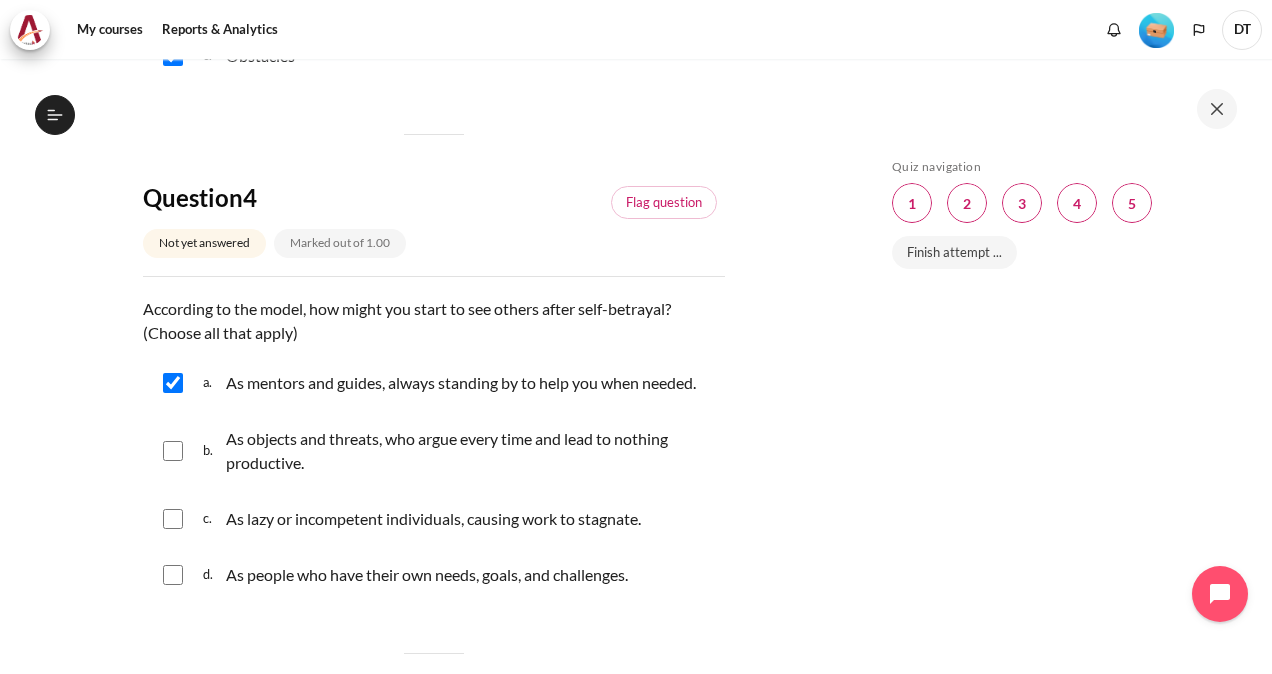click at bounding box center [173, 451] 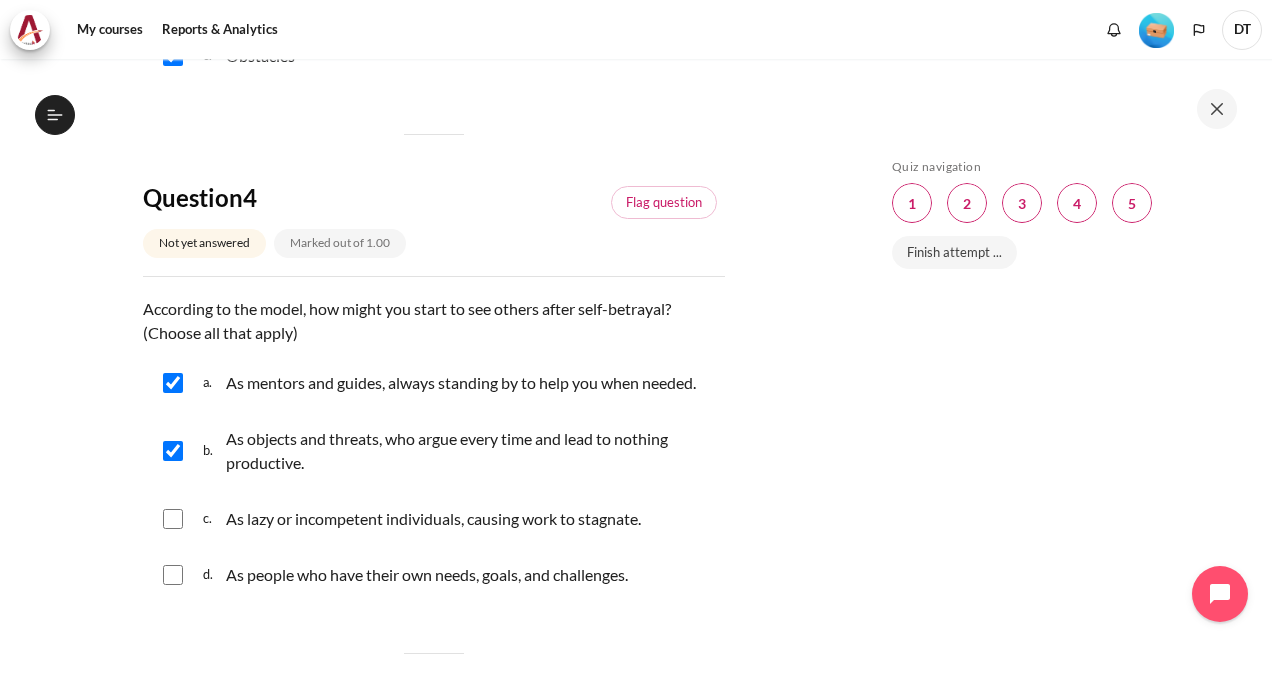click at bounding box center [173, 519] 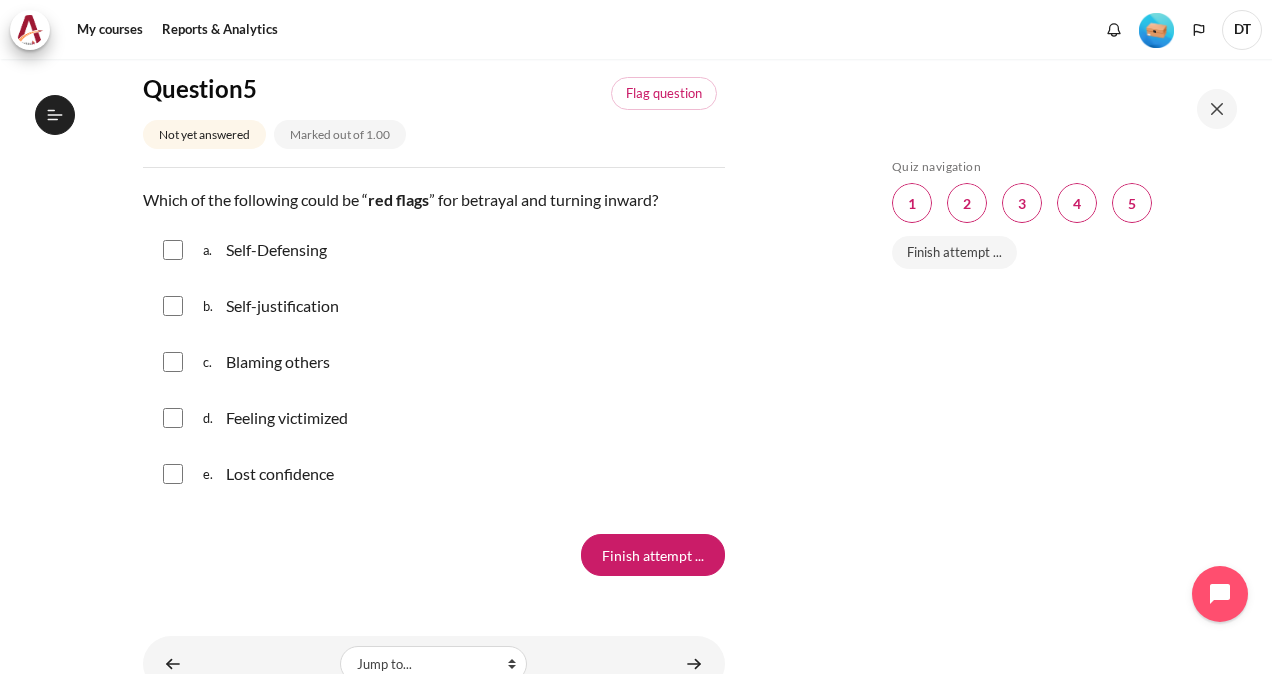 scroll, scrollTop: 2000, scrollLeft: 0, axis: vertical 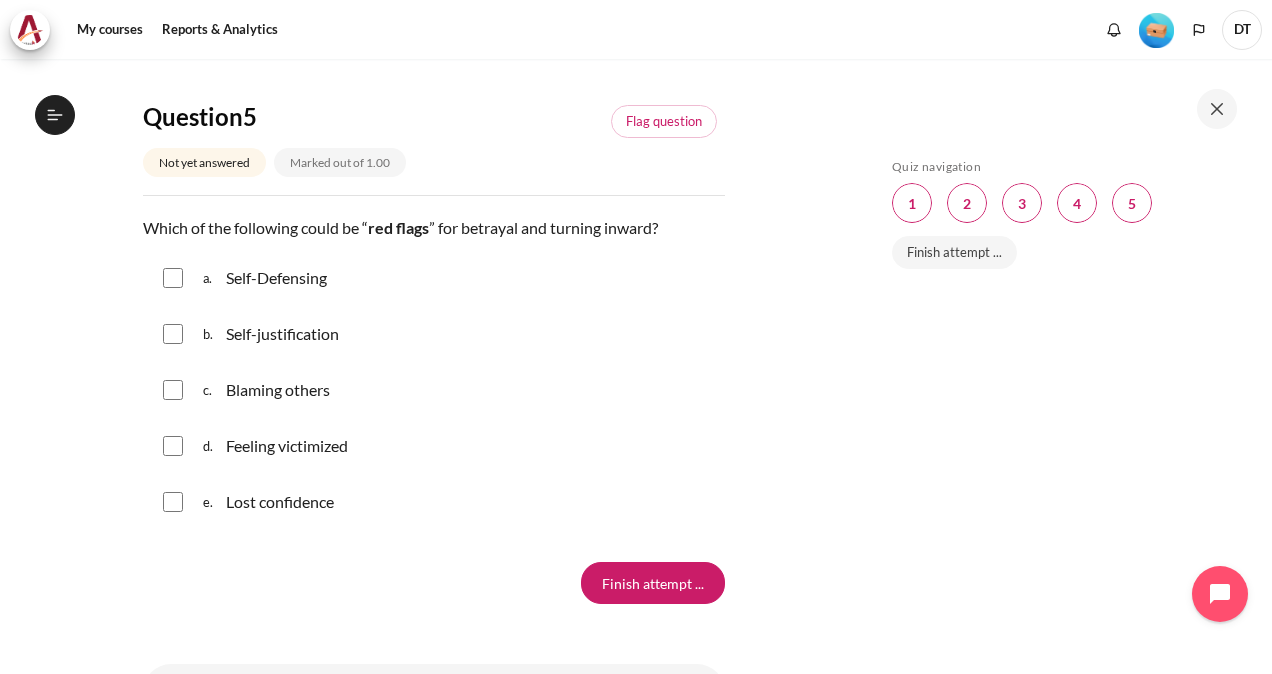 click at bounding box center [173, 278] 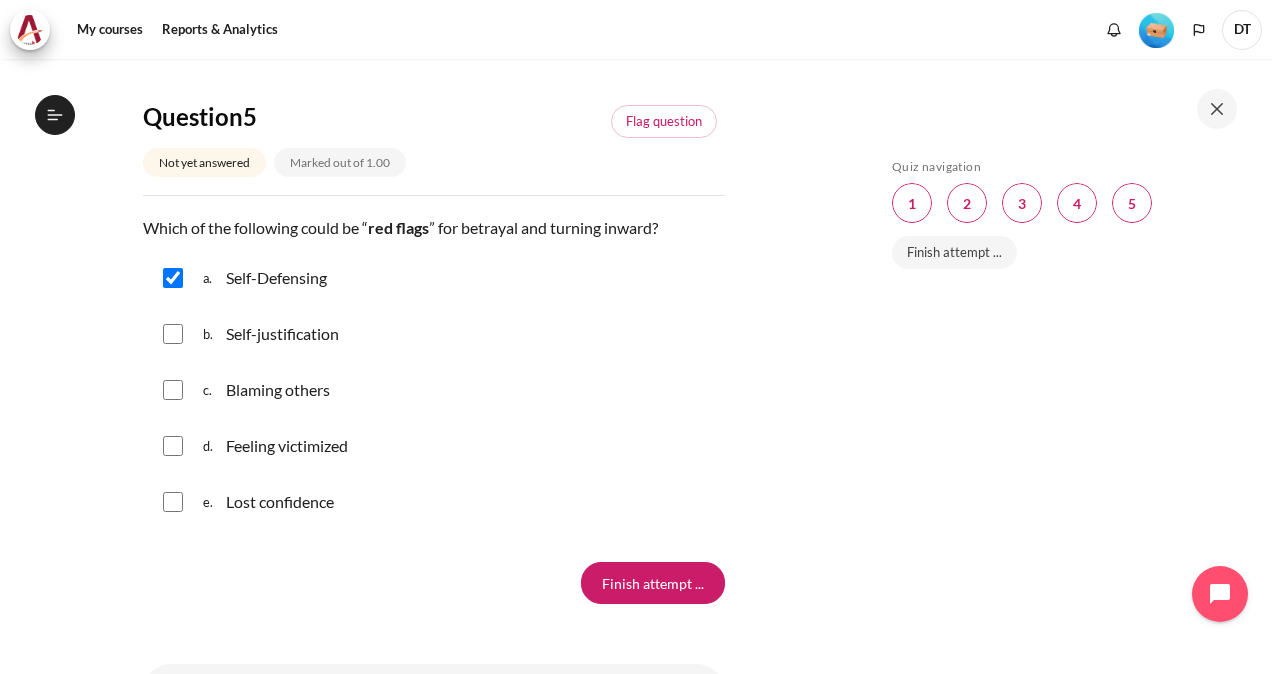 click at bounding box center (173, 334) 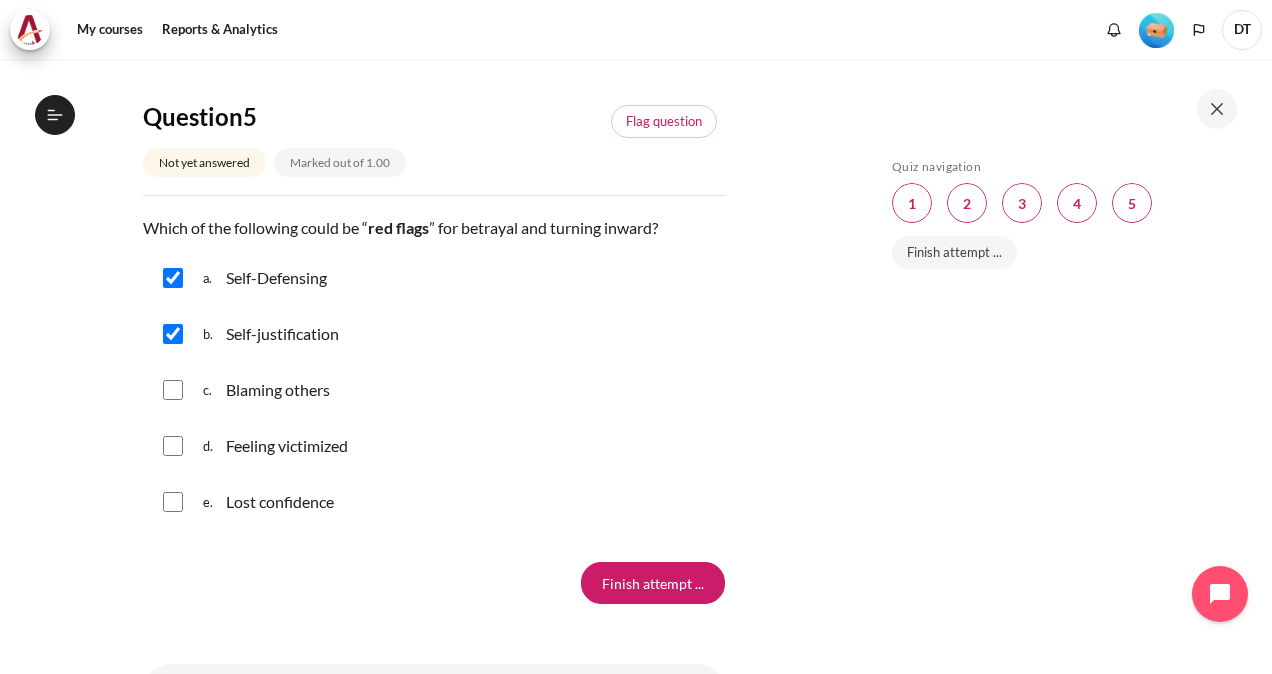 click at bounding box center (173, 390) 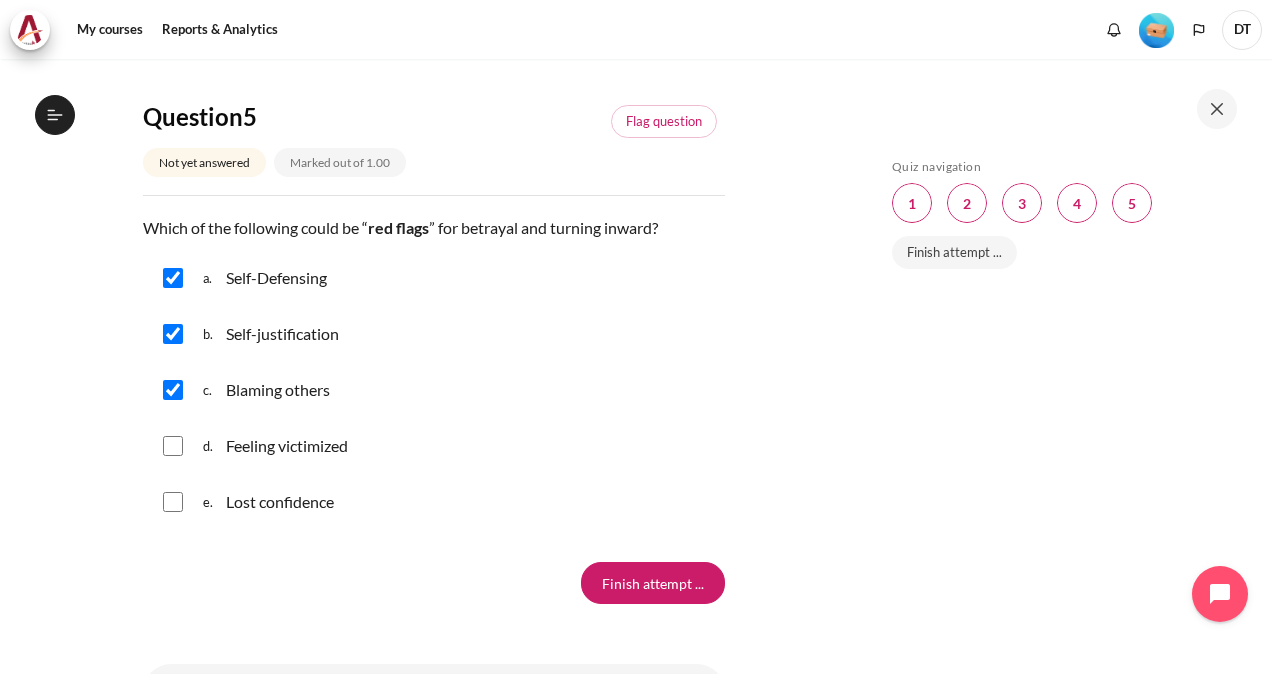 click at bounding box center [173, 446] 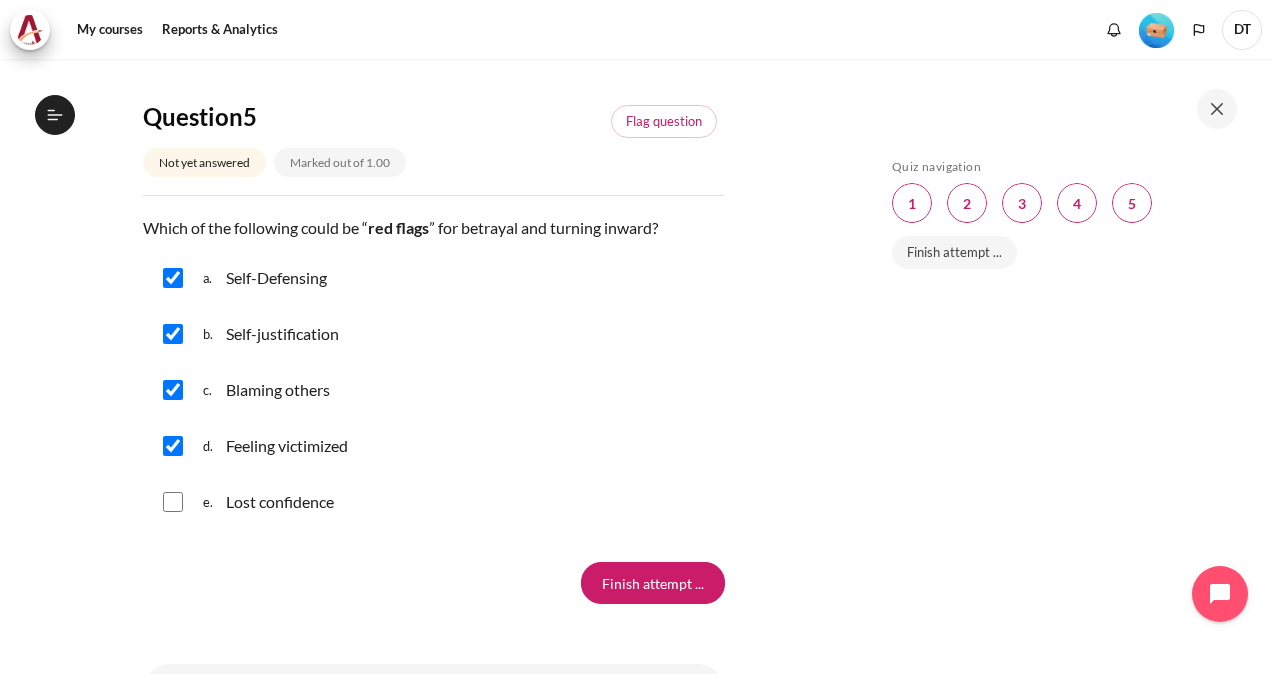 click at bounding box center (173, 502) 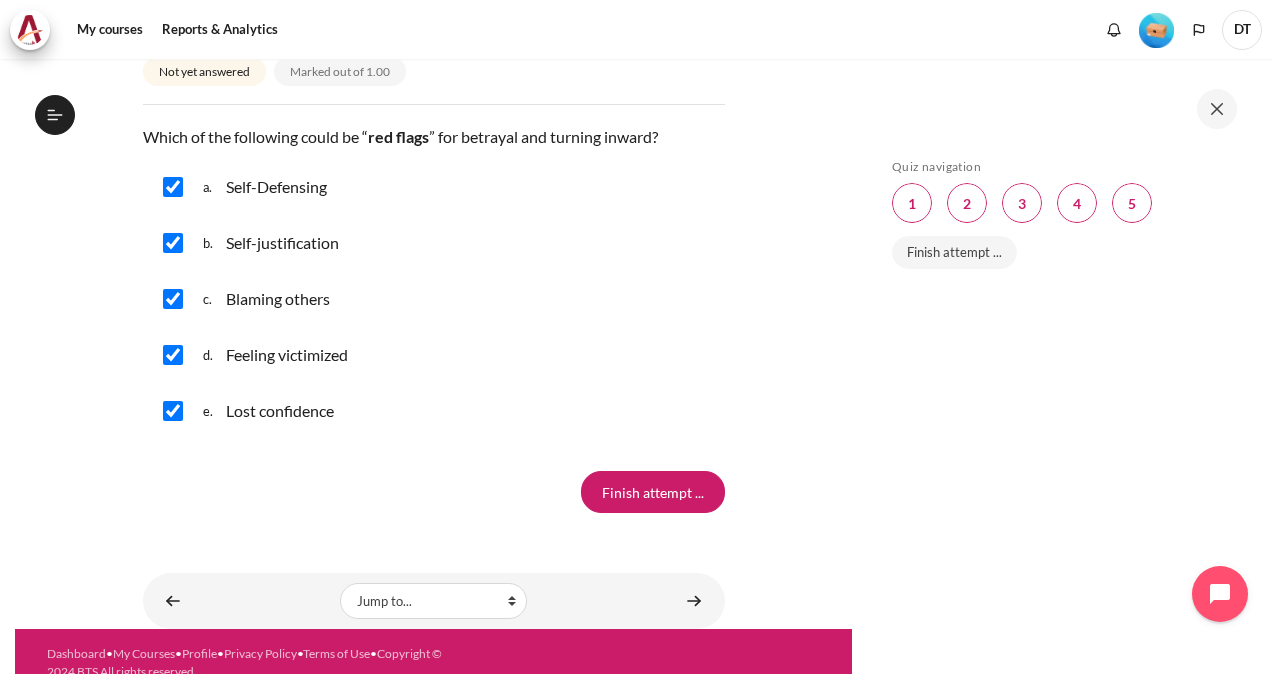 scroll, scrollTop: 2111, scrollLeft: 0, axis: vertical 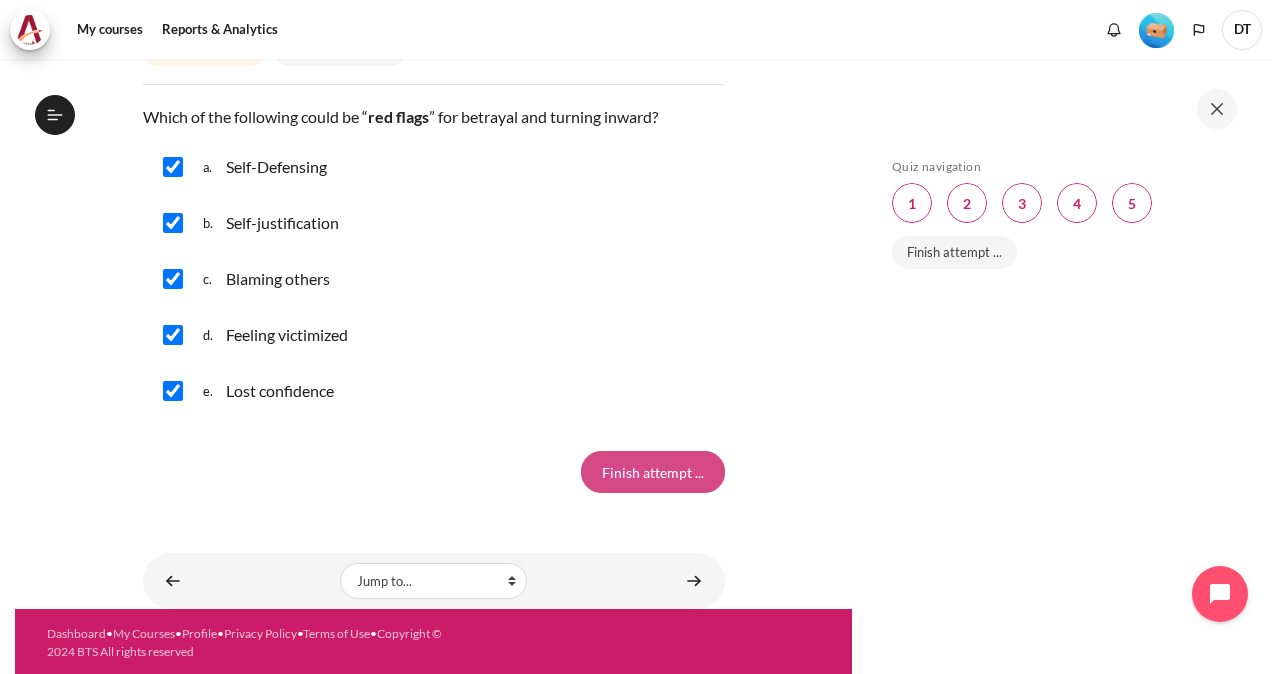 click on "Finish attempt ..." at bounding box center [653, 472] 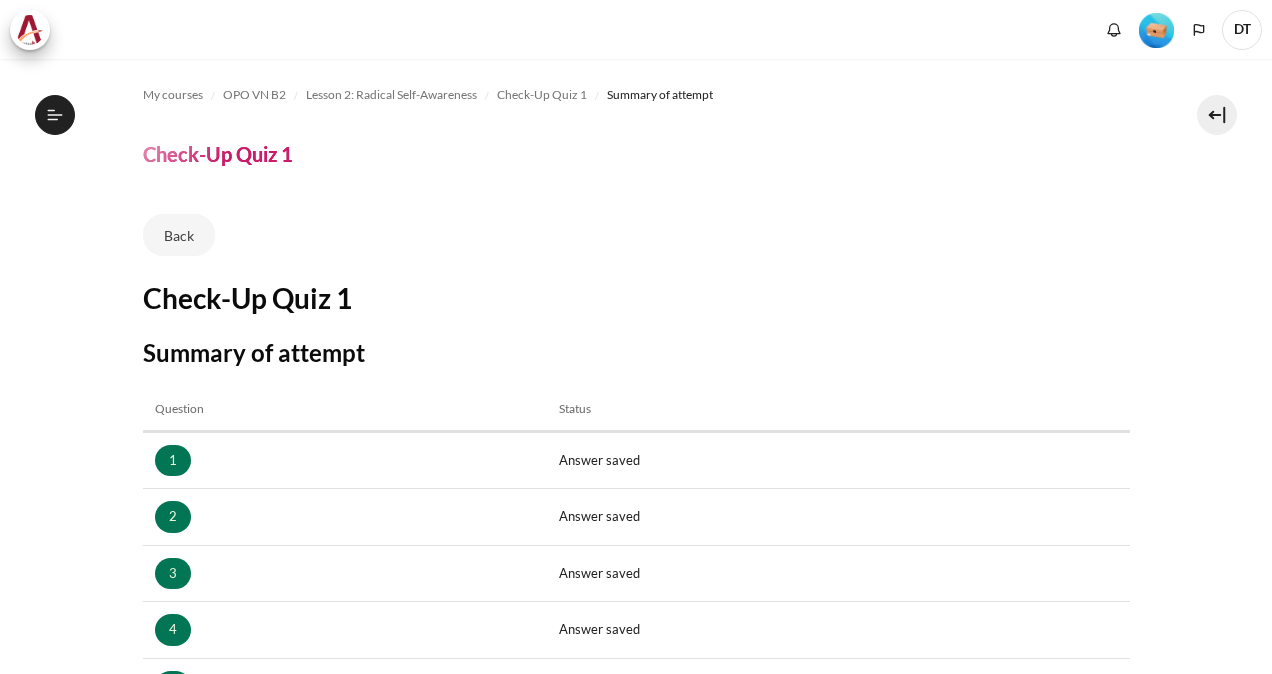 scroll, scrollTop: 0, scrollLeft: 0, axis: both 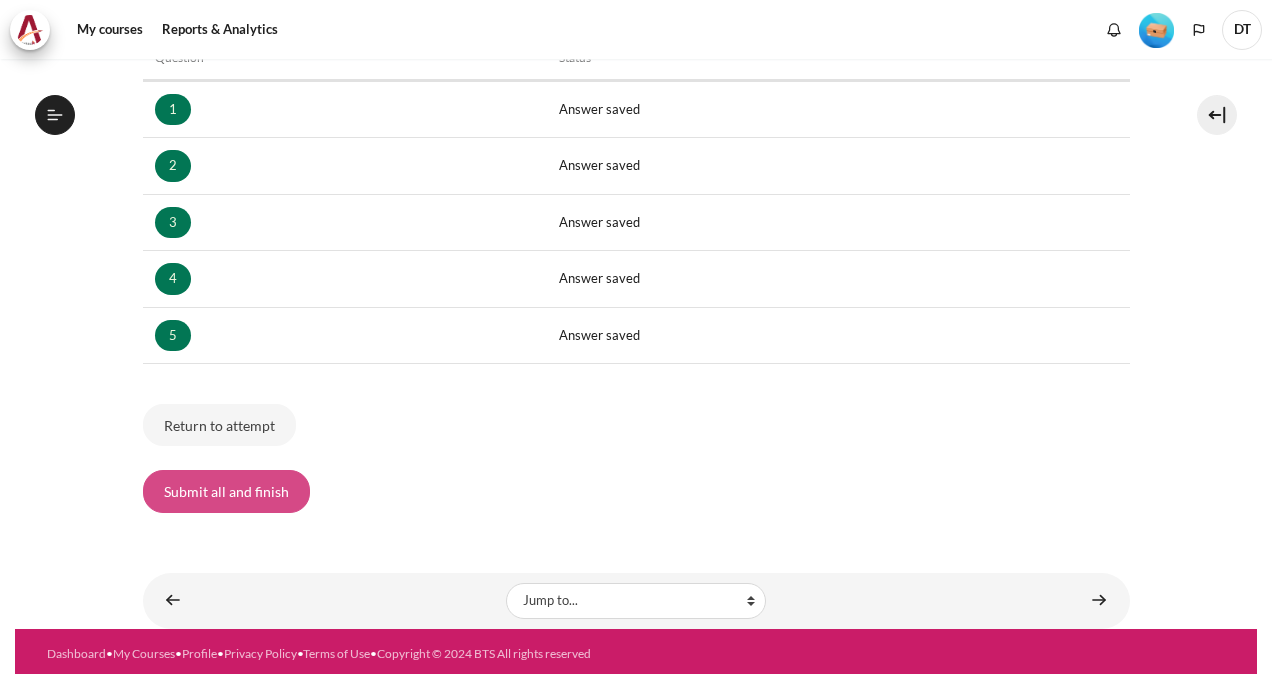 click on "Submit all and finish" at bounding box center (226, 491) 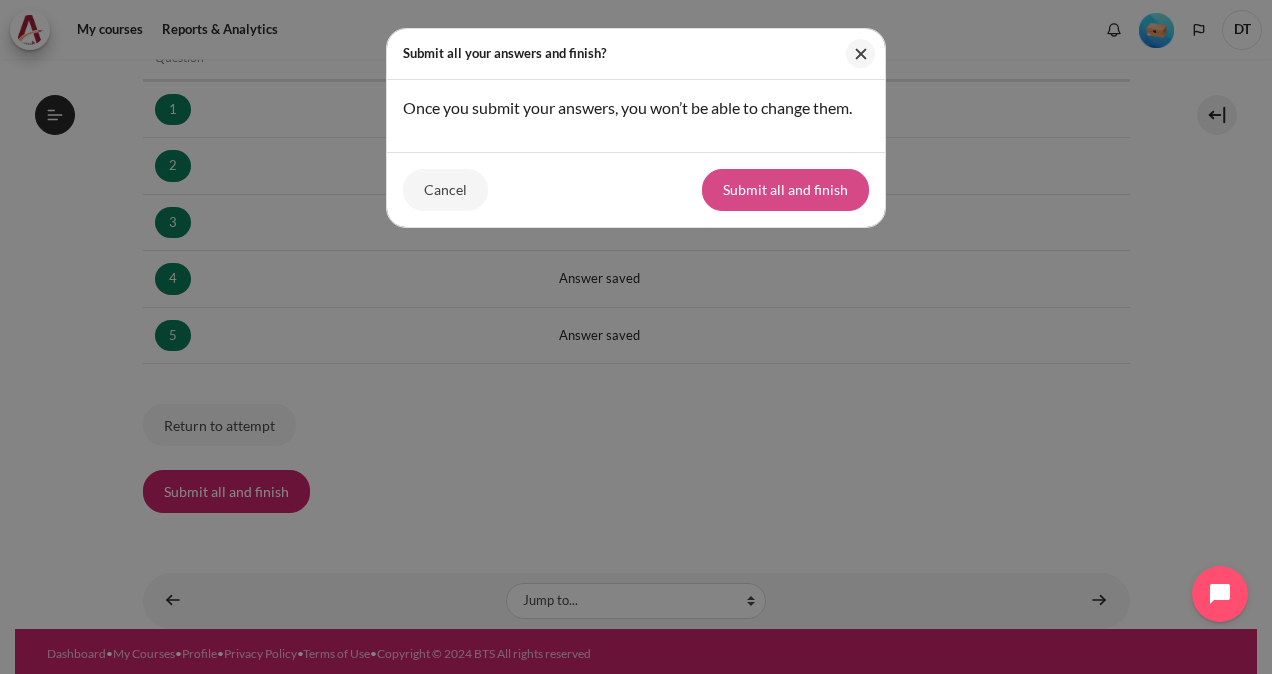 click on "Submit all and finish" at bounding box center (785, 190) 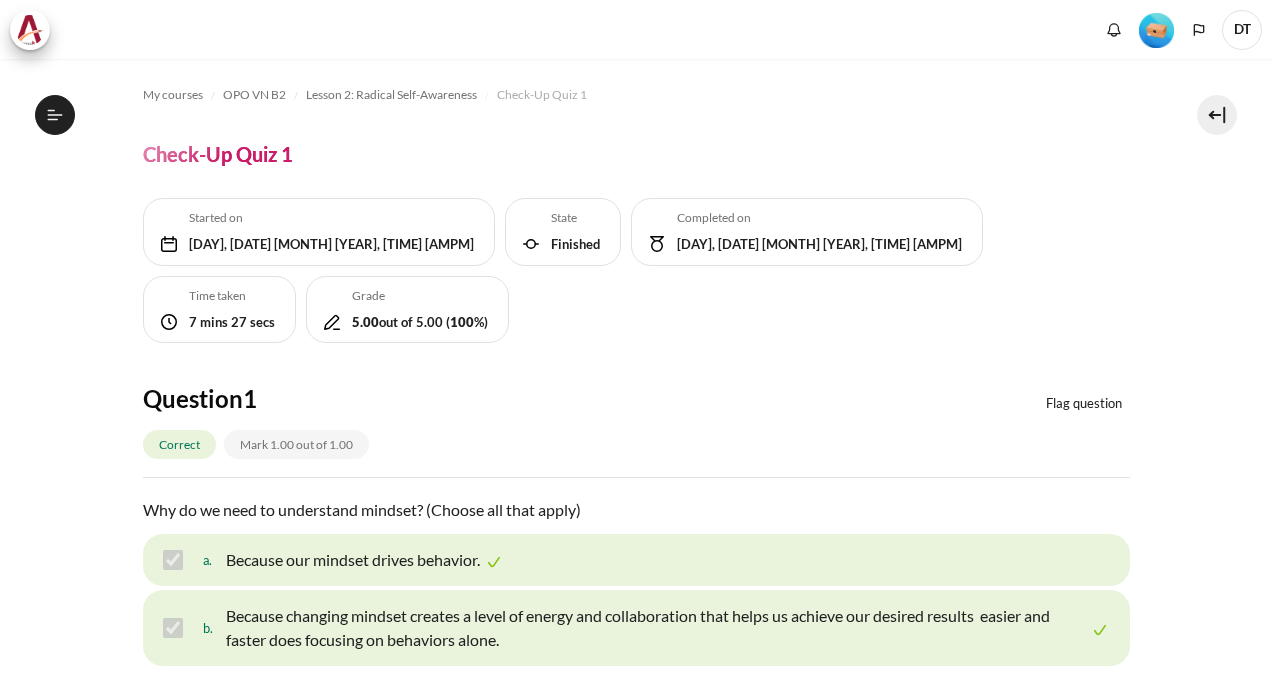 scroll, scrollTop: 0, scrollLeft: 0, axis: both 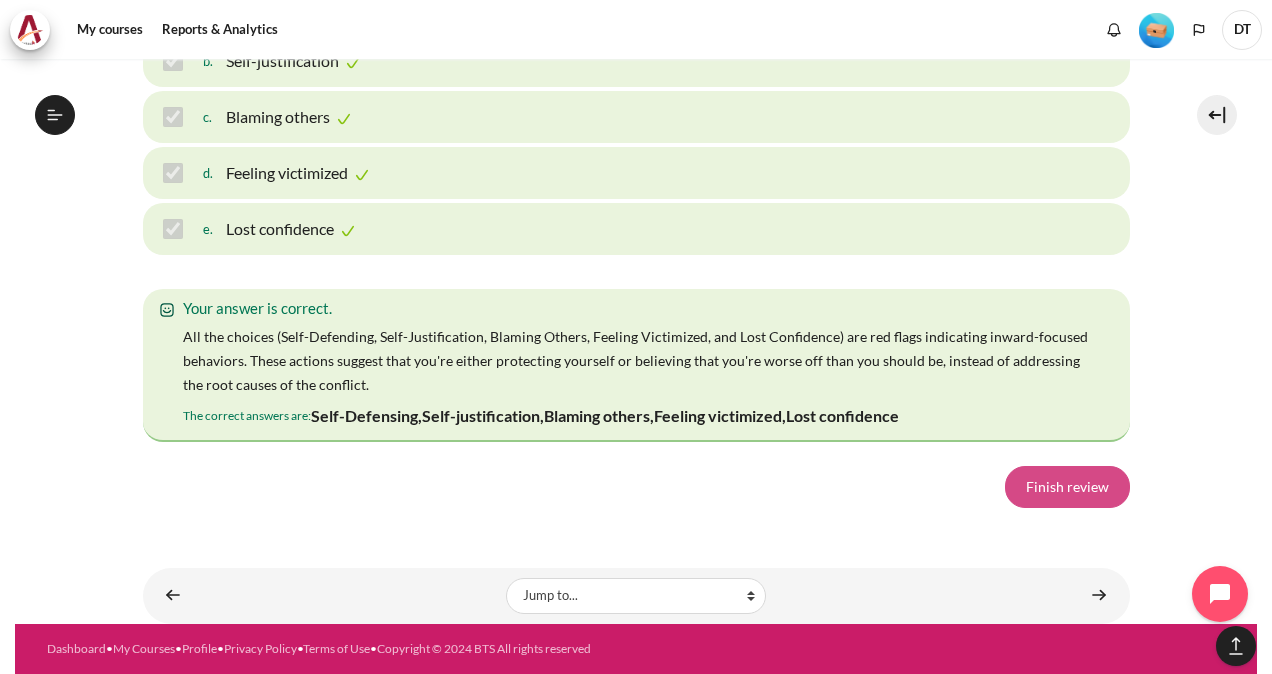 click on "Finish review" at bounding box center [1067, 487] 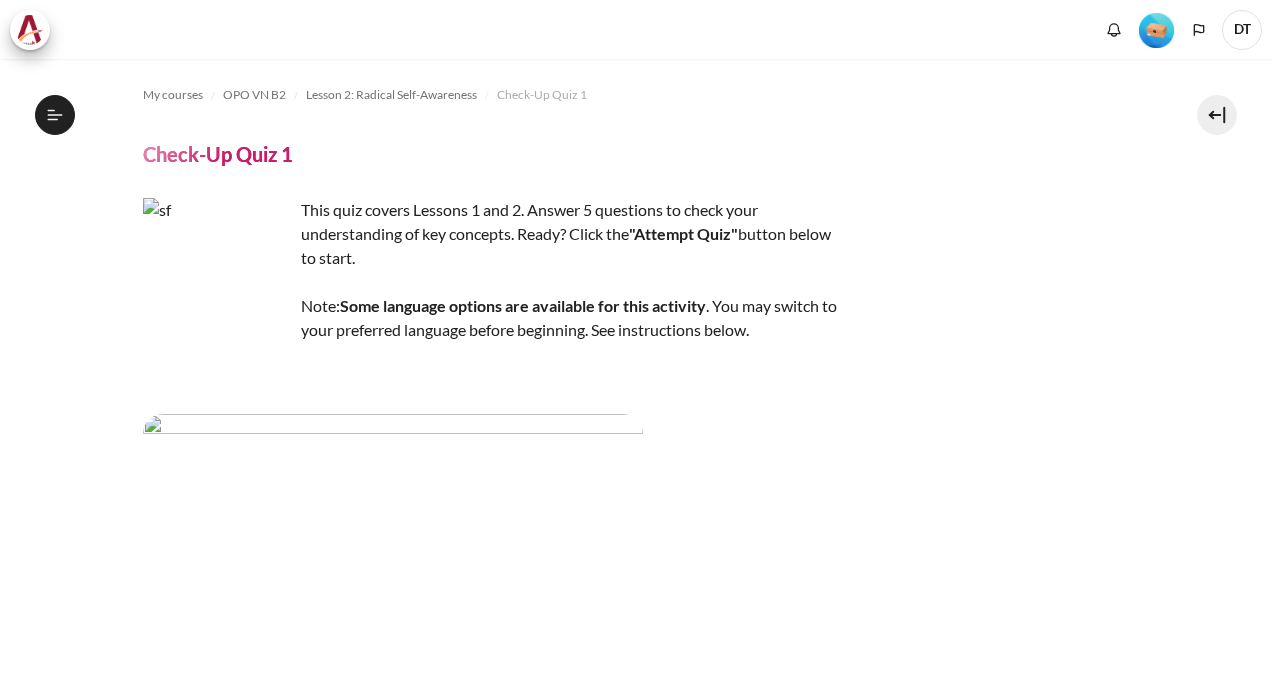 scroll, scrollTop: 0, scrollLeft: 0, axis: both 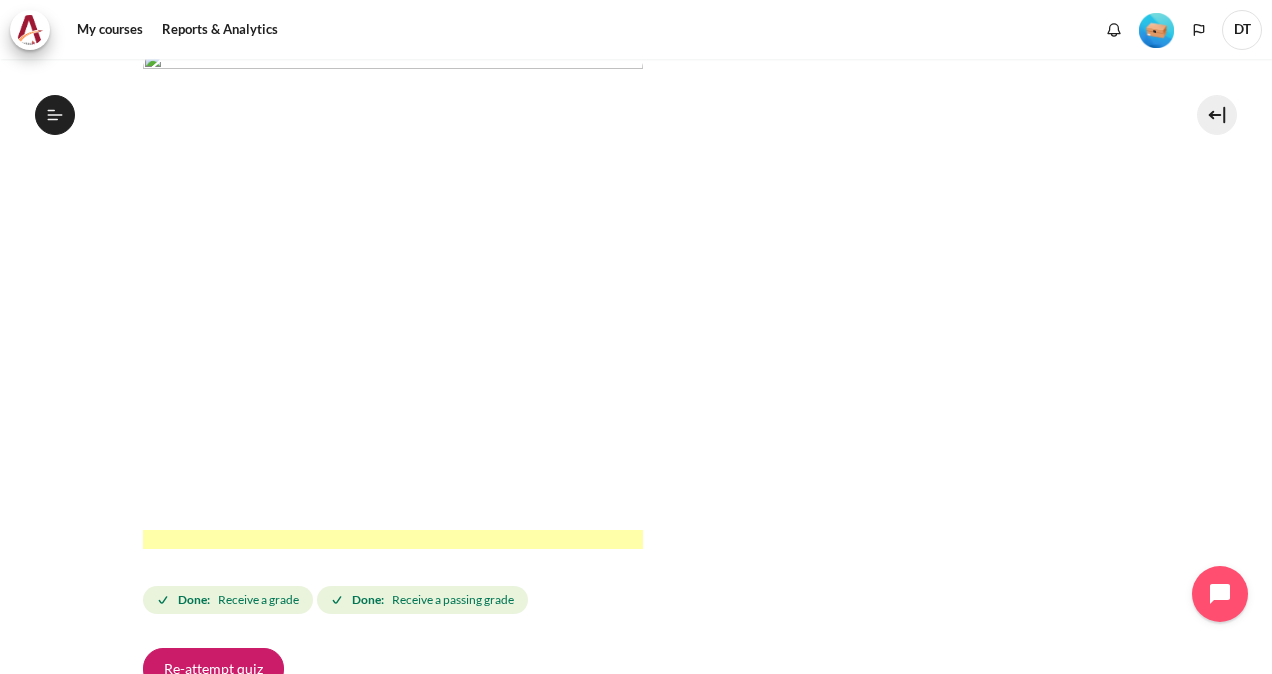 click on "This quiz covers Lessons 1 and 2. Answer 5 questions to check your understanding of key concepts. Ready? Click the  "Attempt Quiz"  button below to start. Note:  Some language options are available for this activity . You may switch to your preferred language before beginning. See instructions below." at bounding box center (493, 192) 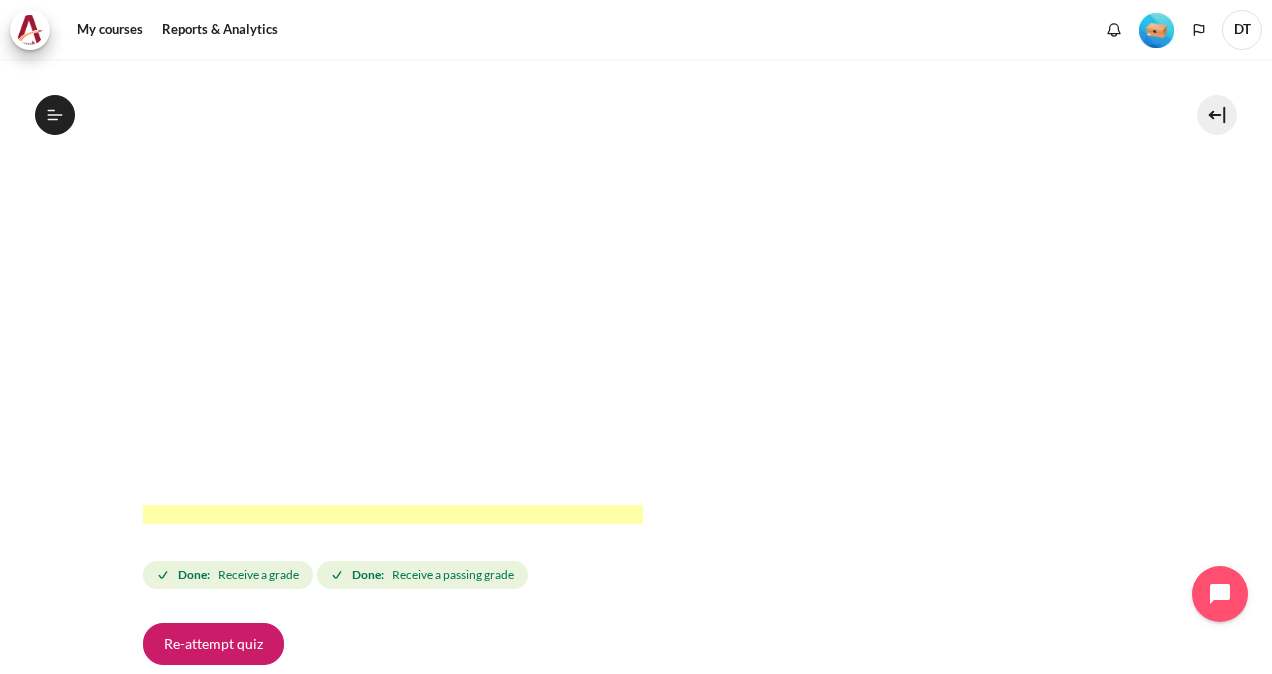 scroll, scrollTop: 391, scrollLeft: 0, axis: vertical 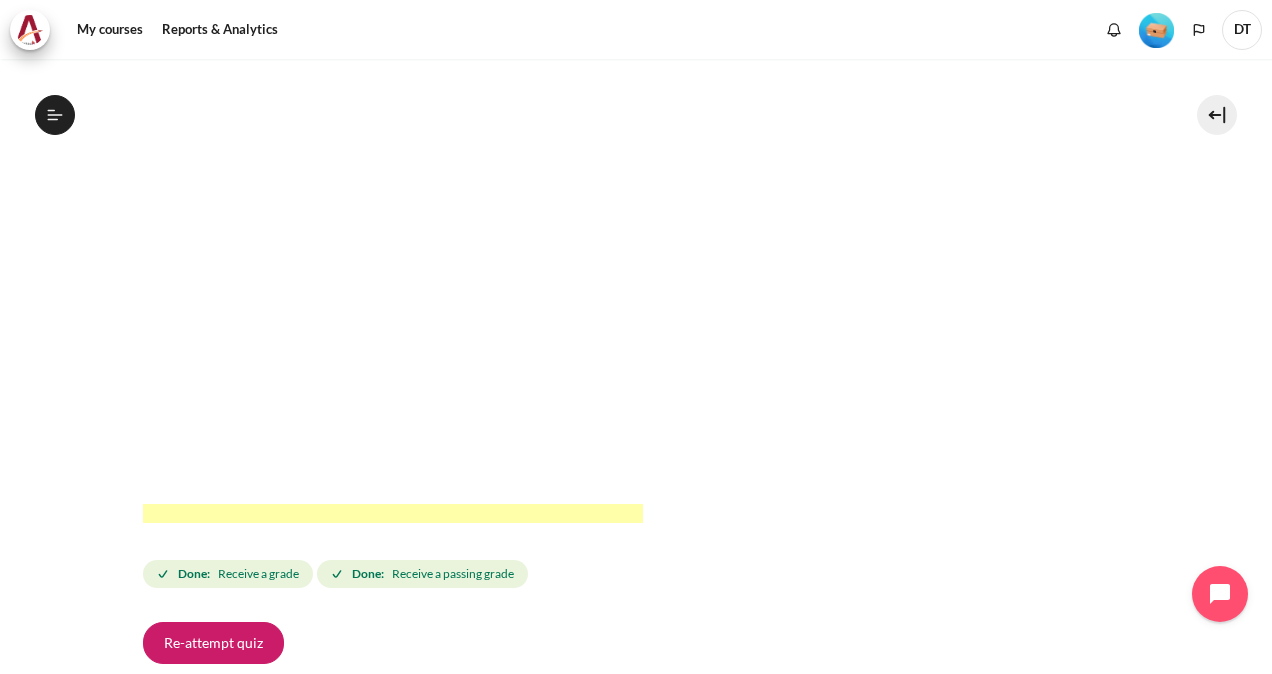 click on "This quiz covers Lessons 1 and 2. Answer 5 questions to check your understanding of key concepts. Ready? Click the  "Attempt Quiz"  button below to start. Note:  Some language options are available for this activity . You may switch to your preferred language before beginning. See instructions below." at bounding box center (493, 166) 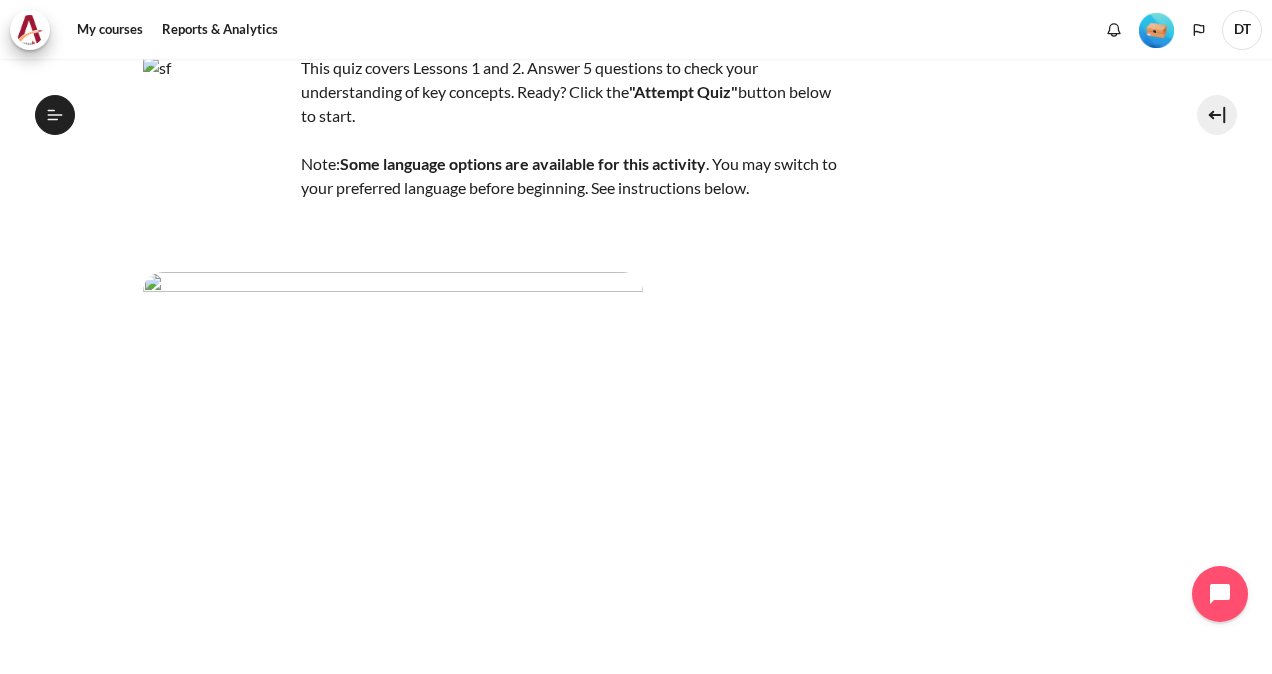 scroll, scrollTop: 0, scrollLeft: 0, axis: both 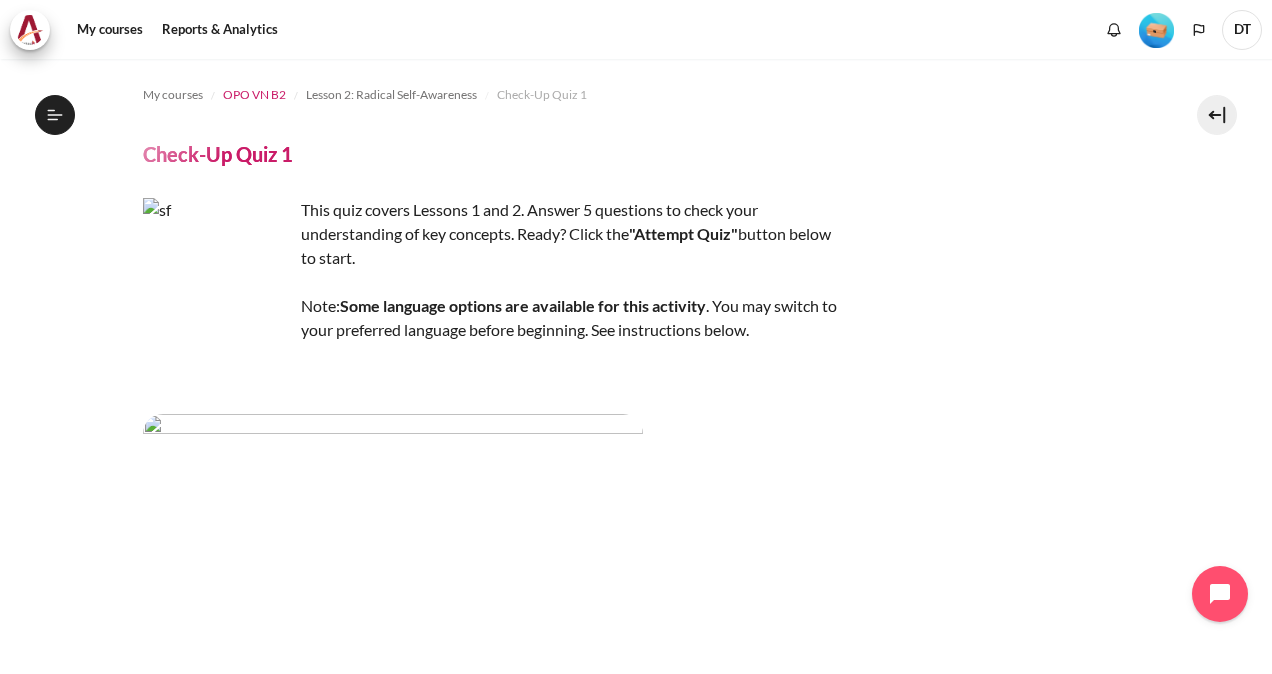 click on "OPO VN B2" at bounding box center (254, 95) 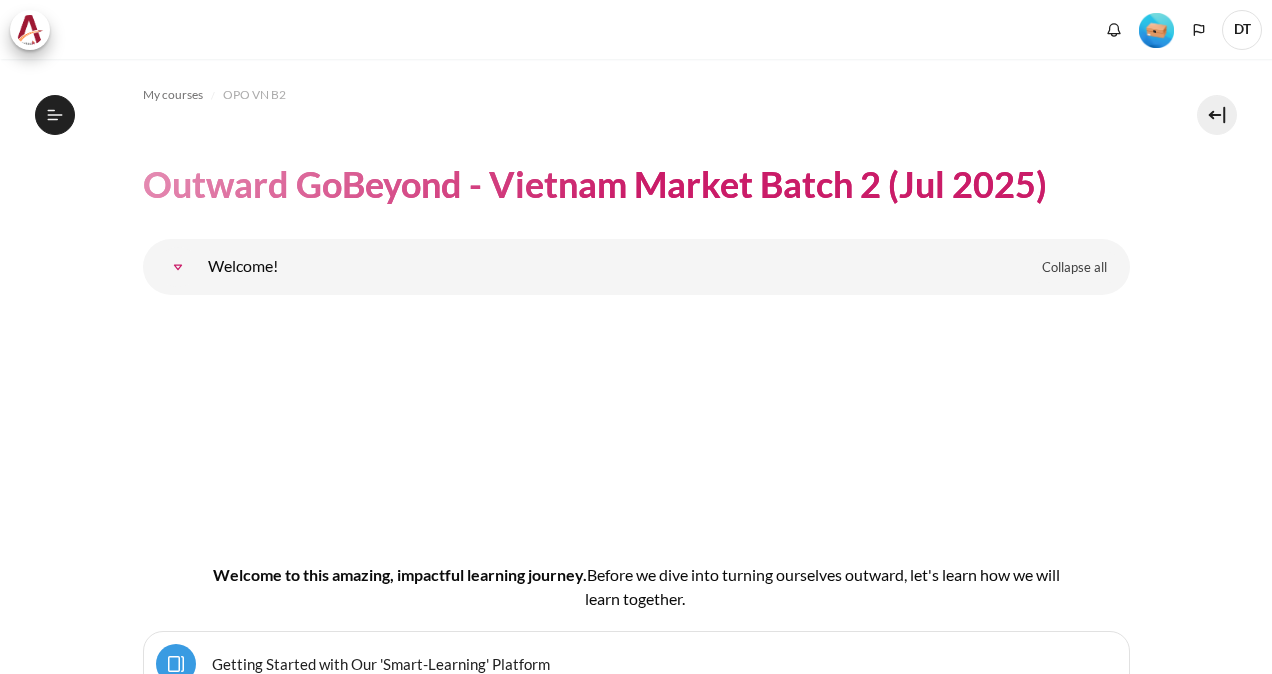 scroll, scrollTop: 0, scrollLeft: 0, axis: both 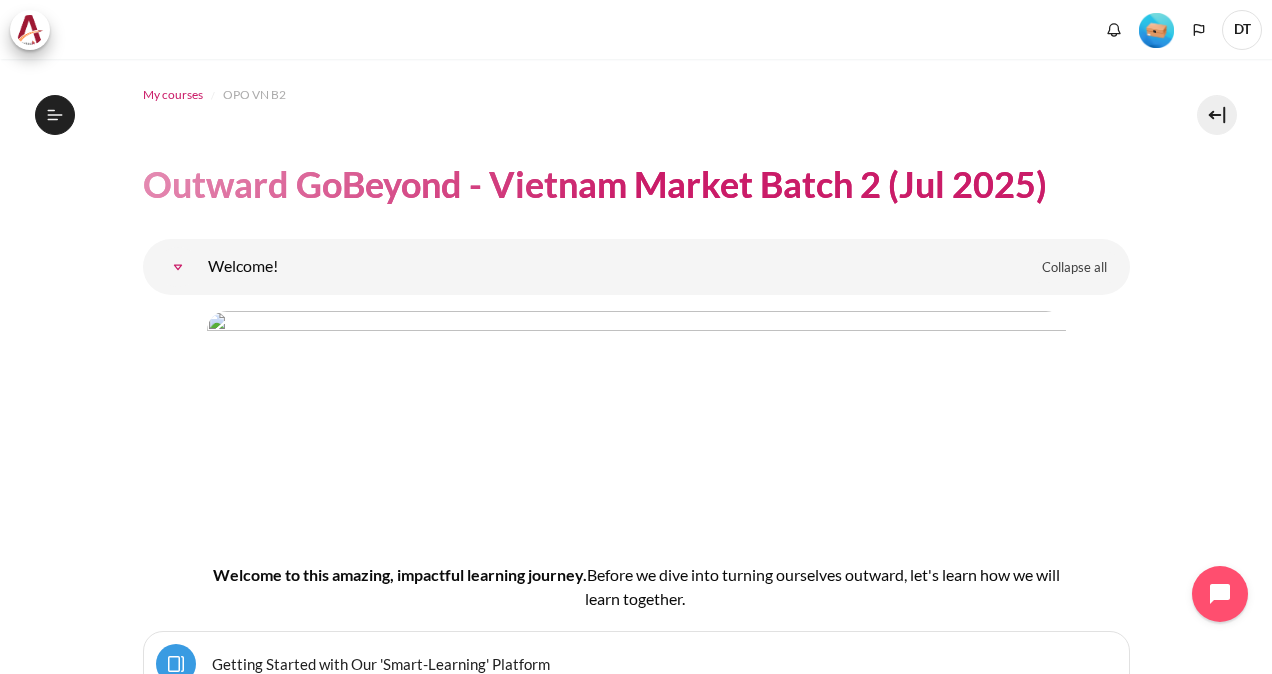 click on "My courses" at bounding box center [173, 95] 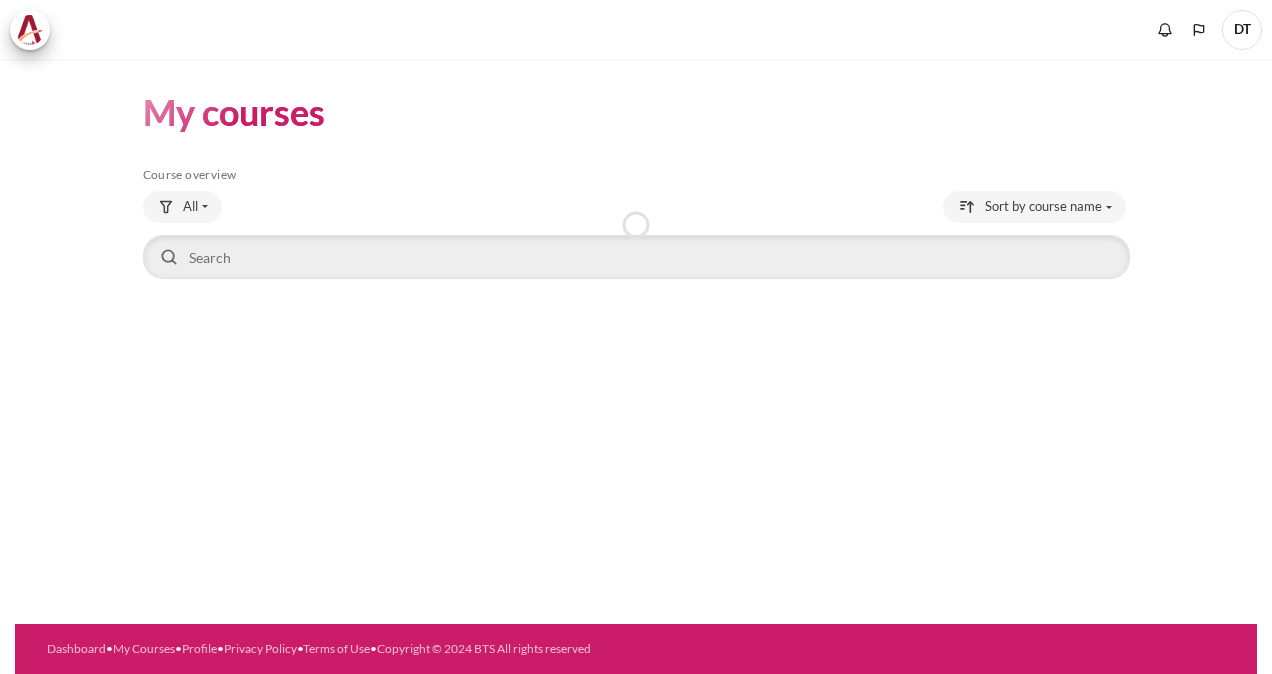 scroll, scrollTop: 0, scrollLeft: 0, axis: both 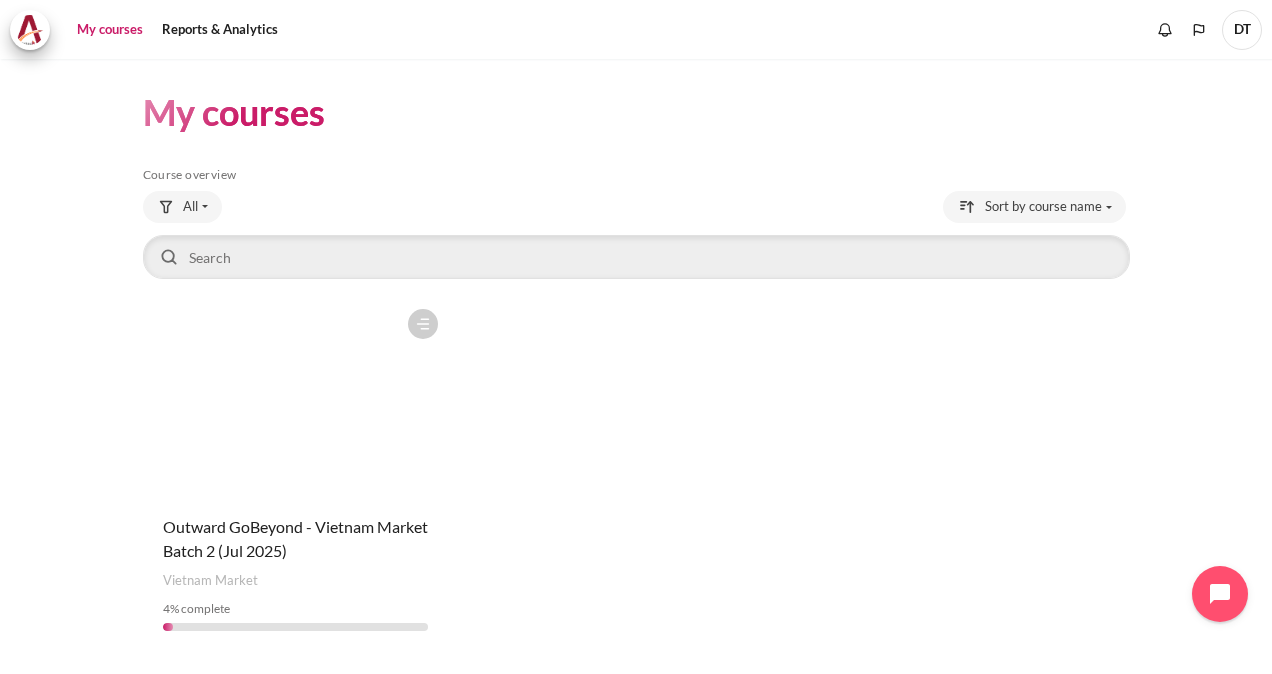 click on "My courses" at bounding box center (110, 30) 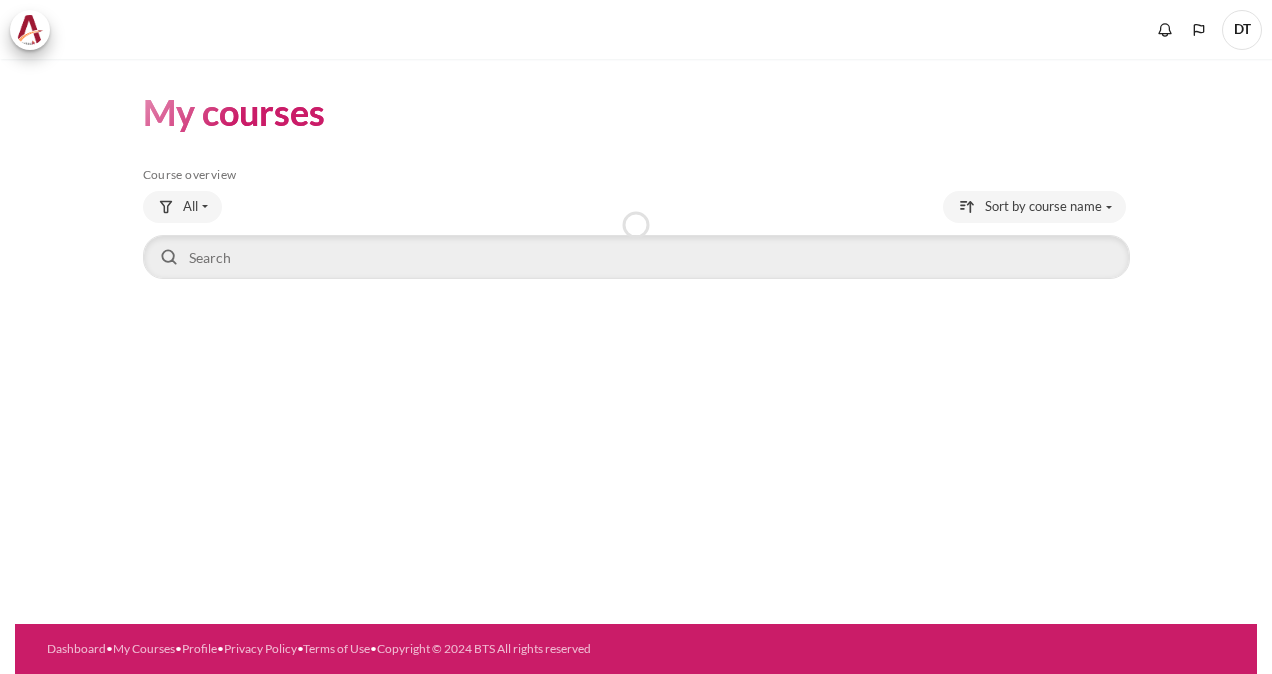 scroll, scrollTop: 0, scrollLeft: 0, axis: both 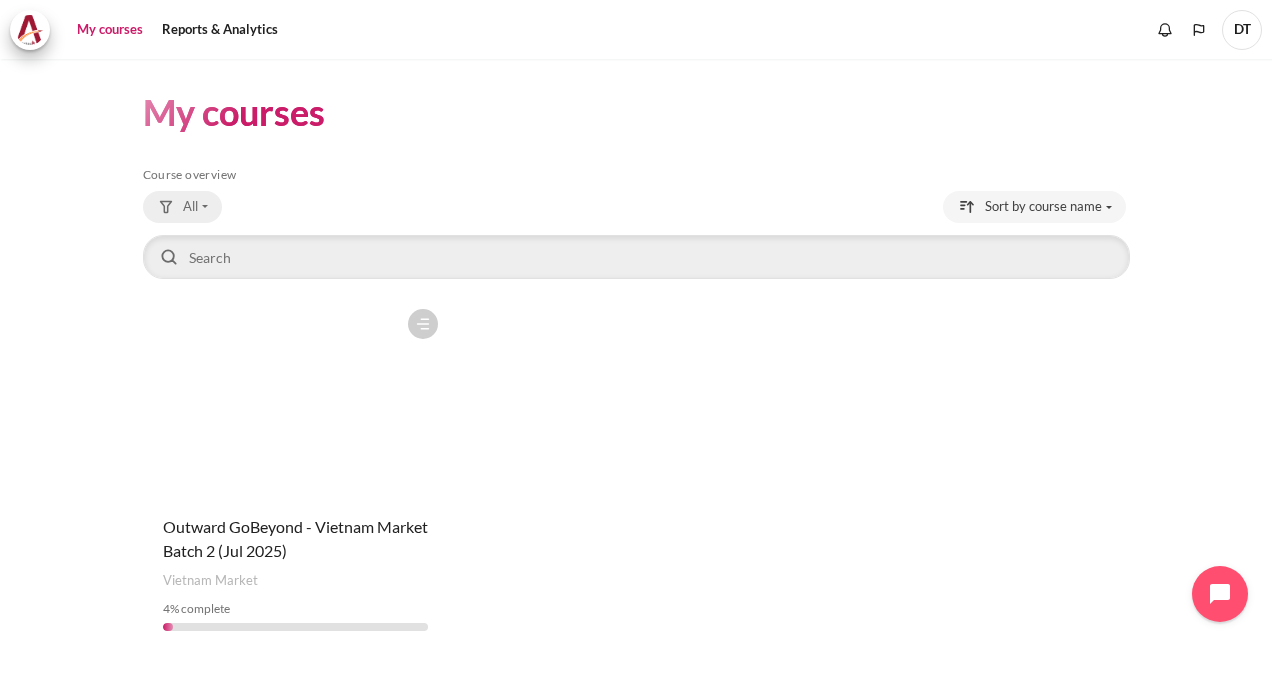 click on "All" at bounding box center (182, 207) 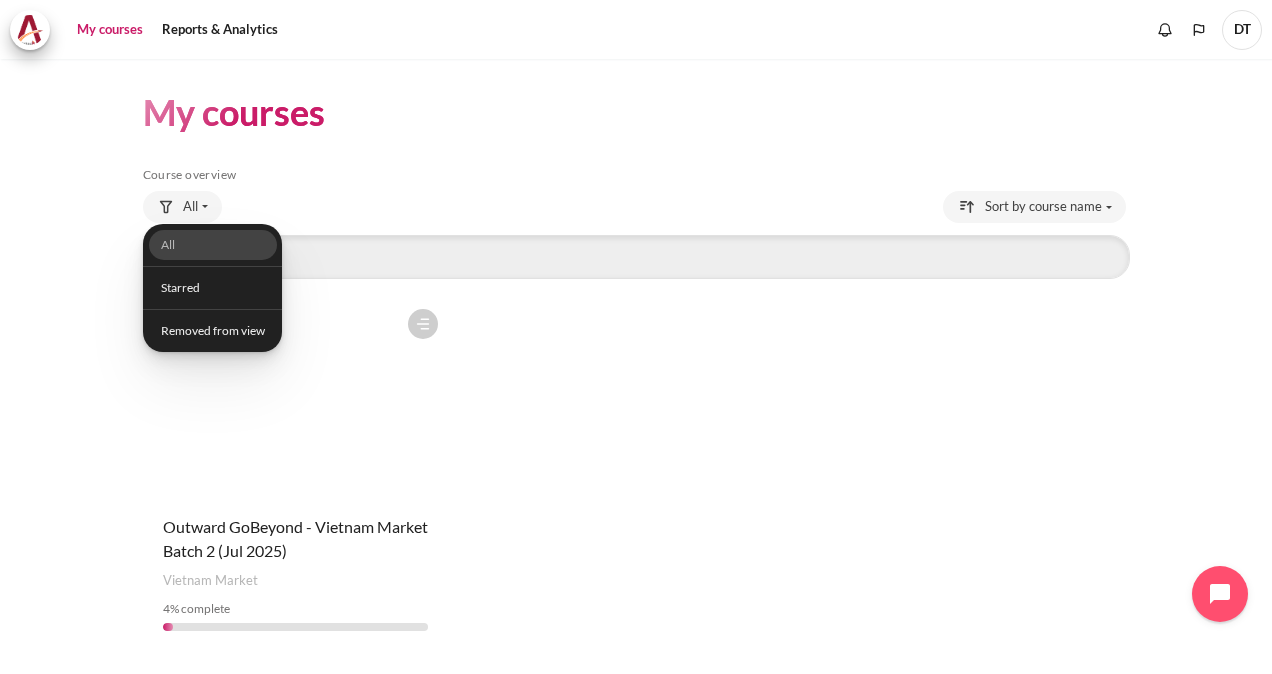click on "My courses" at bounding box center [110, 30] 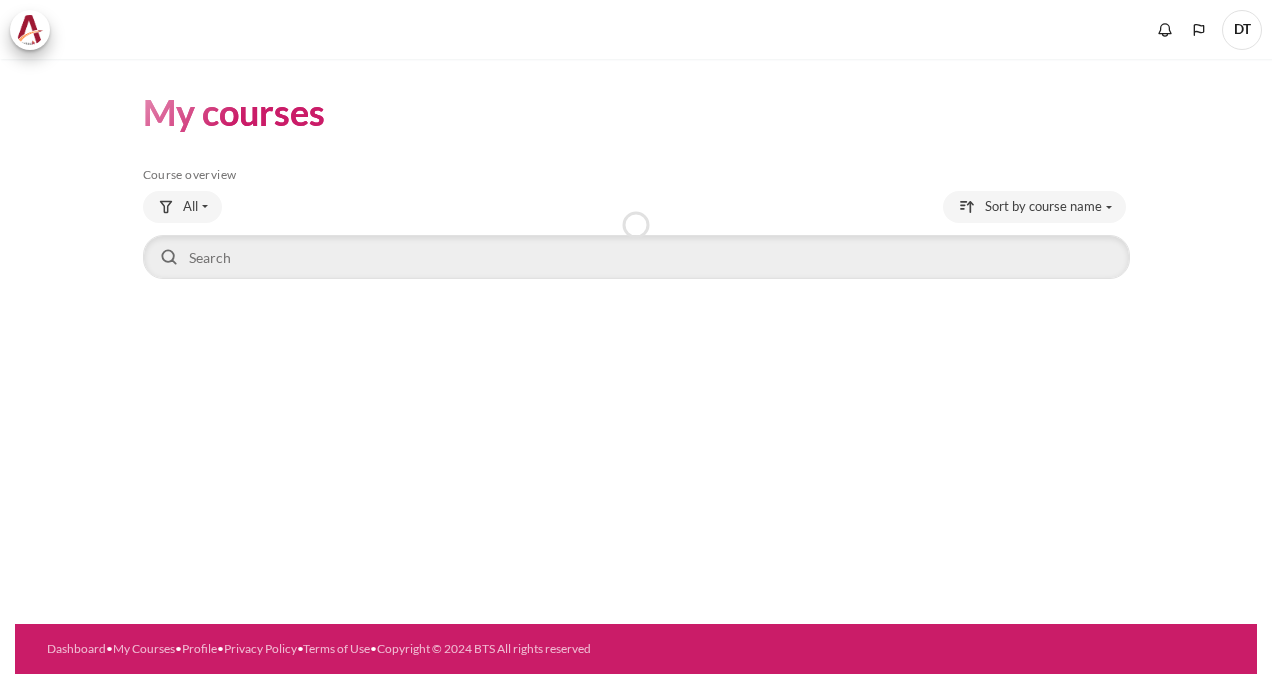 scroll, scrollTop: 0, scrollLeft: 0, axis: both 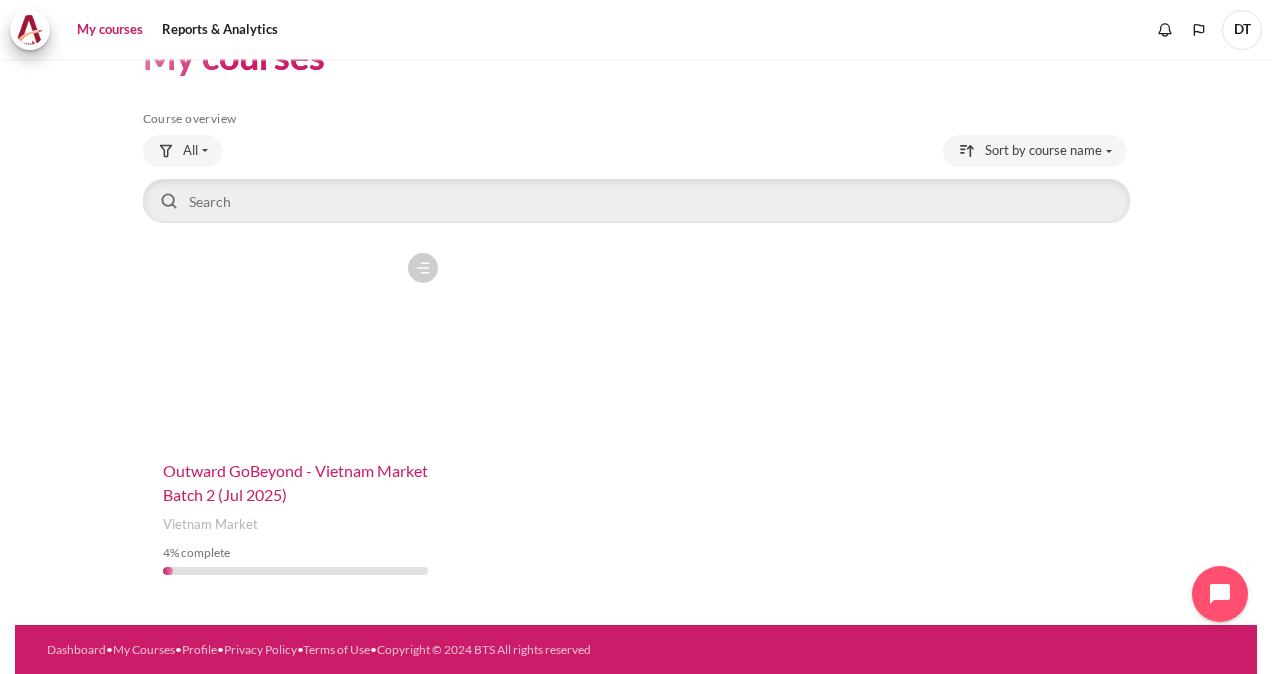 click on "Outward GoBeyond - Vietnam Market Batch 2 (Jul 2025)" at bounding box center [295, 482] 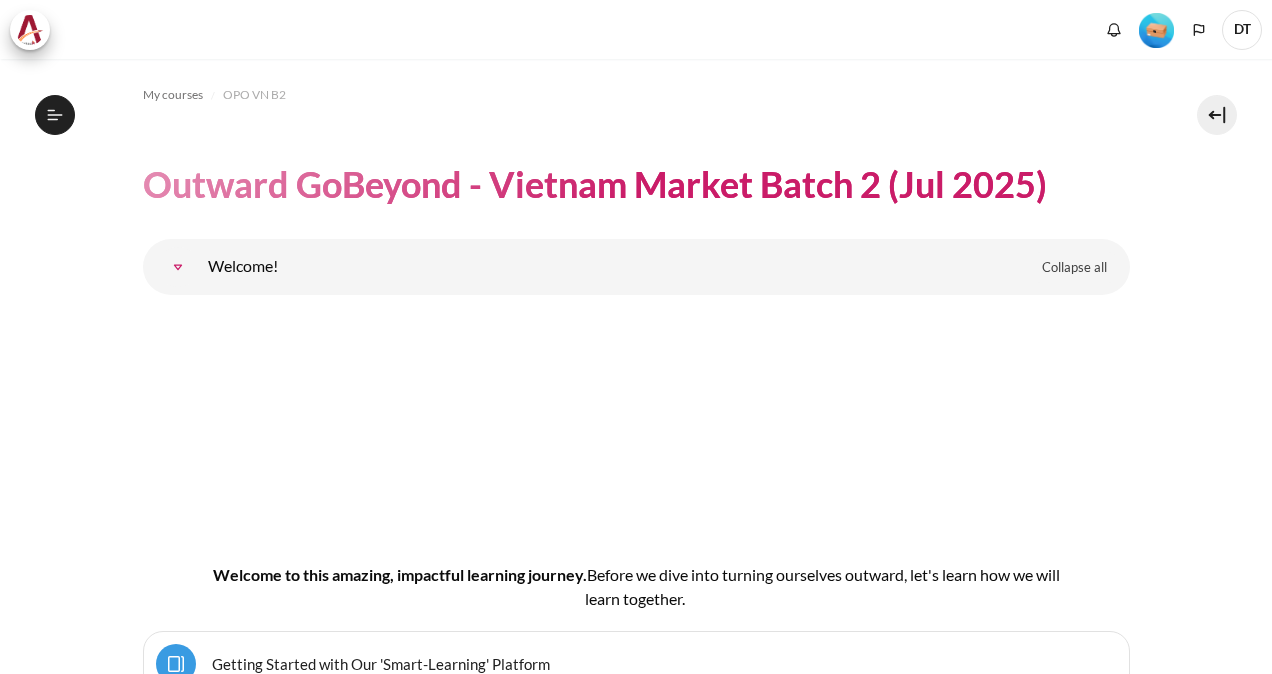 scroll, scrollTop: 0, scrollLeft: 0, axis: both 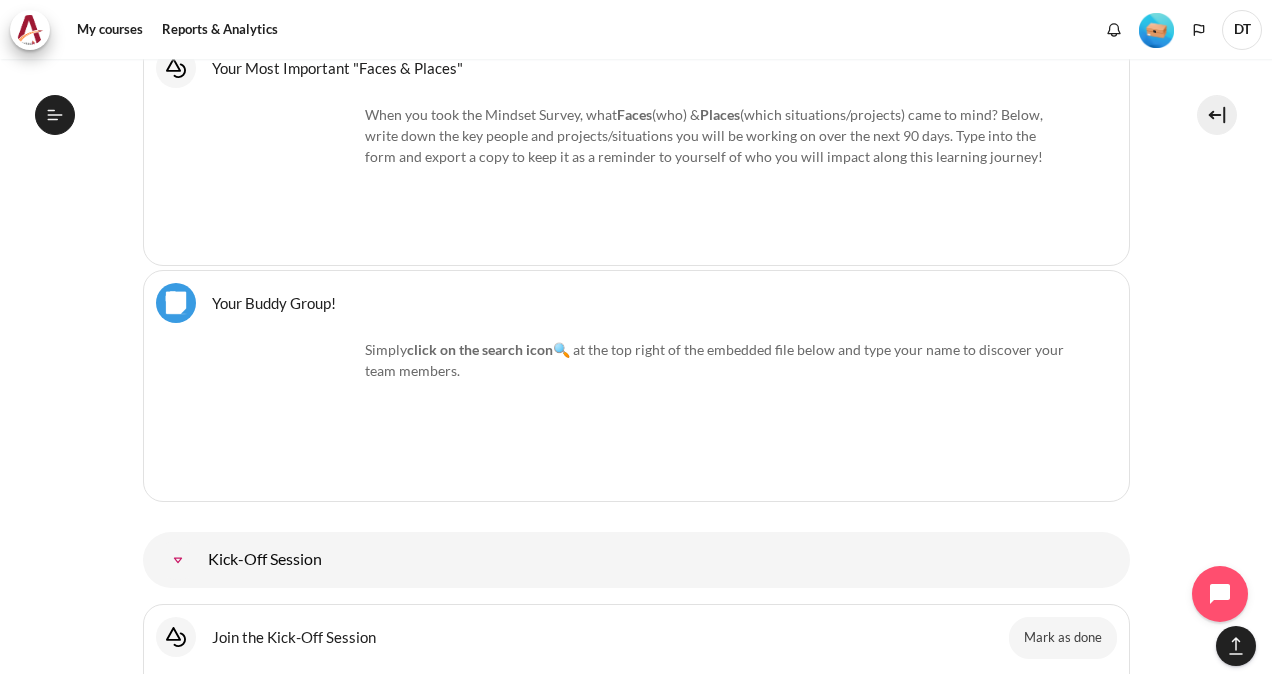 click on "My courses
OPO VN B2
Outward GoBeyond - Vietnam Market Batch 2 (Jul 2025)
Leave a rating
Topic outline
B" at bounding box center [636, 6869] 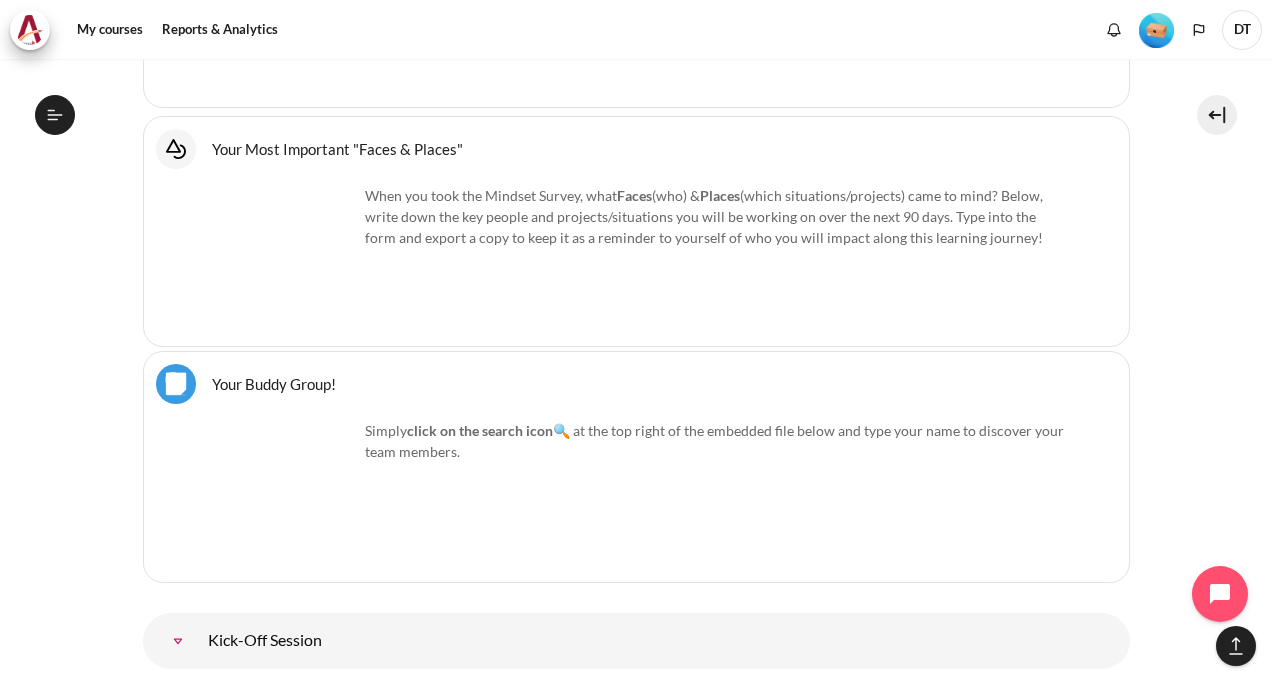 scroll, scrollTop: 1900, scrollLeft: 0, axis: vertical 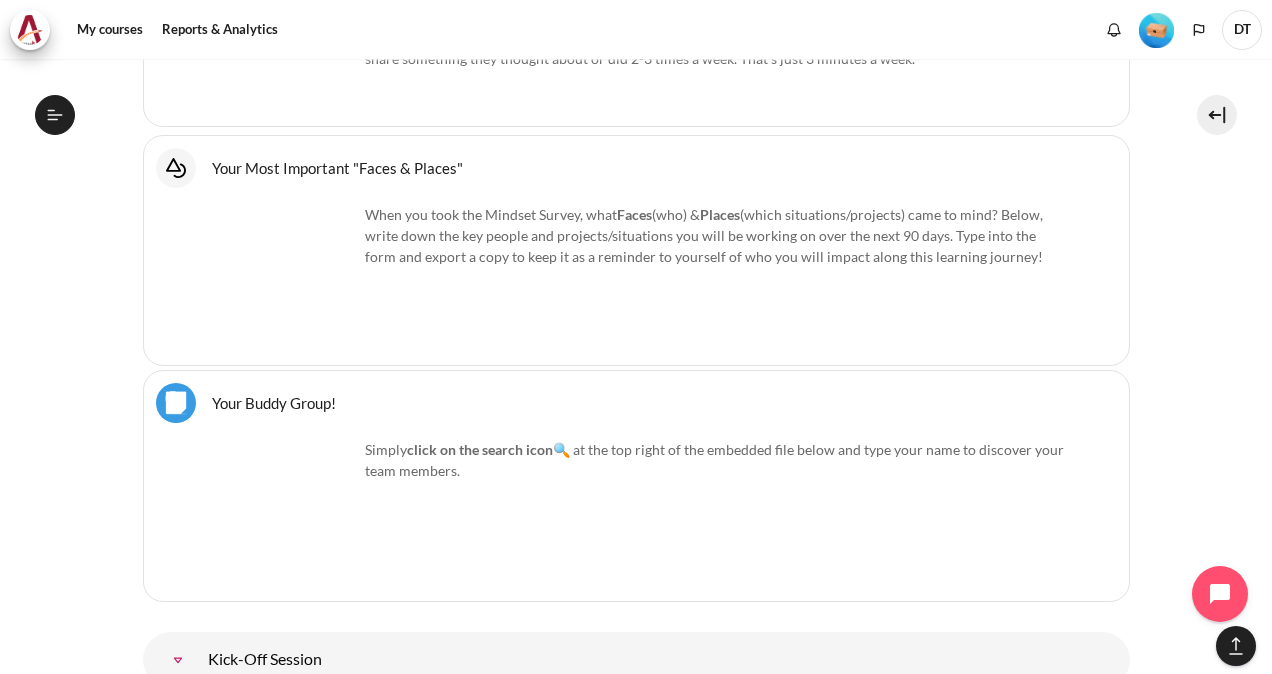 click on "My courses
OPO VN B2
Outward GoBeyond - Vietnam Market Batch 2 (Jul 2025)
Leave a rating
Topic outline
B" at bounding box center (636, 6969) 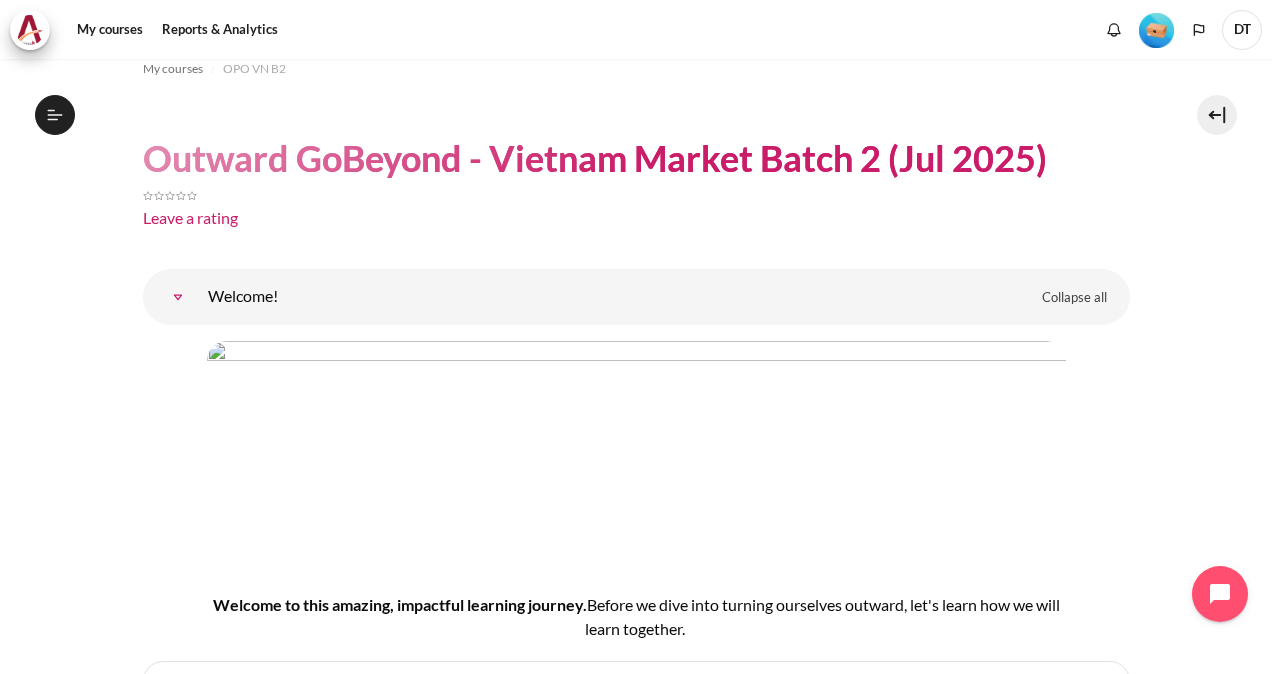 scroll, scrollTop: 0, scrollLeft: 0, axis: both 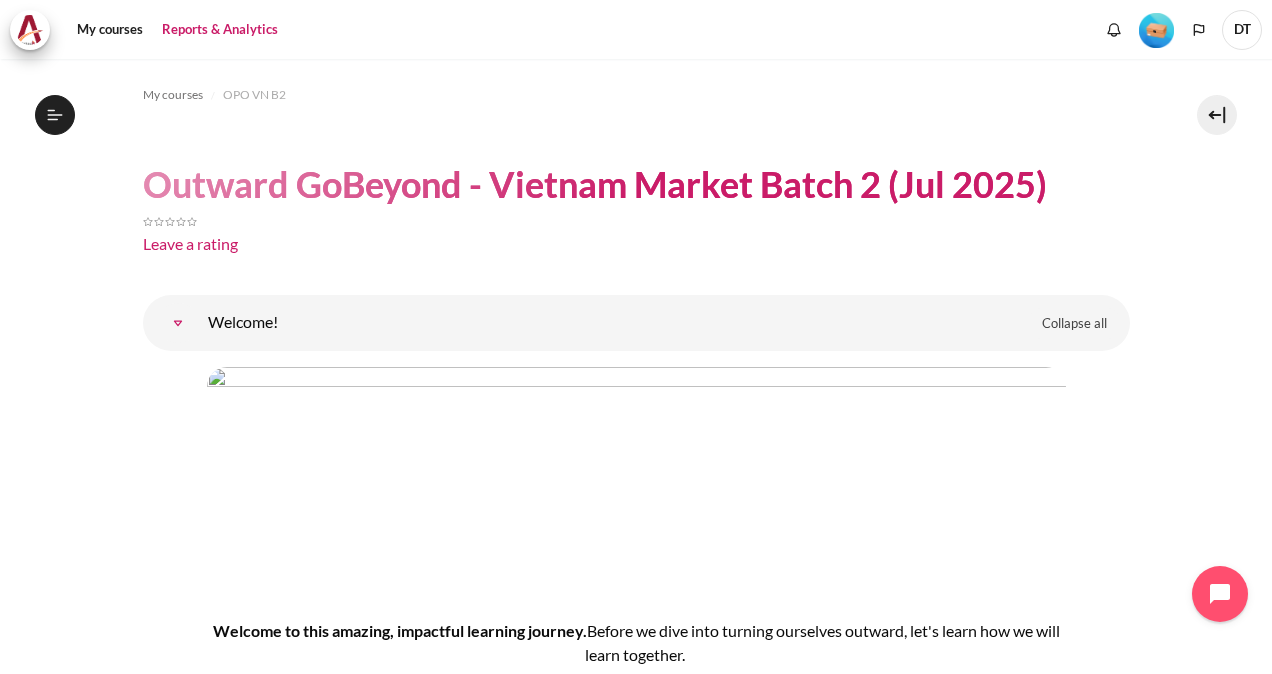 click on "Reports & Analytics" at bounding box center (220, 30) 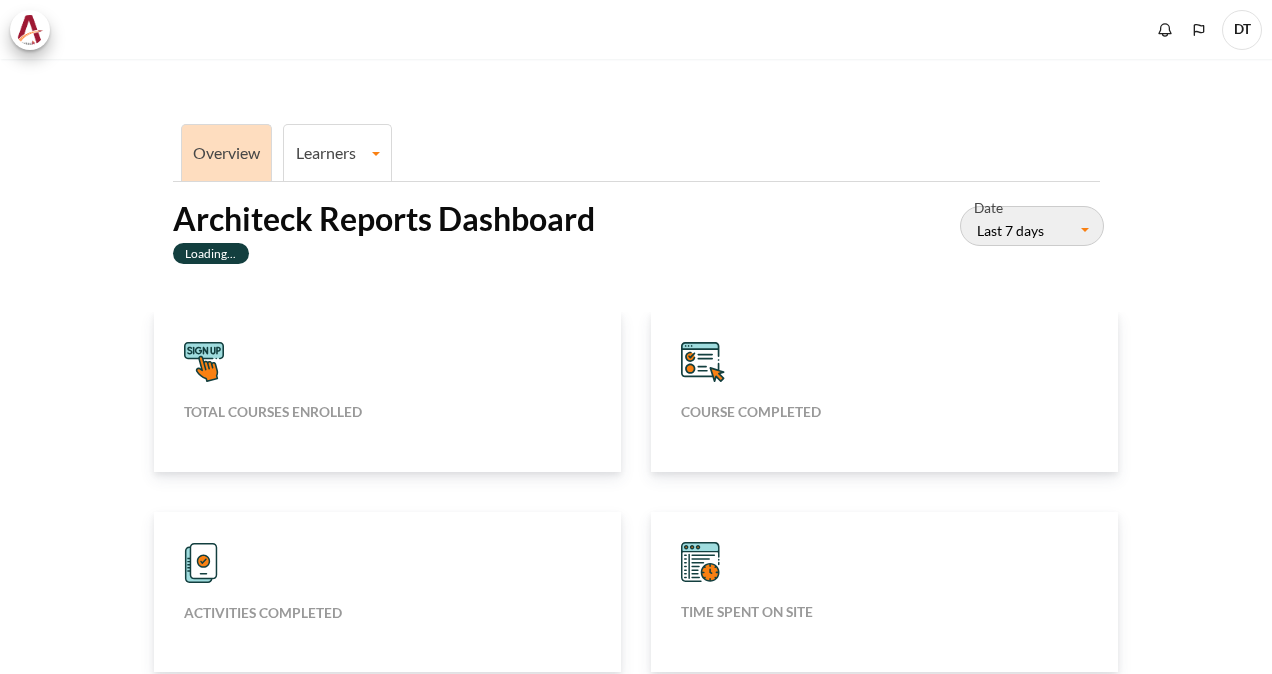 scroll, scrollTop: 0, scrollLeft: 0, axis: both 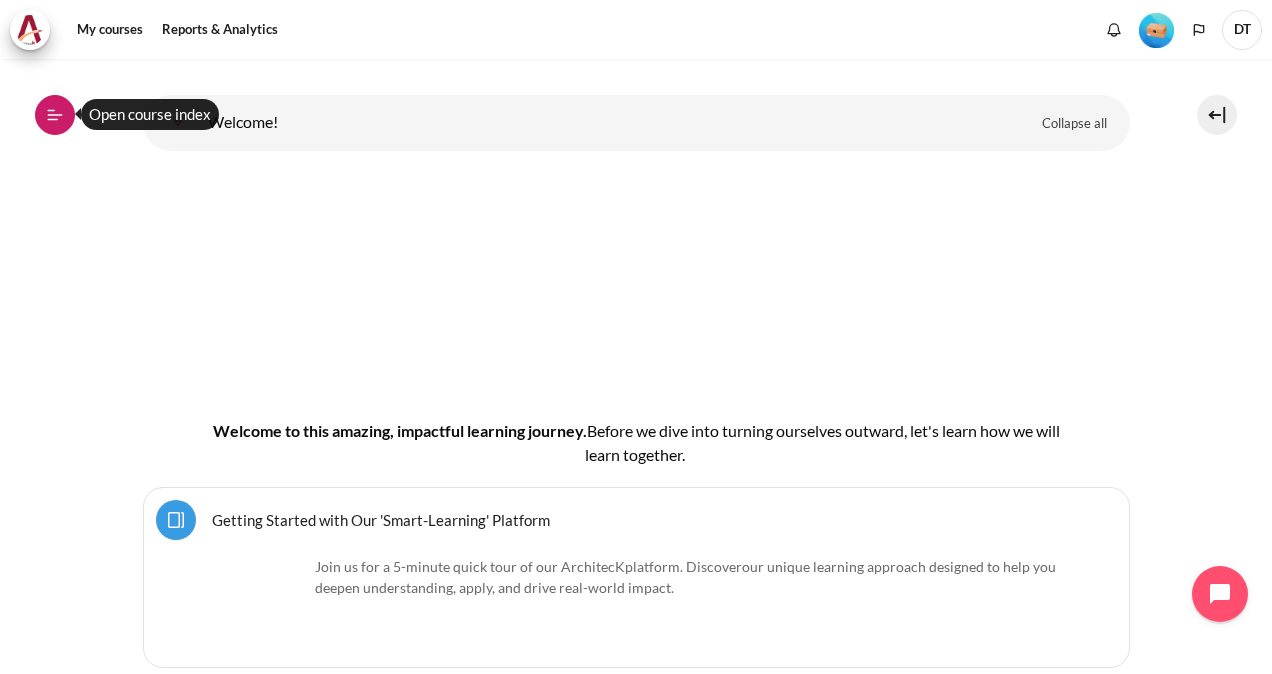 click 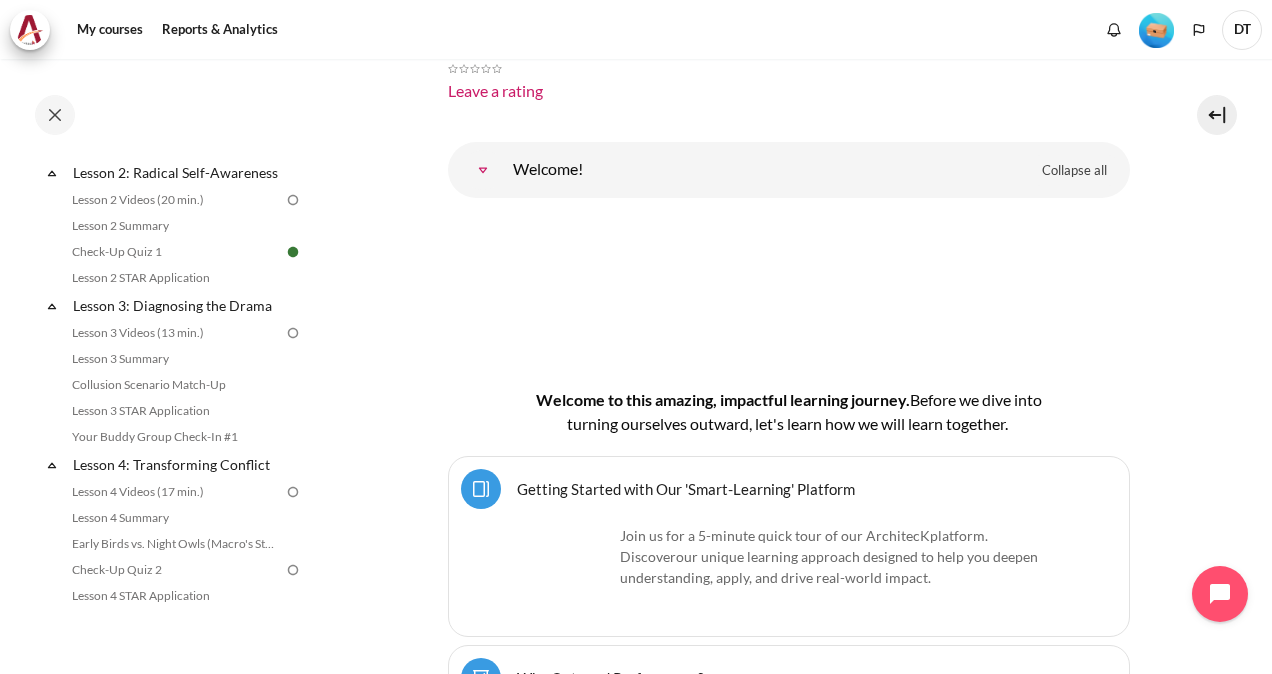 scroll, scrollTop: 500, scrollLeft: 0, axis: vertical 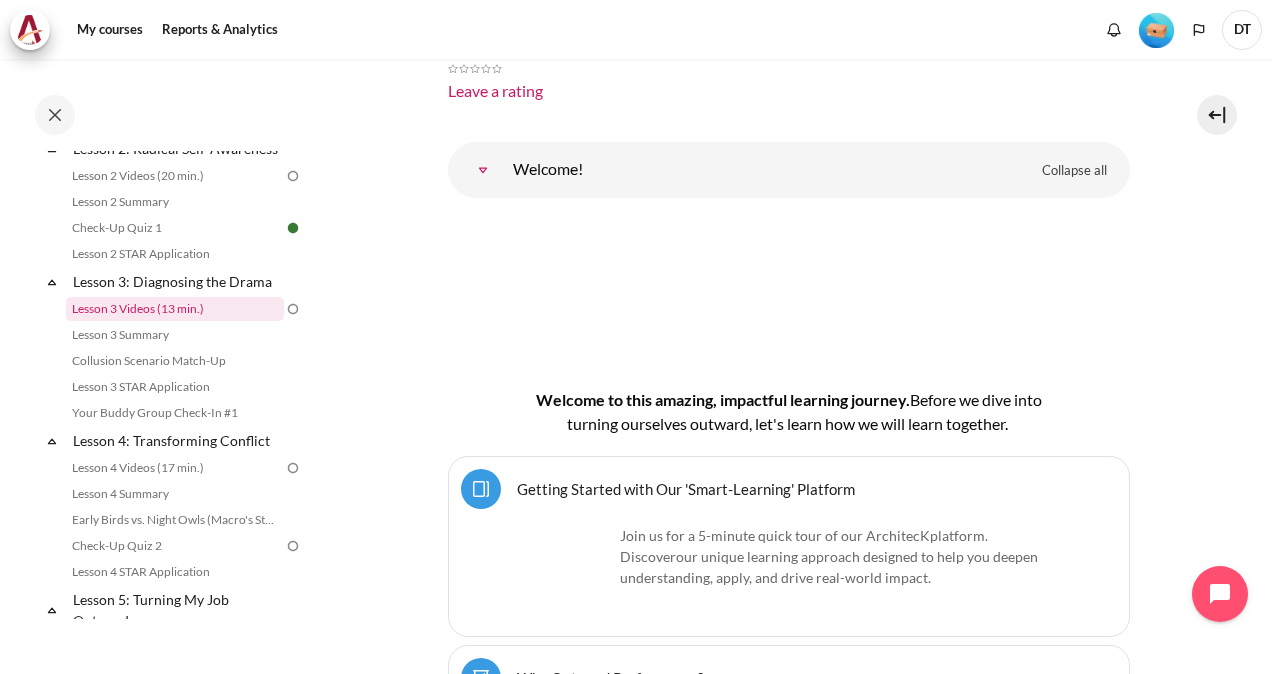 click on "Lesson 3 Videos (13 min.)" at bounding box center (175, 309) 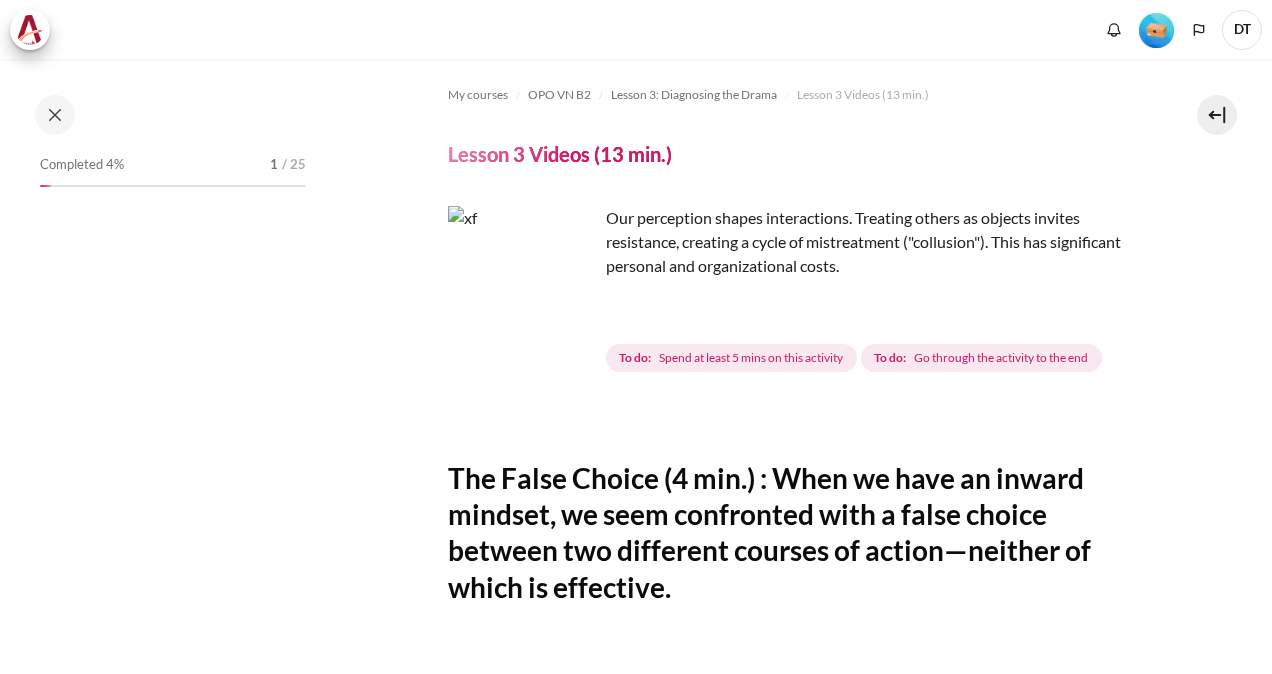 scroll, scrollTop: 0, scrollLeft: 0, axis: both 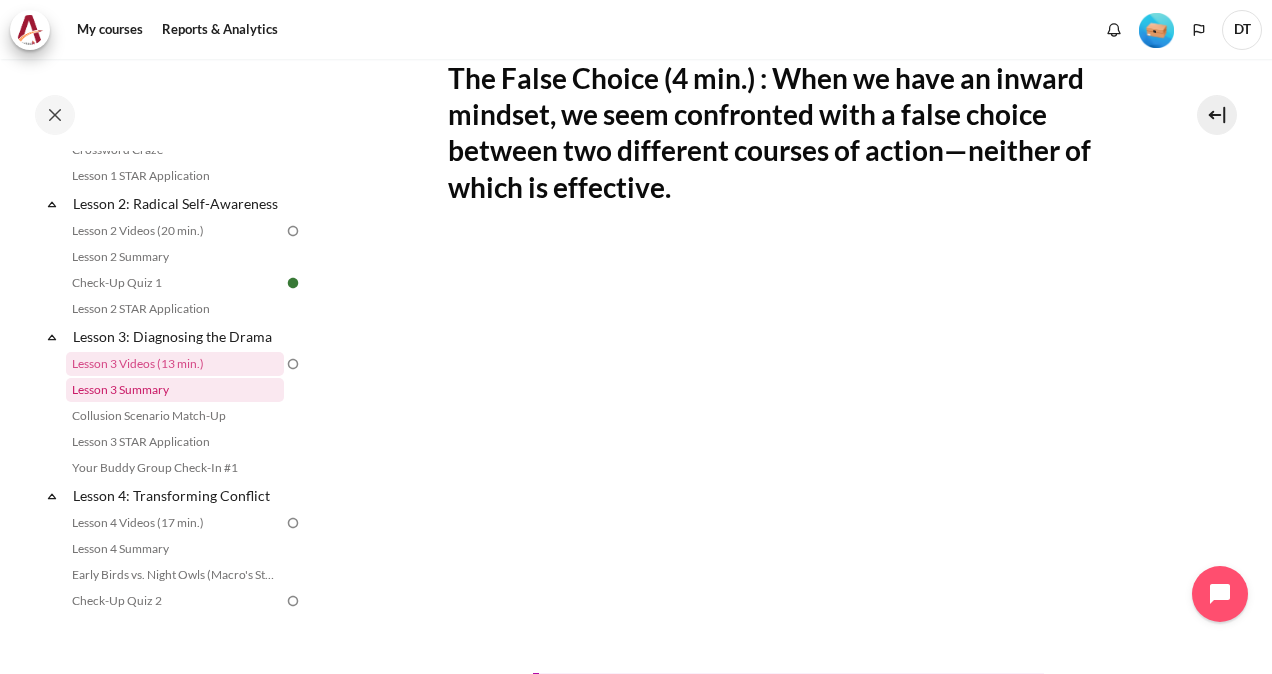 click on "Lesson 3 Summary" at bounding box center (175, 390) 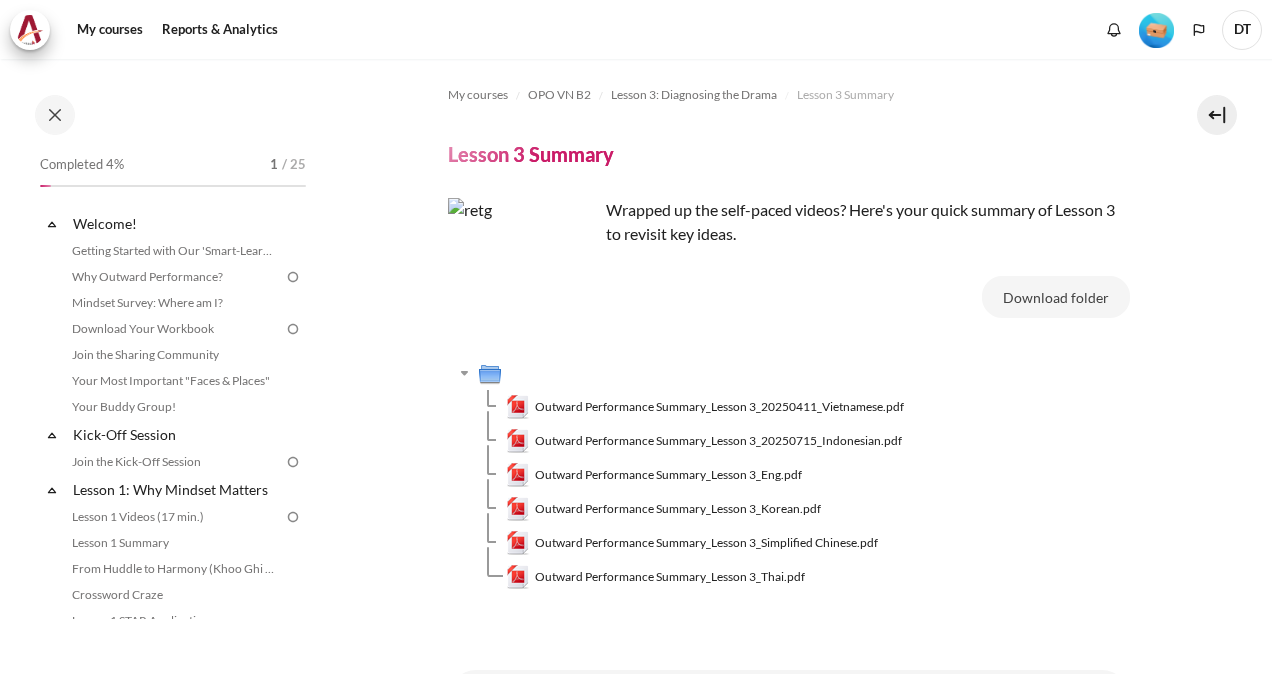 scroll, scrollTop: 0, scrollLeft: 0, axis: both 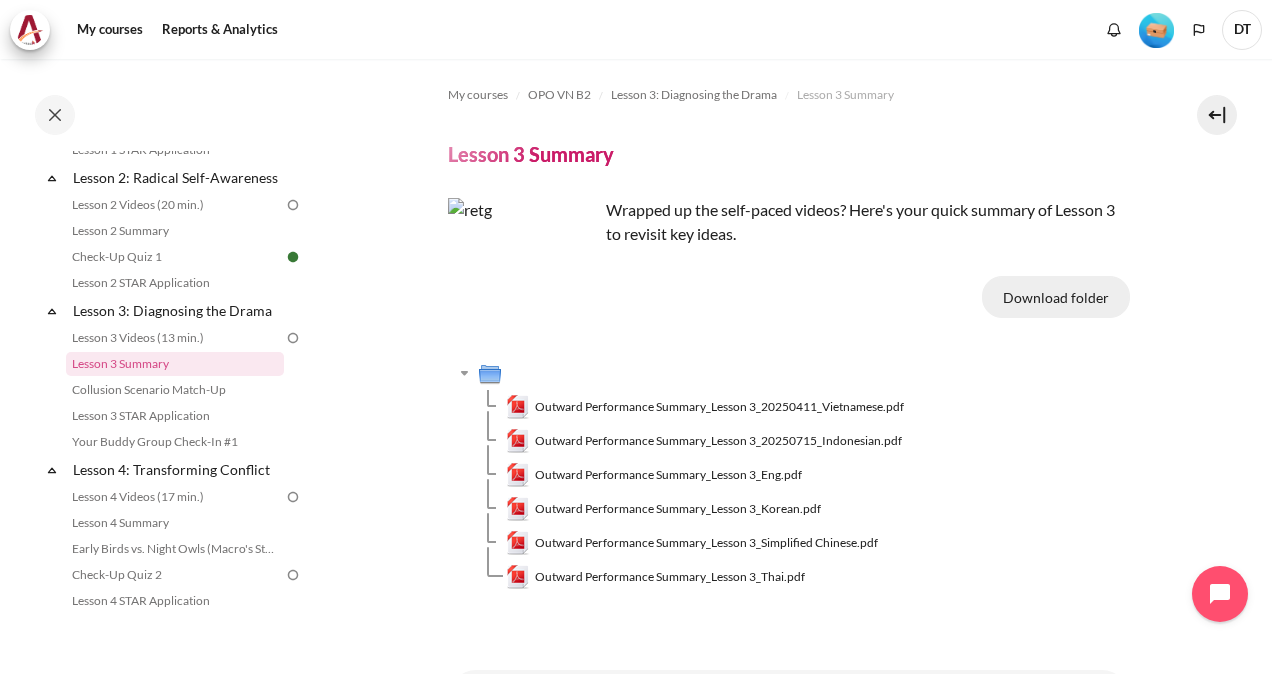 click on "Download folder" at bounding box center (1056, 297) 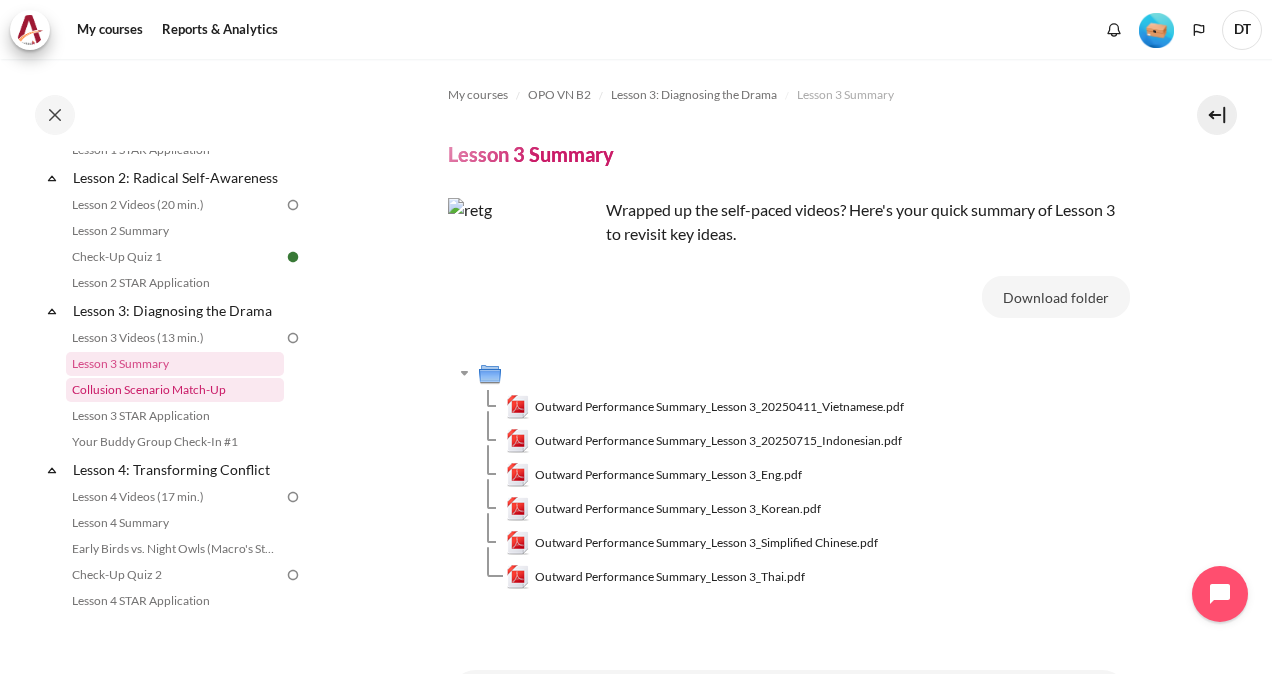 click on "Collusion Scenario Match-Up" at bounding box center [175, 390] 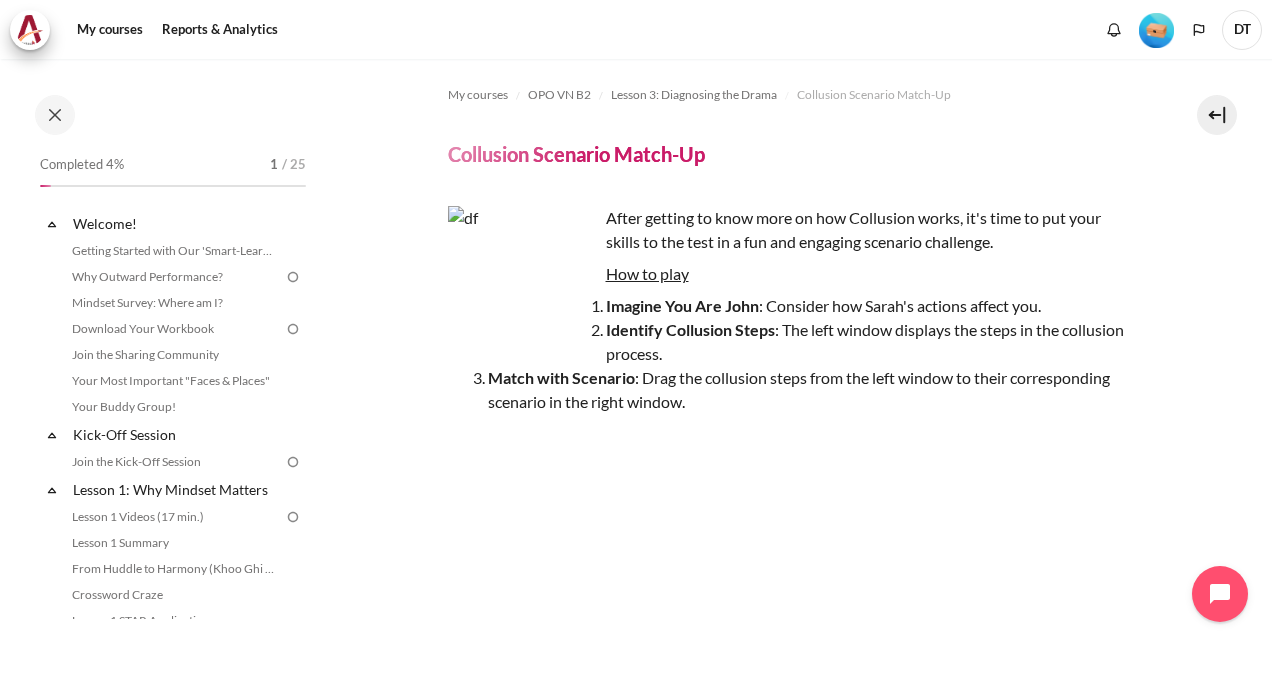 scroll, scrollTop: 0, scrollLeft: 0, axis: both 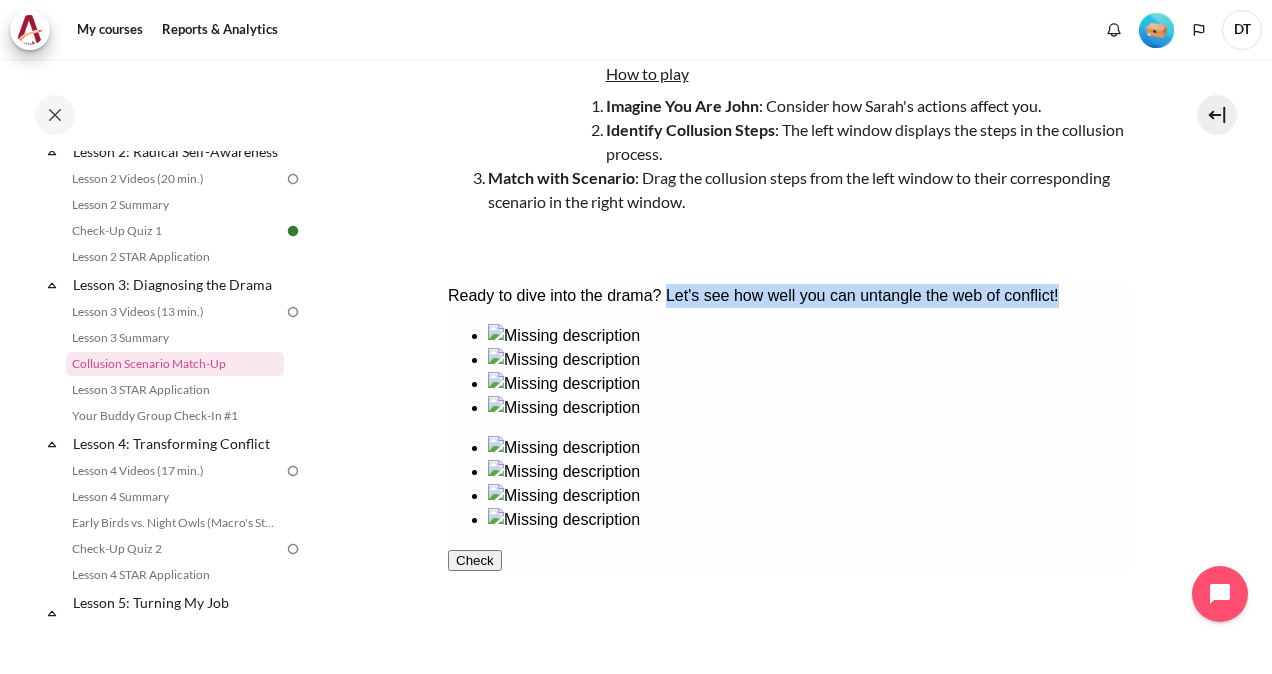 drag, startPoint x: 709, startPoint y: 310, endPoint x: 1576, endPoint y: 623, distance: 921.769 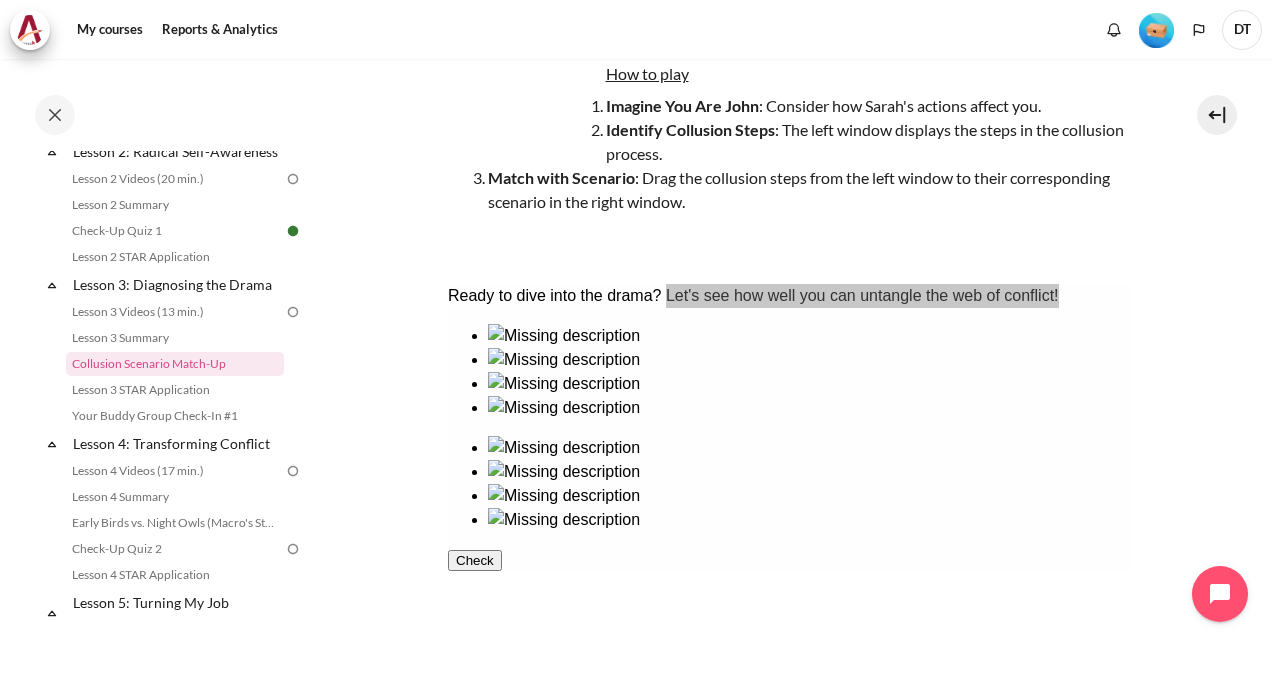 click on "My courses
OPO VN B2
Lesson 3: Diagnosing the Drama
Collusion Scenario Match-Up
Collusion Scenario Match-Up
How to play" at bounding box center [788, 363] 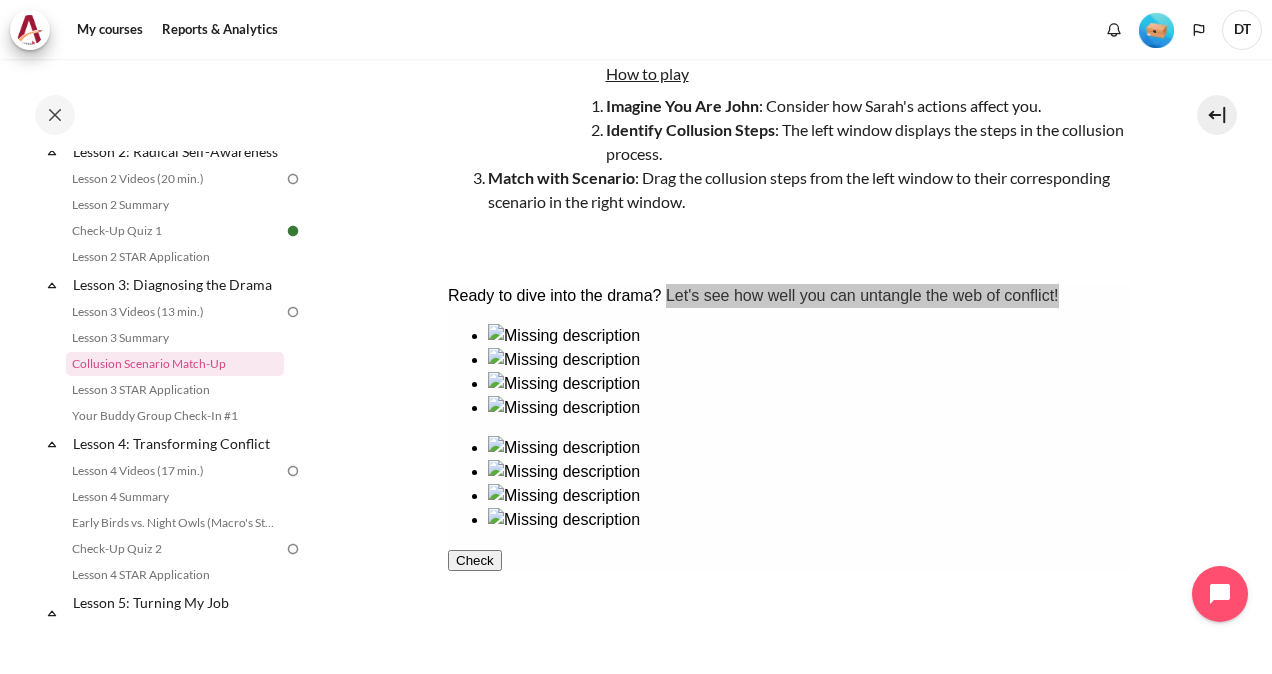 click on "My courses
OPO VN B2
Lesson 3: Diagnosing the Drama
Collusion Scenario Match-Up
Collusion Scenario Match-Up
How to play" at bounding box center (636, 366) 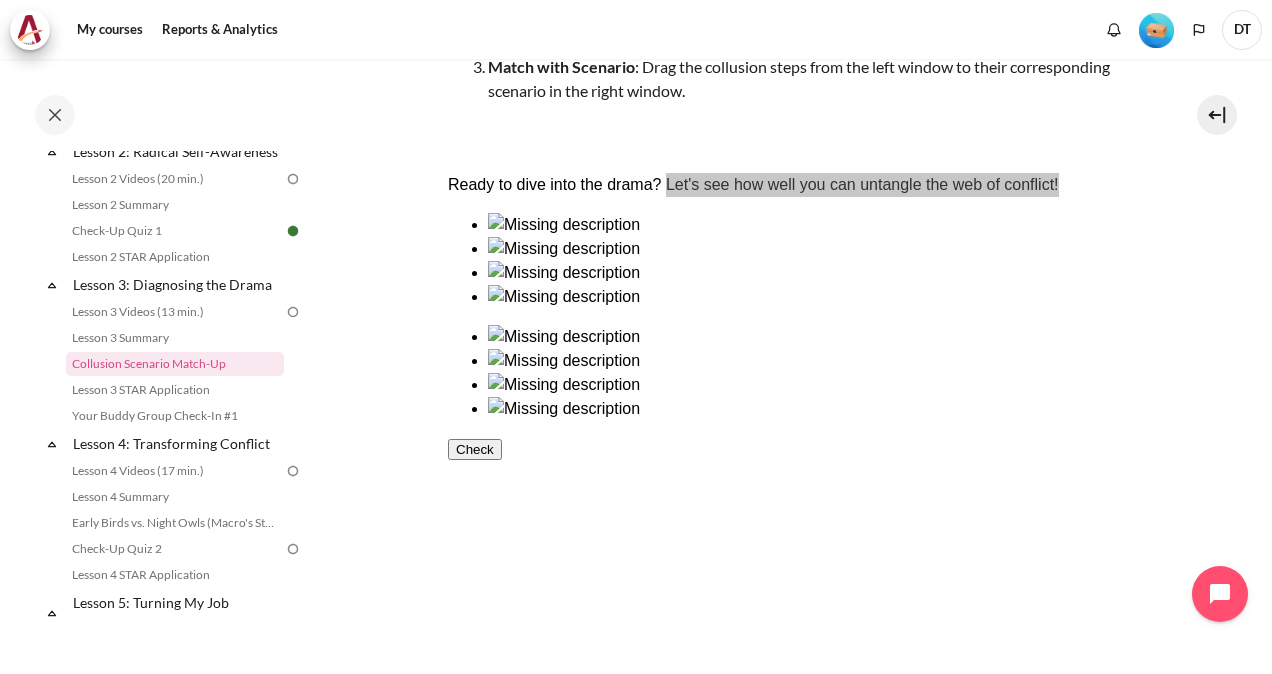 scroll, scrollTop: 262, scrollLeft: 0, axis: vertical 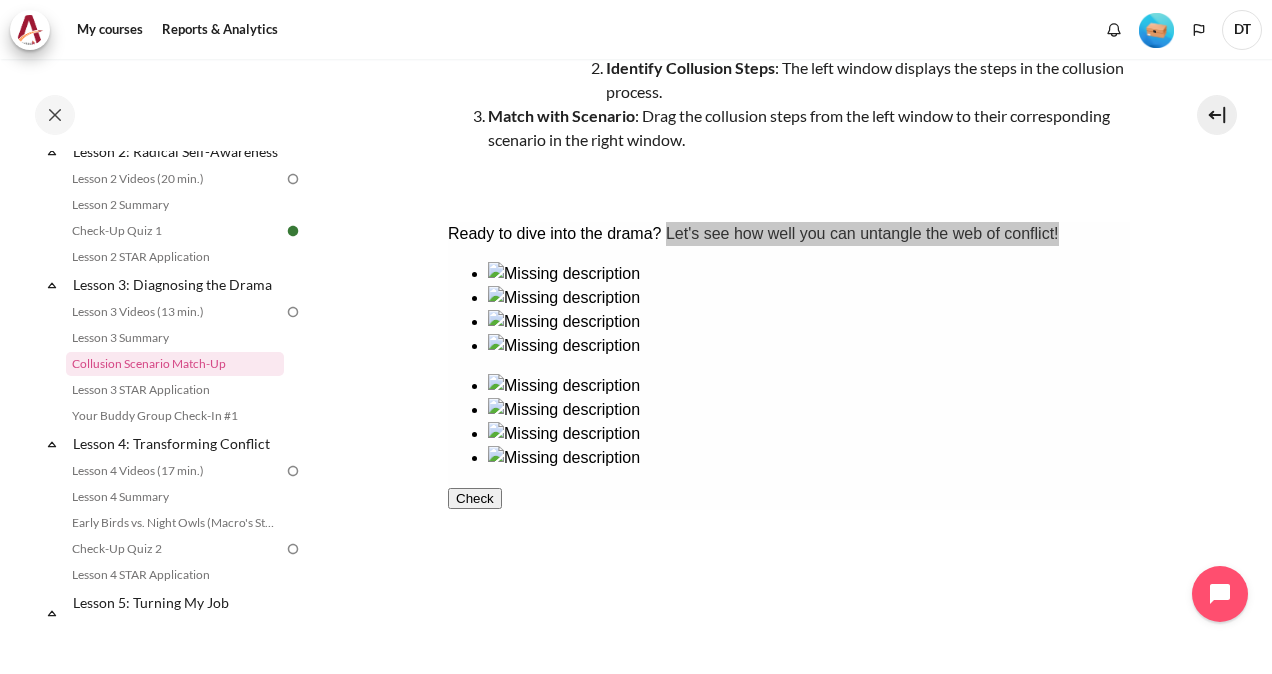 click on "My courses
OPO VN B2
Lesson 3: Diagnosing the Drama
Collusion Scenario Match-Up
Collusion Scenario Match-Up
How to play" at bounding box center (788, 301) 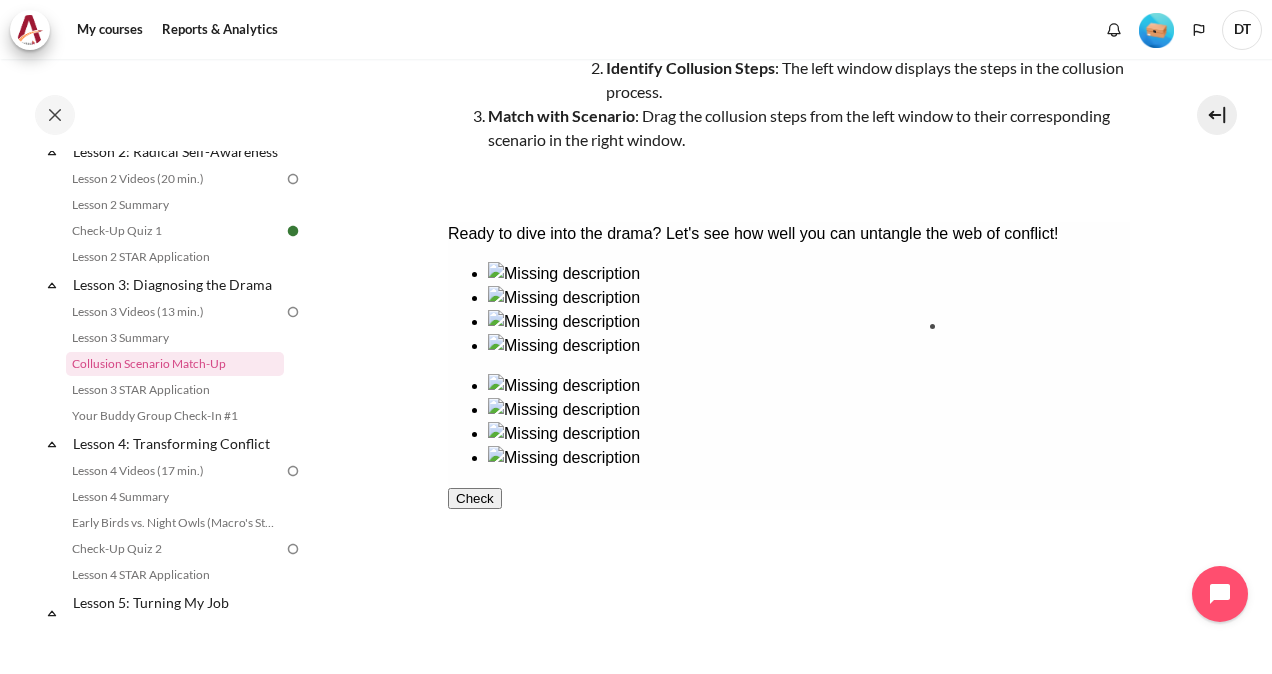 drag, startPoint x: 530, startPoint y: 394, endPoint x: 1012, endPoint y: 393, distance: 482.00104 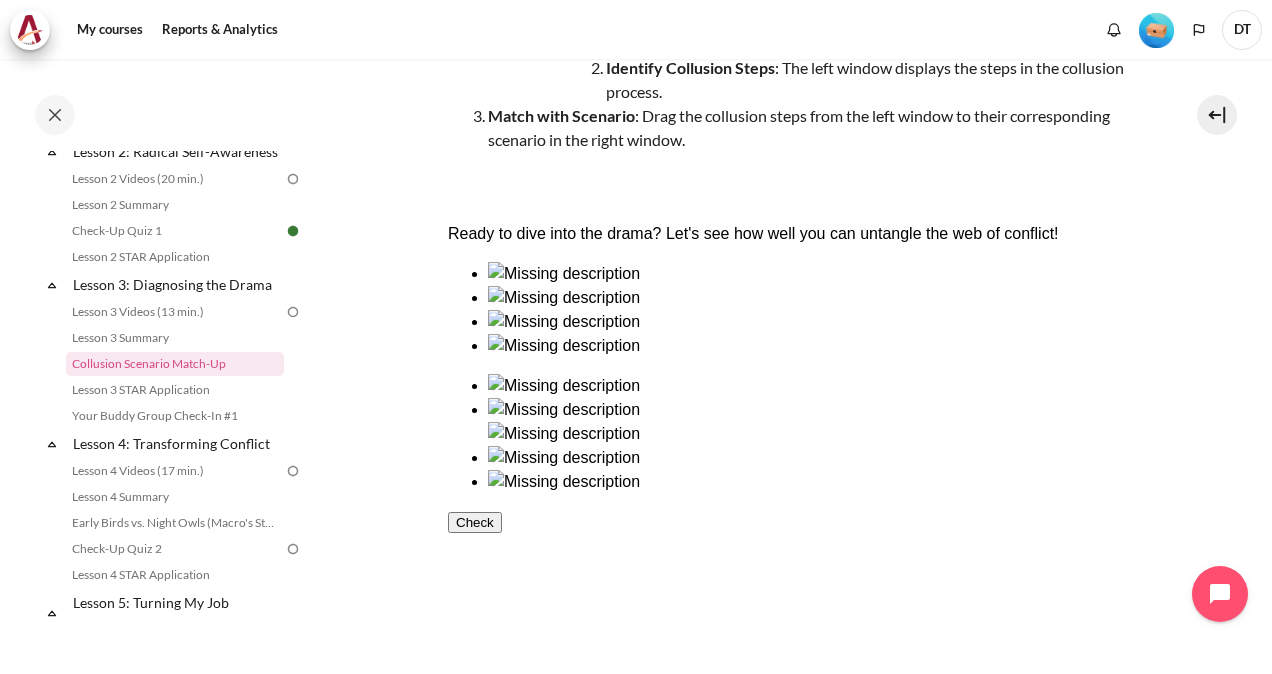 drag, startPoint x: 972, startPoint y: 368, endPoint x: 512, endPoint y: 378, distance: 460.10867 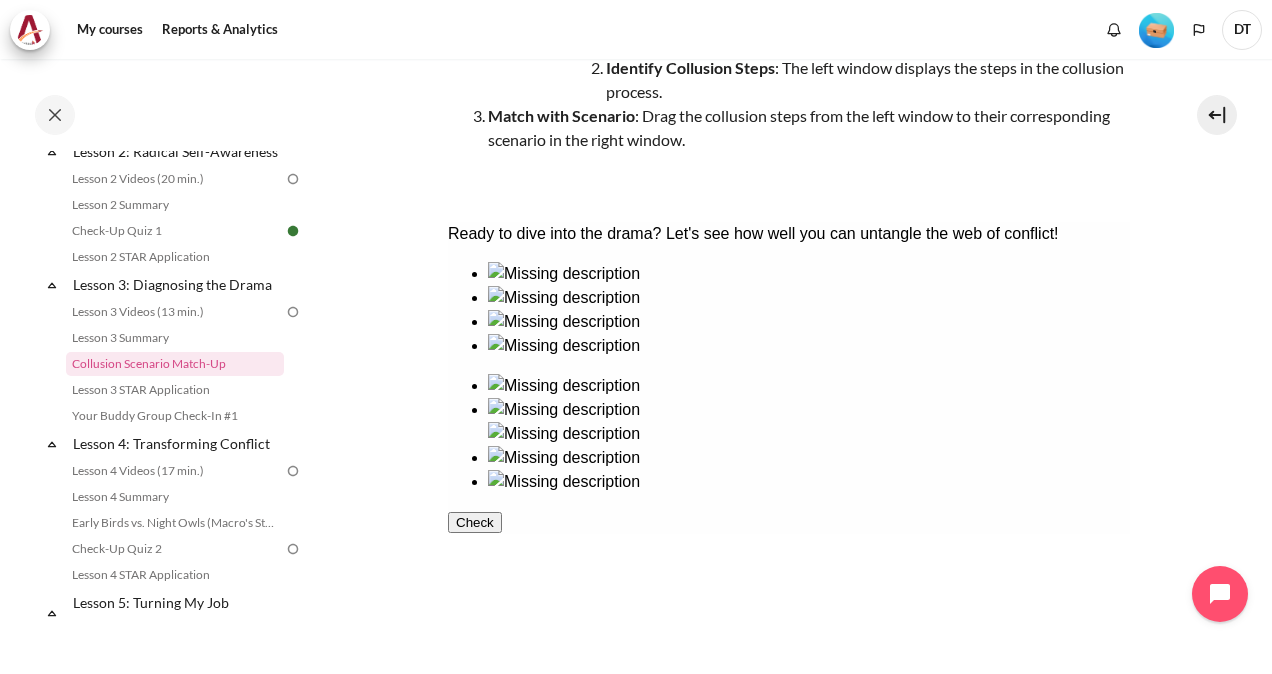 scroll, scrollTop: 462, scrollLeft: 0, axis: vertical 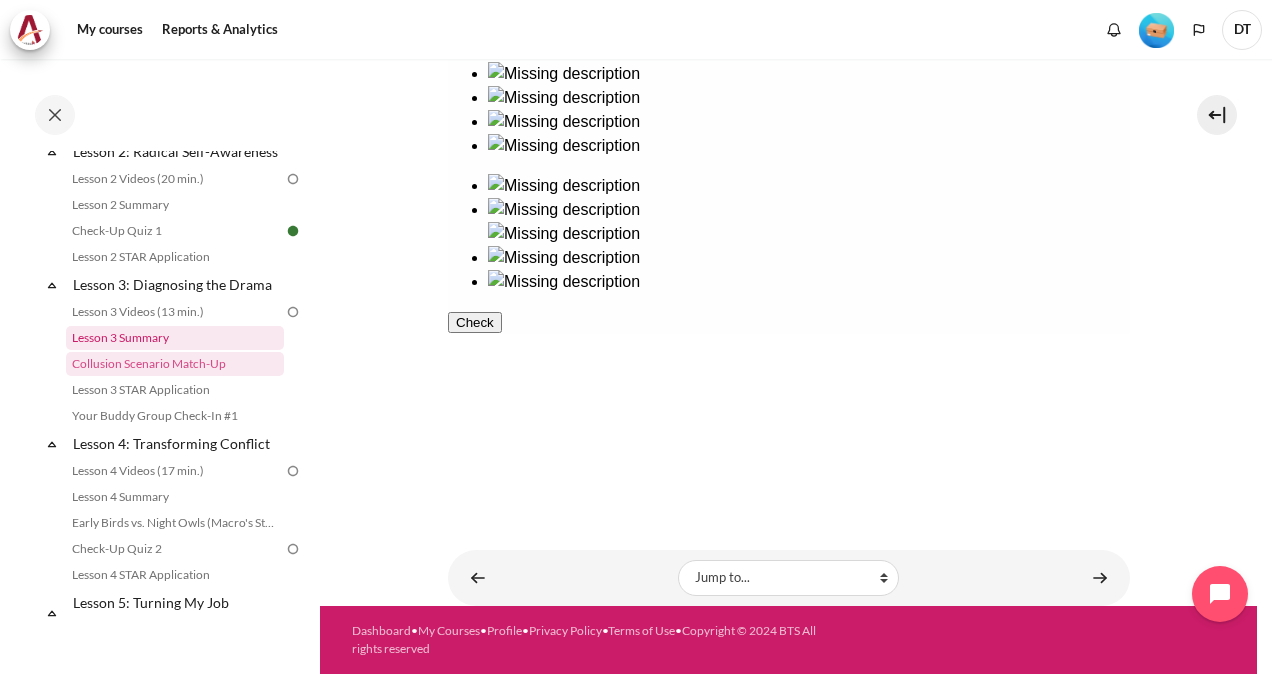 click on "Lesson 3 Summary" at bounding box center [175, 338] 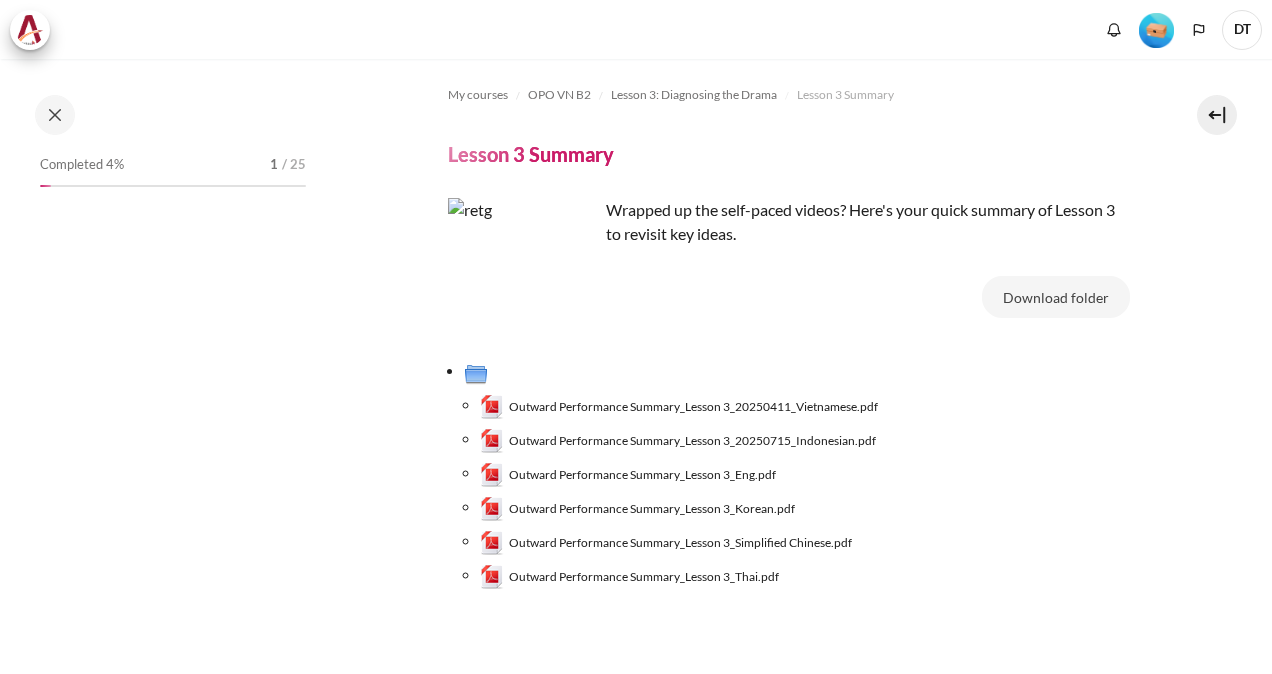 scroll, scrollTop: 0, scrollLeft: 0, axis: both 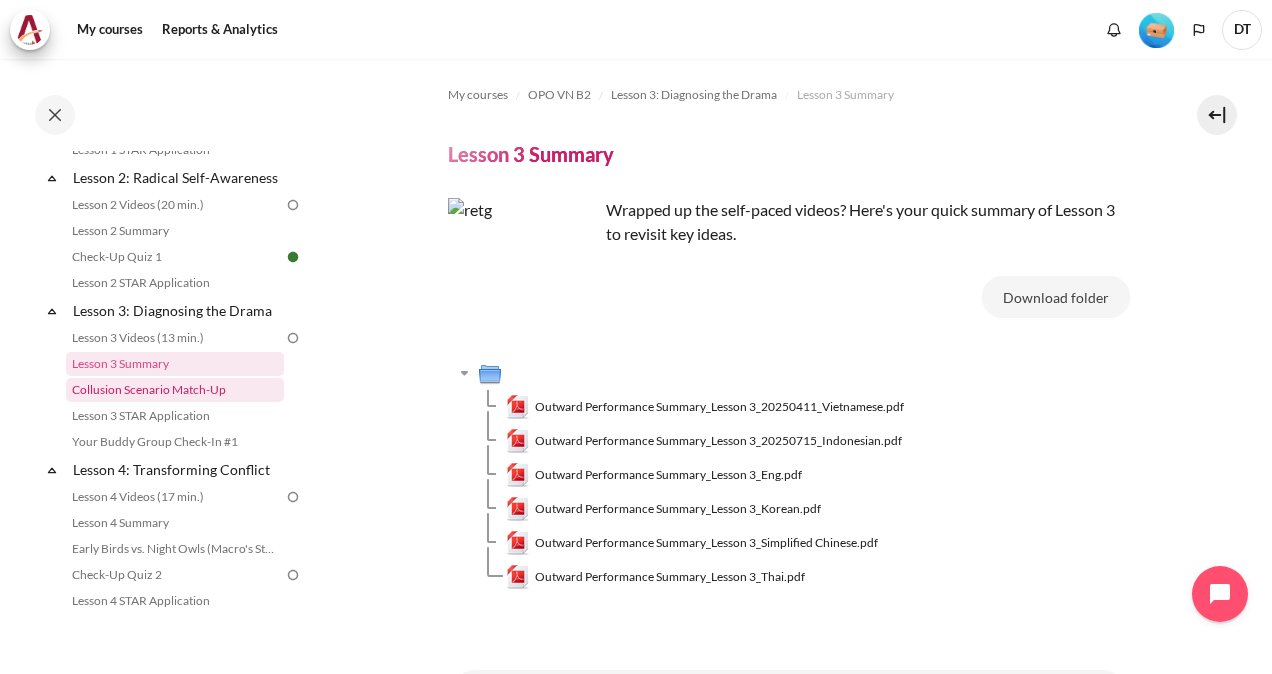 click on "Collusion Scenario Match-Up" at bounding box center [175, 390] 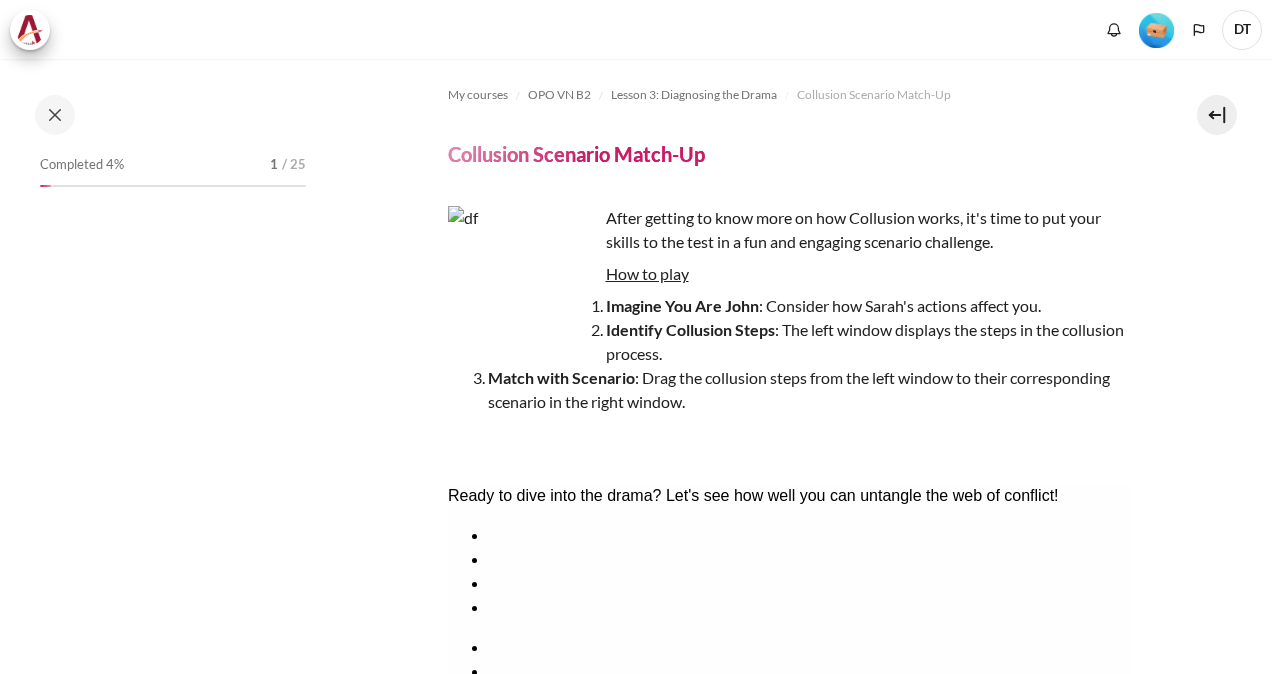 scroll, scrollTop: 0, scrollLeft: 0, axis: both 